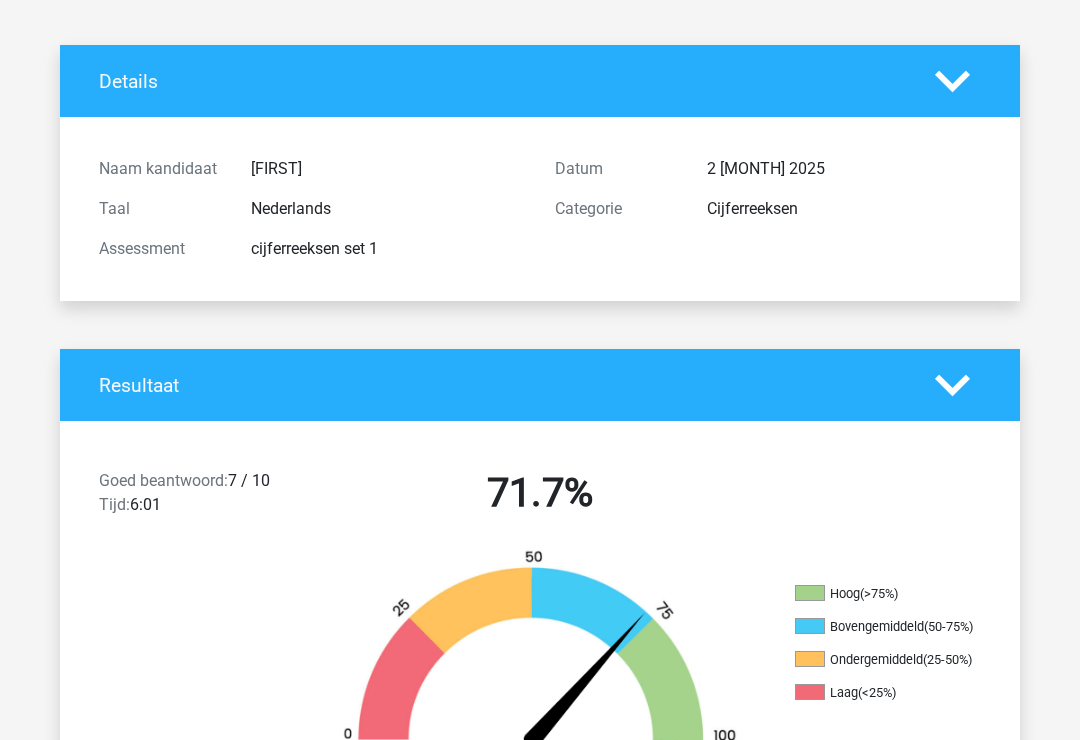 scroll, scrollTop: 0, scrollLeft: 0, axis: both 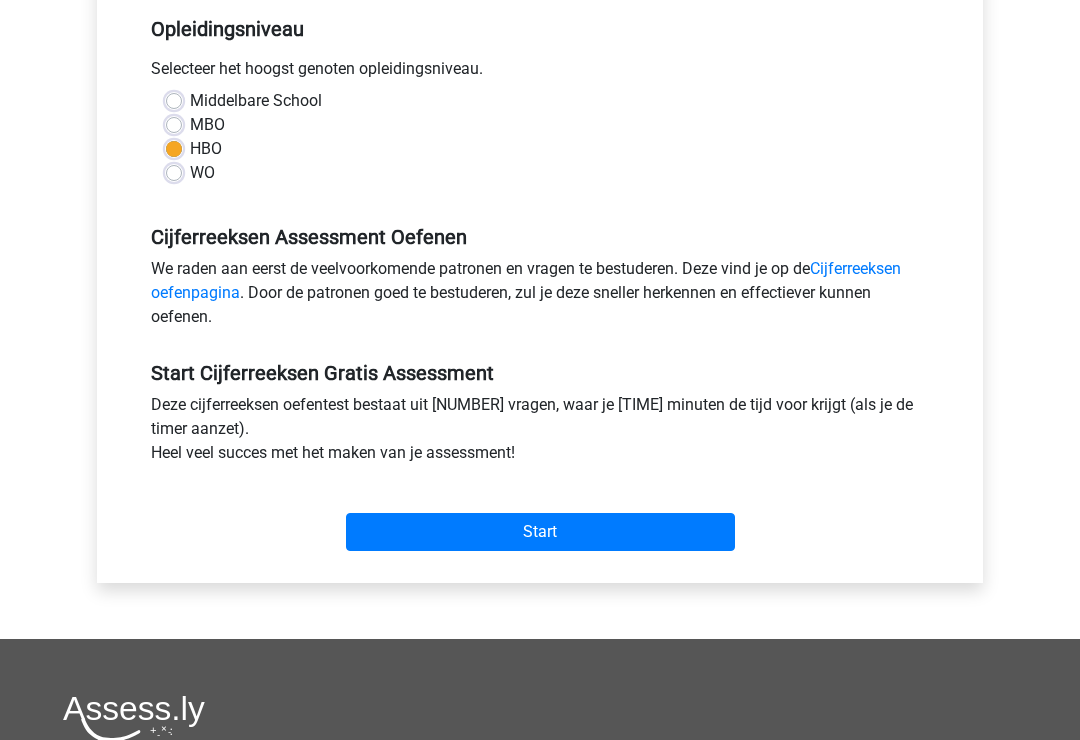 click on "Start" at bounding box center [540, 532] 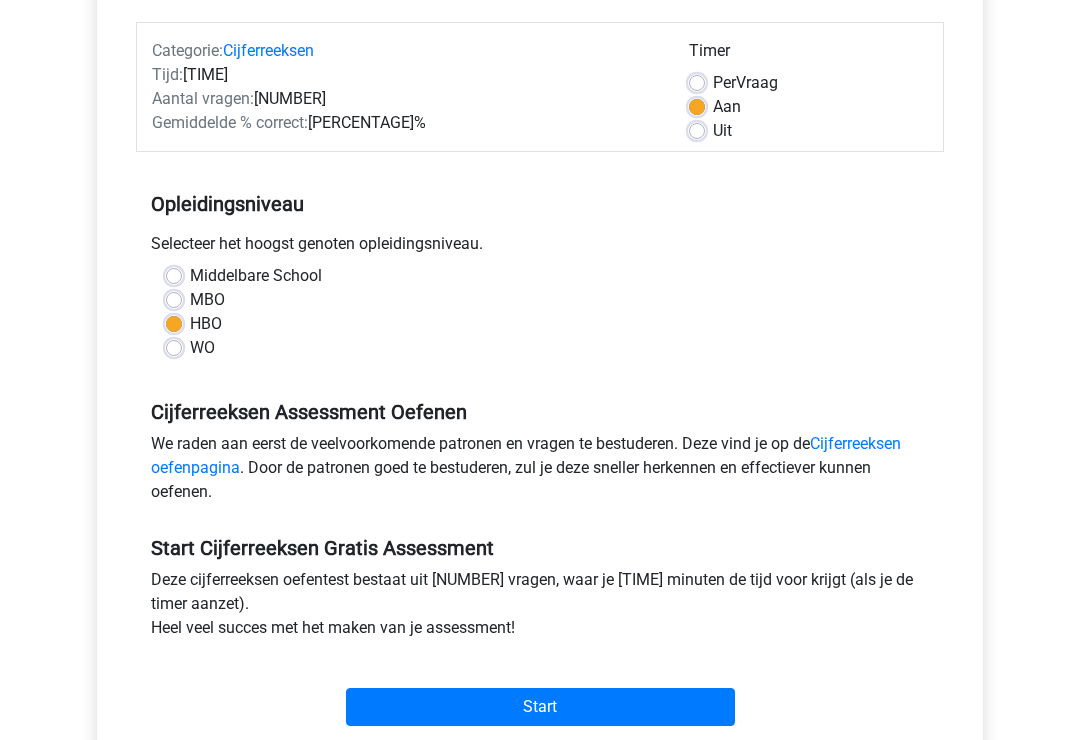 scroll, scrollTop: 0, scrollLeft: 0, axis: both 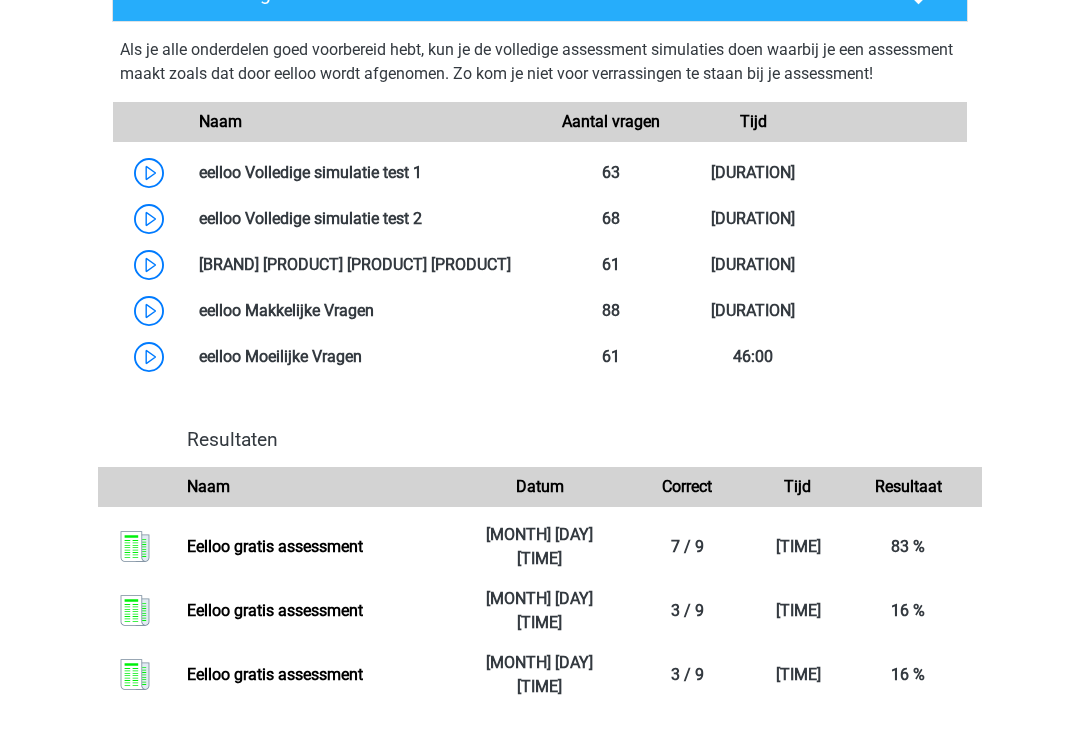 click at bounding box center [422, 172] 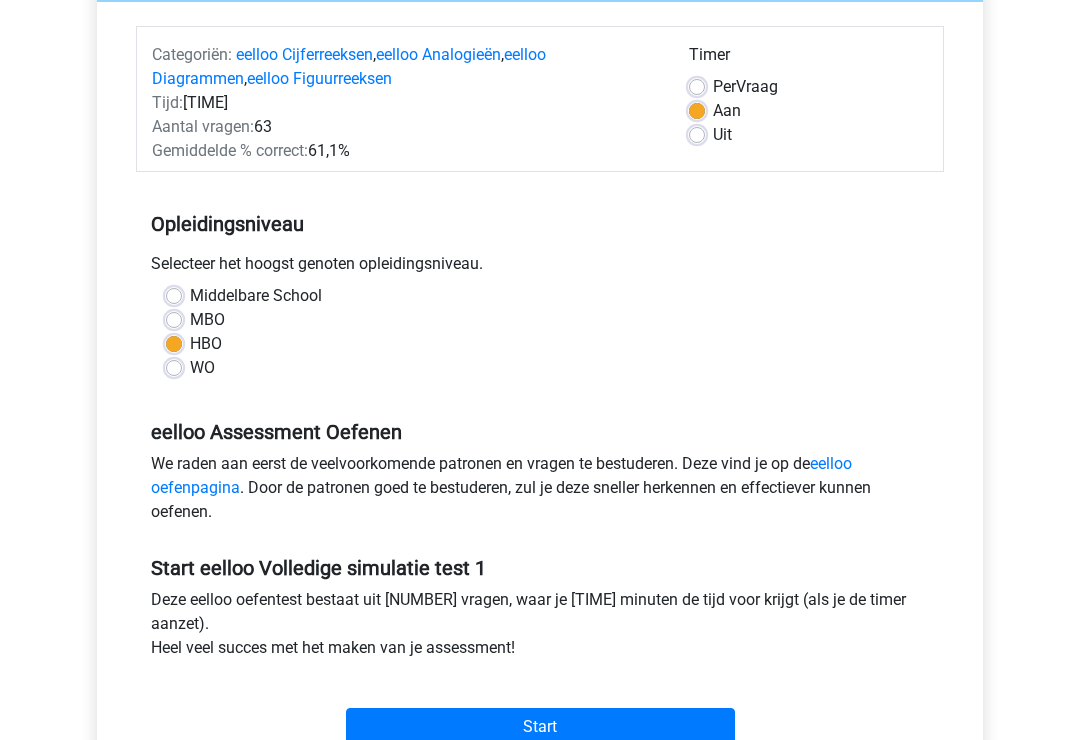 scroll, scrollTop: 259, scrollLeft: 0, axis: vertical 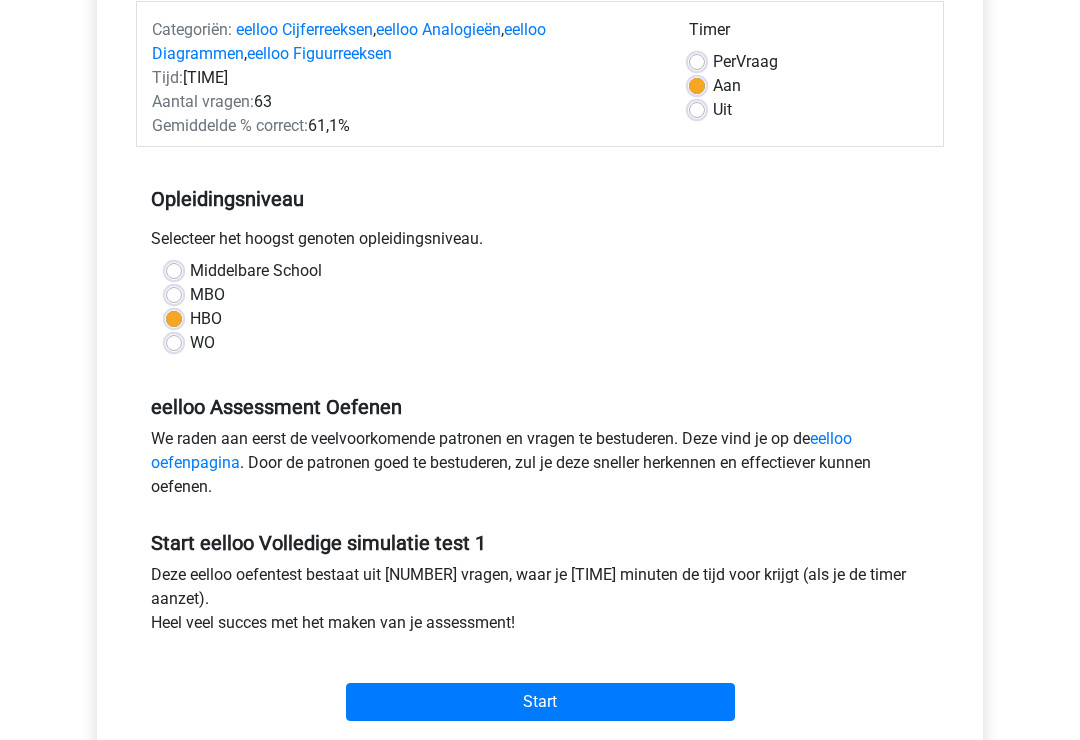 click on "Per  Vraag" at bounding box center (745, 62) 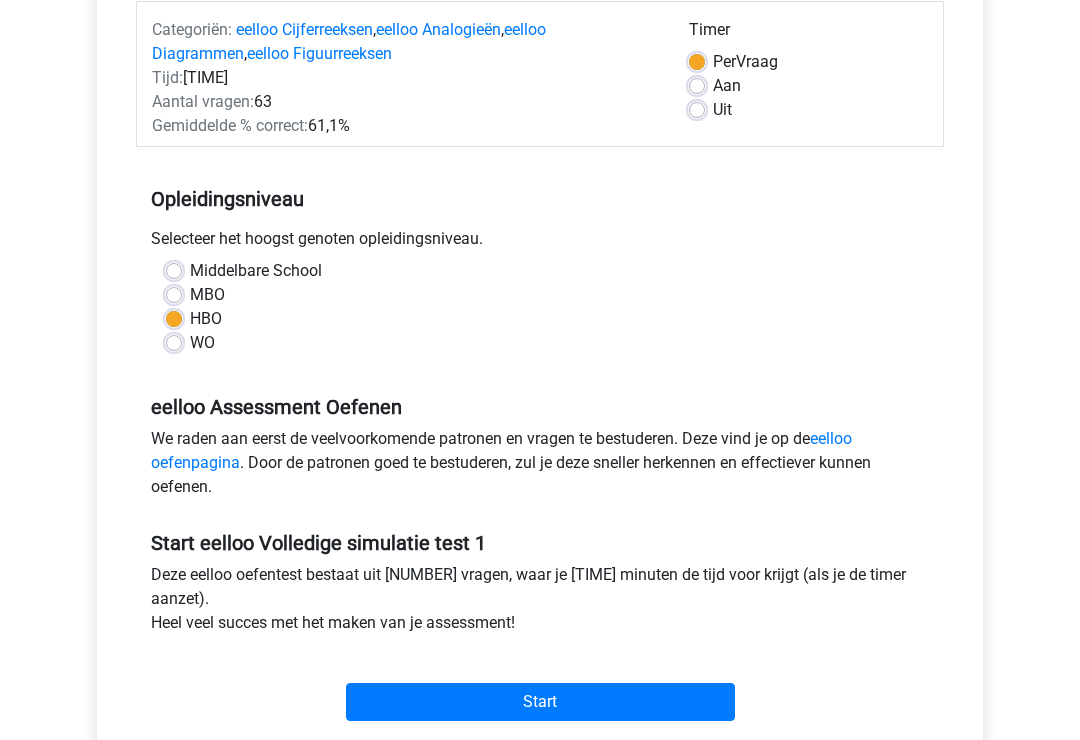 click on "Start" at bounding box center (540, 702) 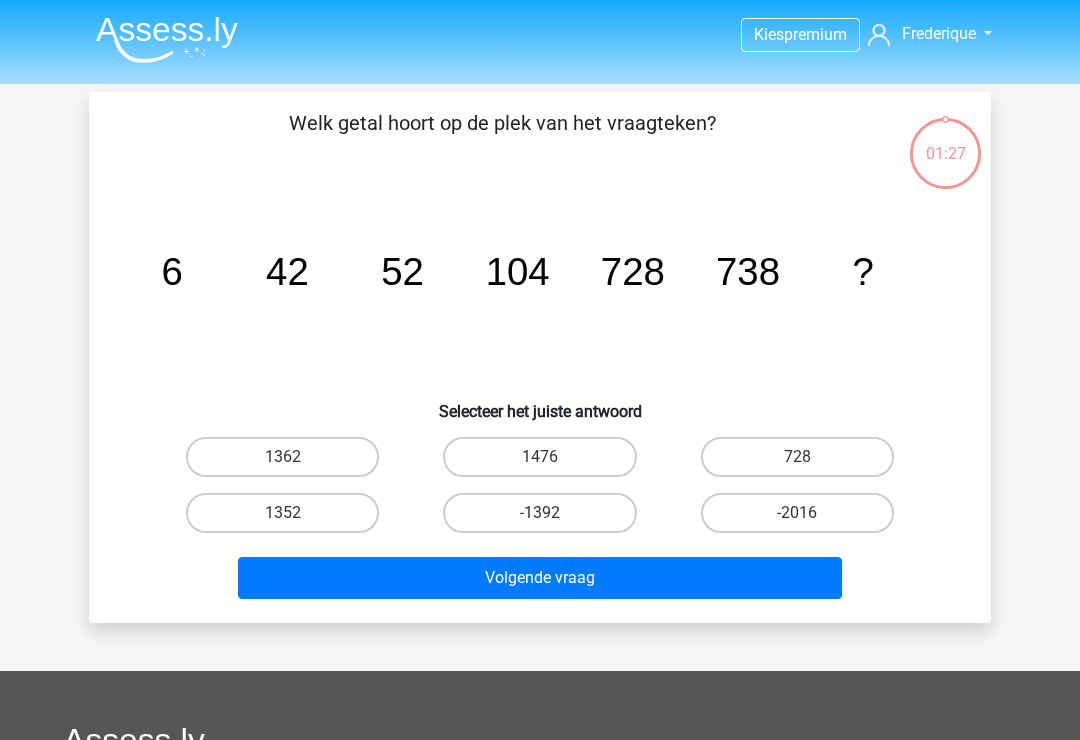 scroll, scrollTop: 0, scrollLeft: 0, axis: both 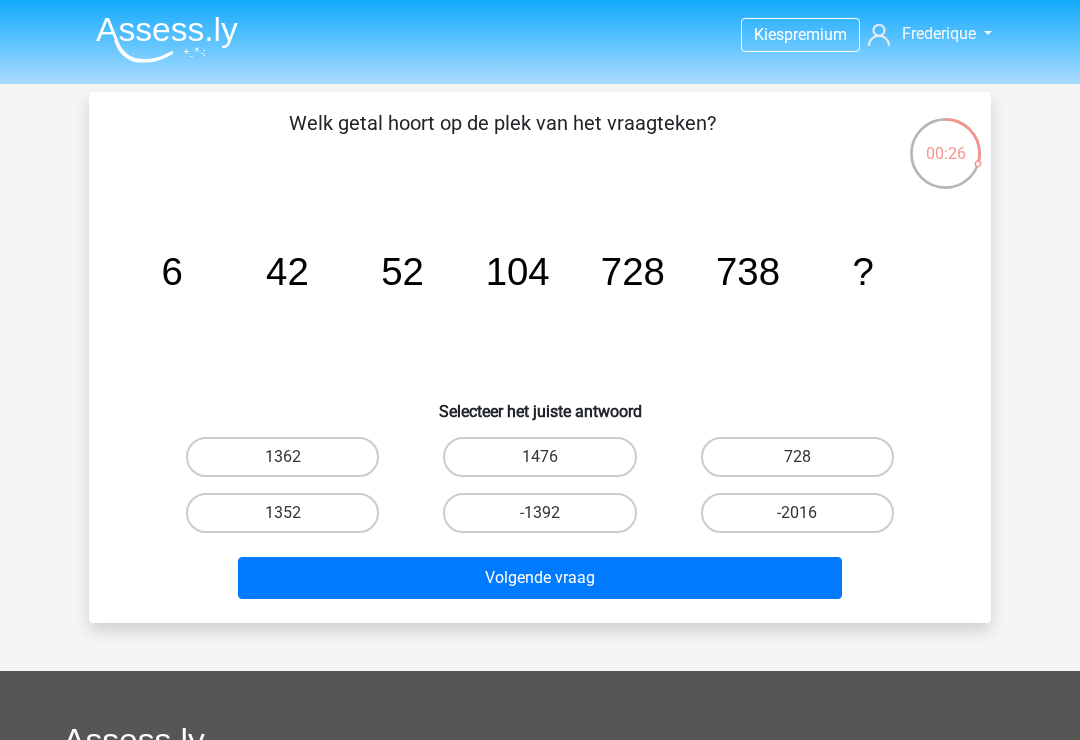 click on "1352" at bounding box center (282, 513) 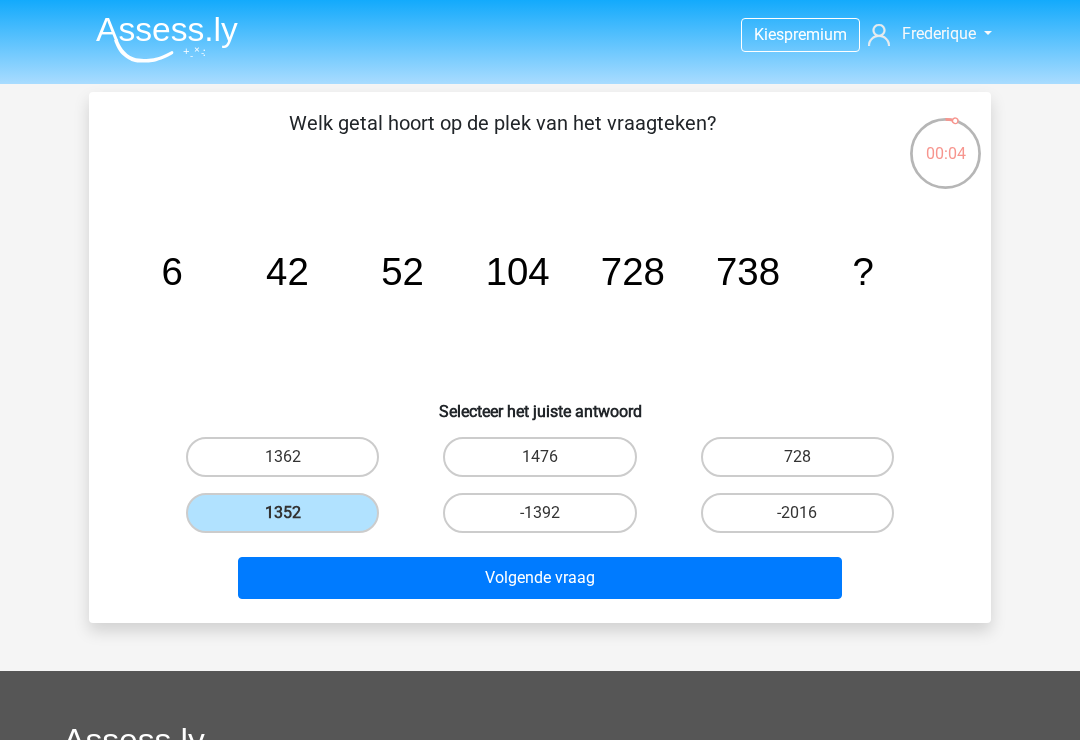click on "1476" at bounding box center [539, 457] 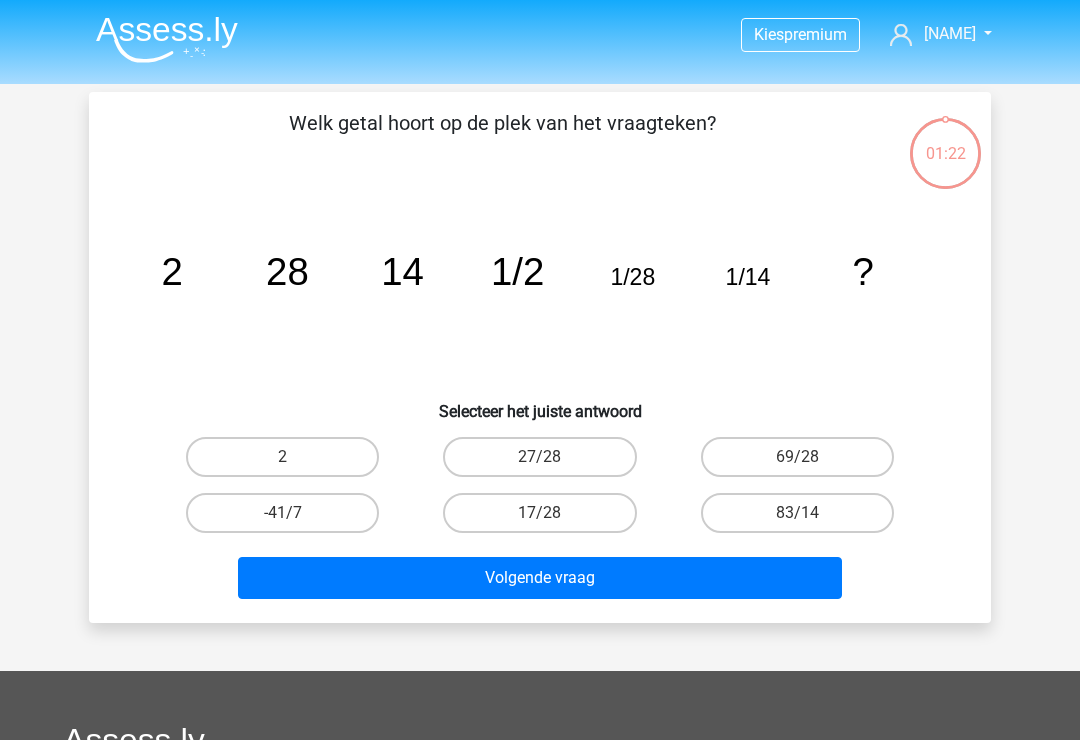 scroll, scrollTop: 0, scrollLeft: 0, axis: both 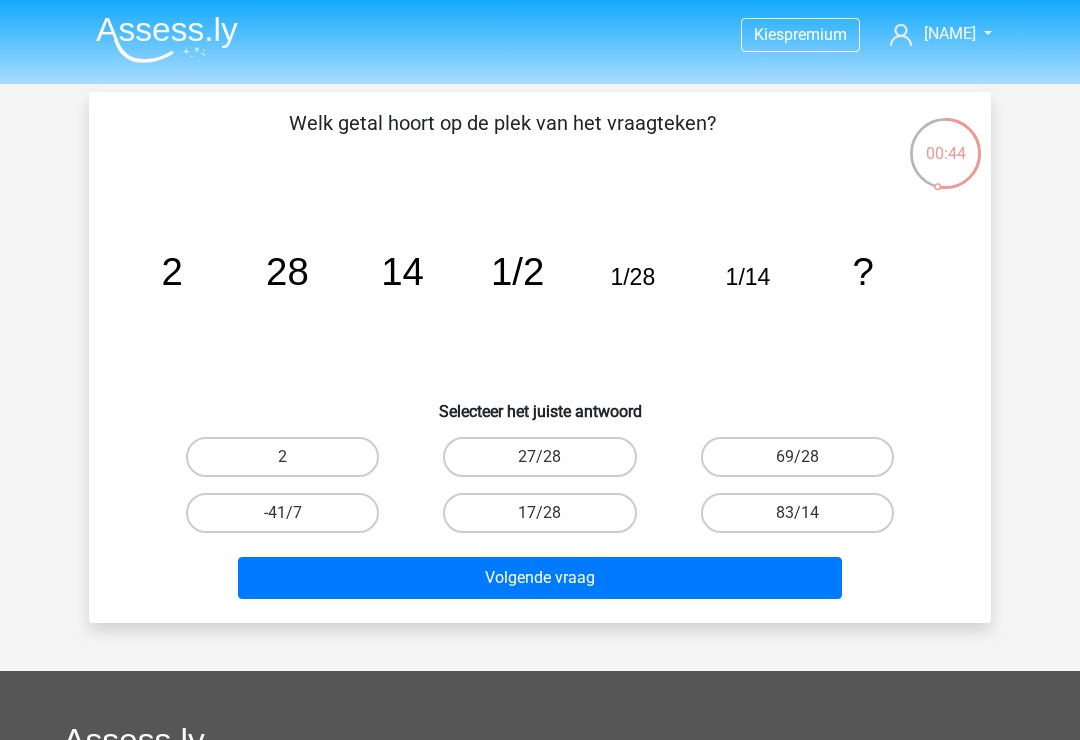 click on "2" at bounding box center (282, 457) 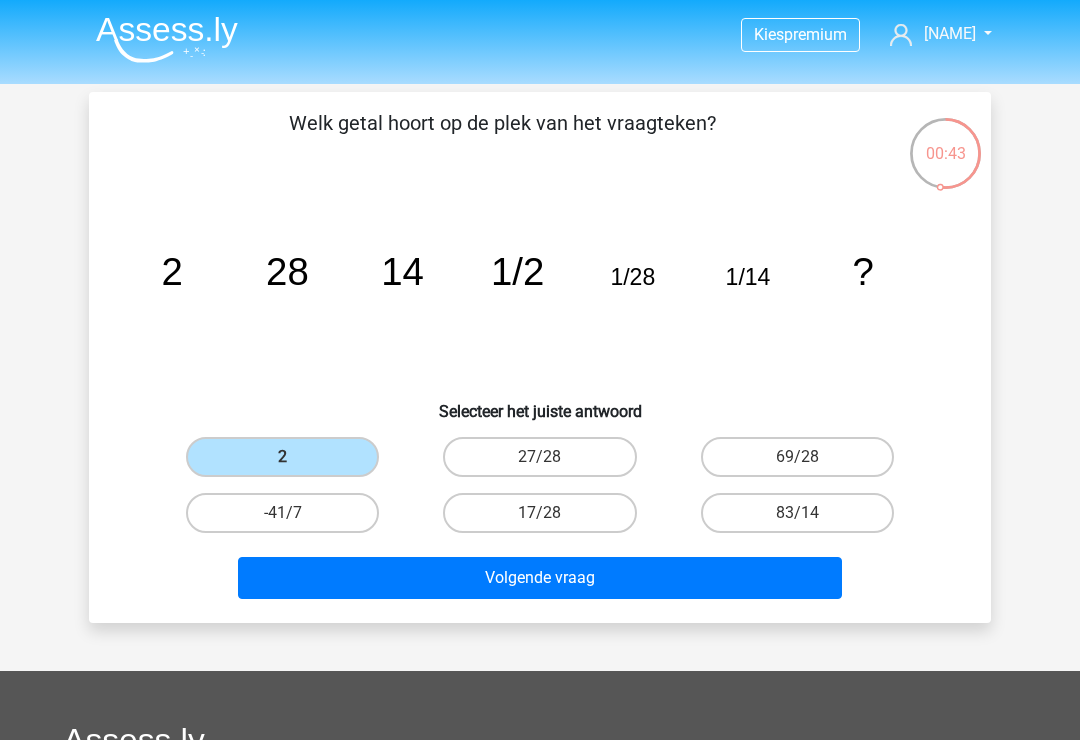 click on "Volgende vraag" at bounding box center (540, 578) 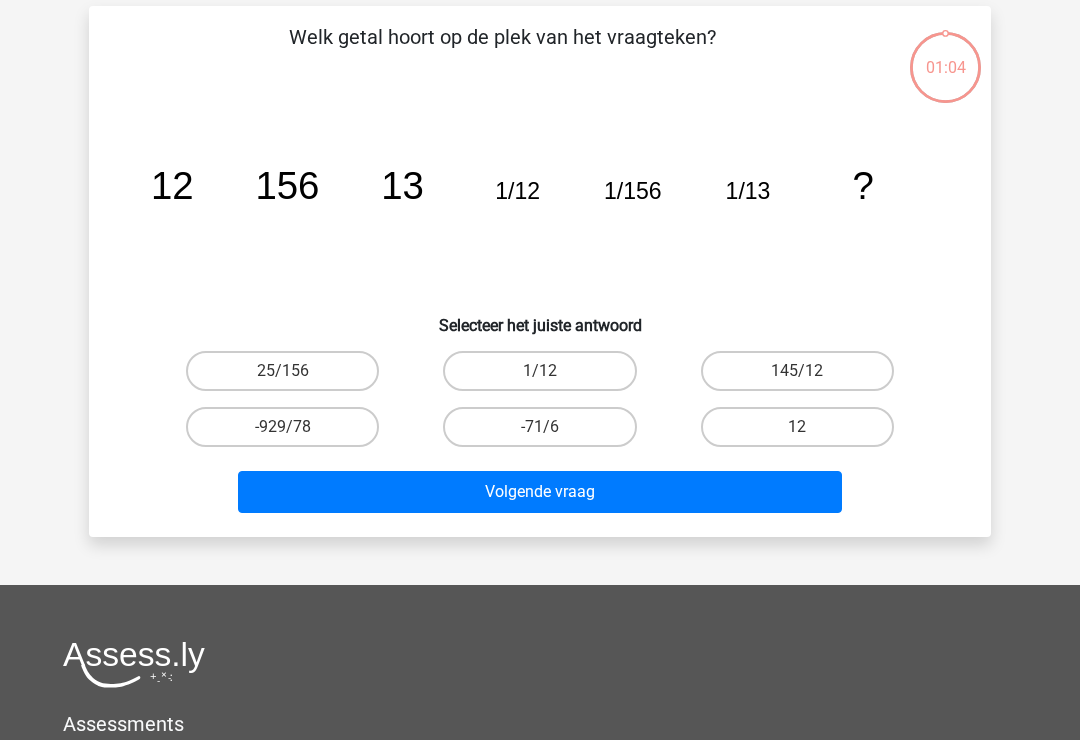 scroll, scrollTop: 92, scrollLeft: 0, axis: vertical 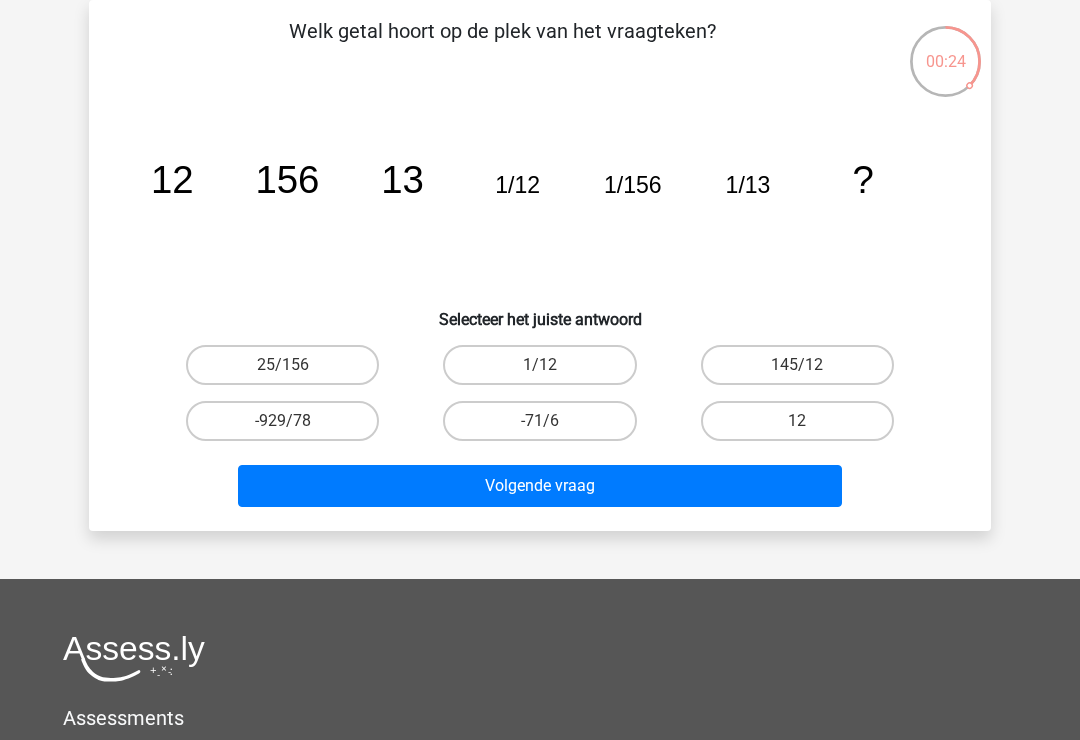 click on "12" at bounding box center [797, 421] 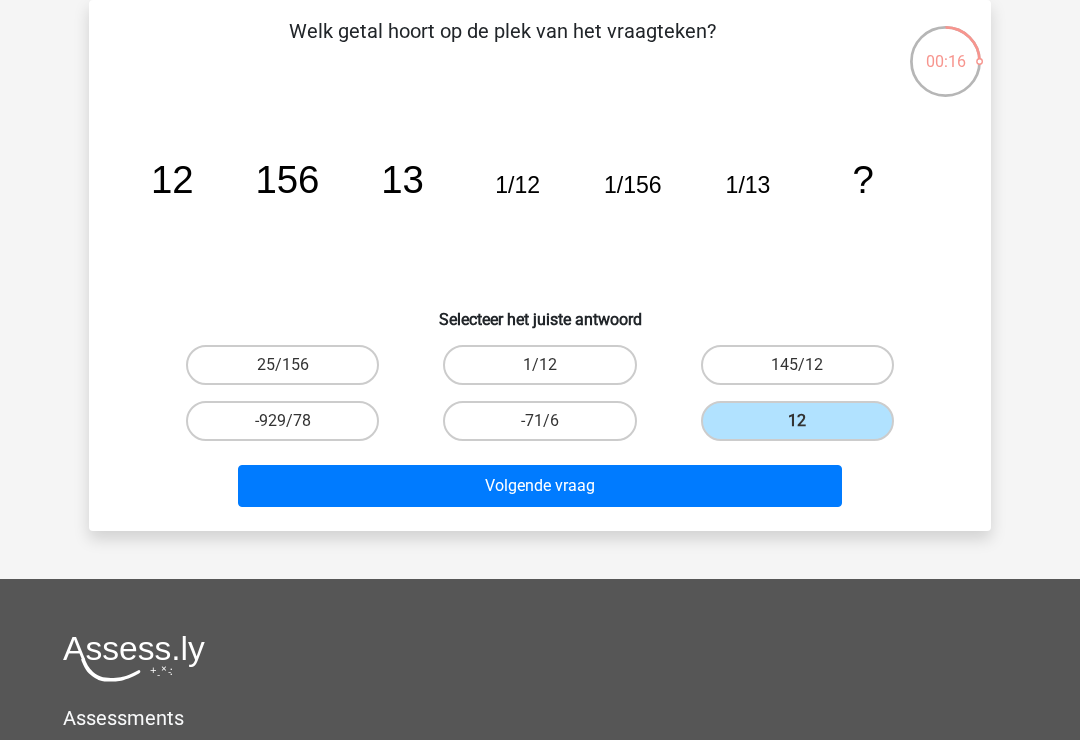 click on "Volgende vraag" at bounding box center [540, 486] 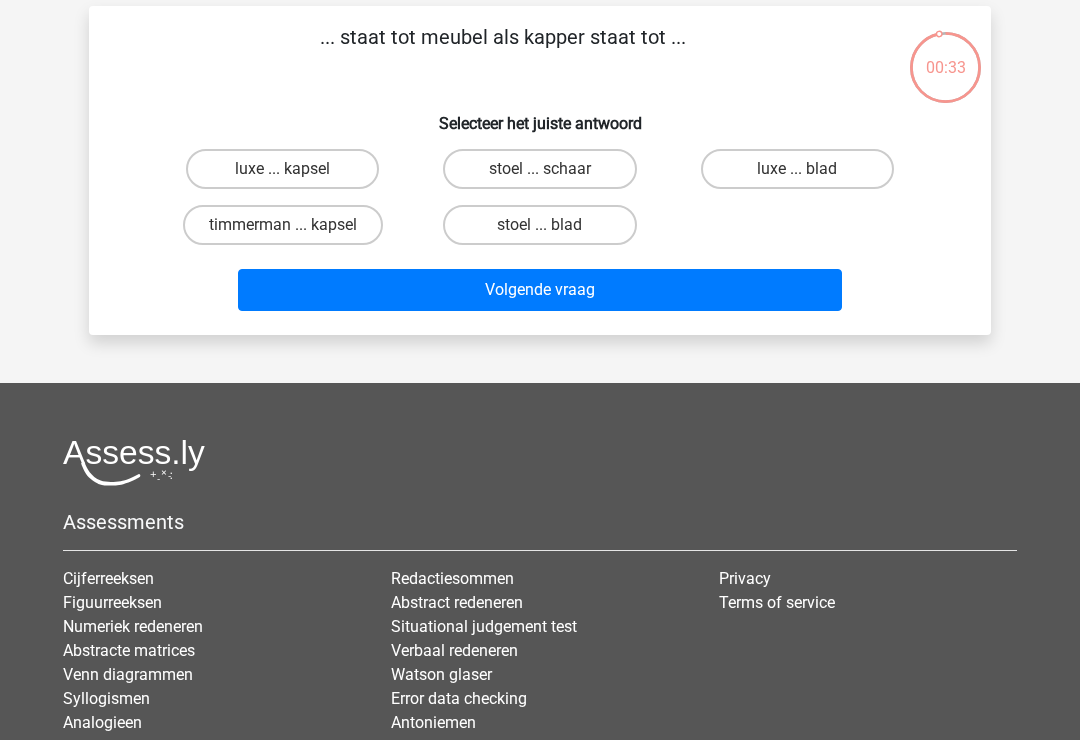 scroll, scrollTop: 22, scrollLeft: 0, axis: vertical 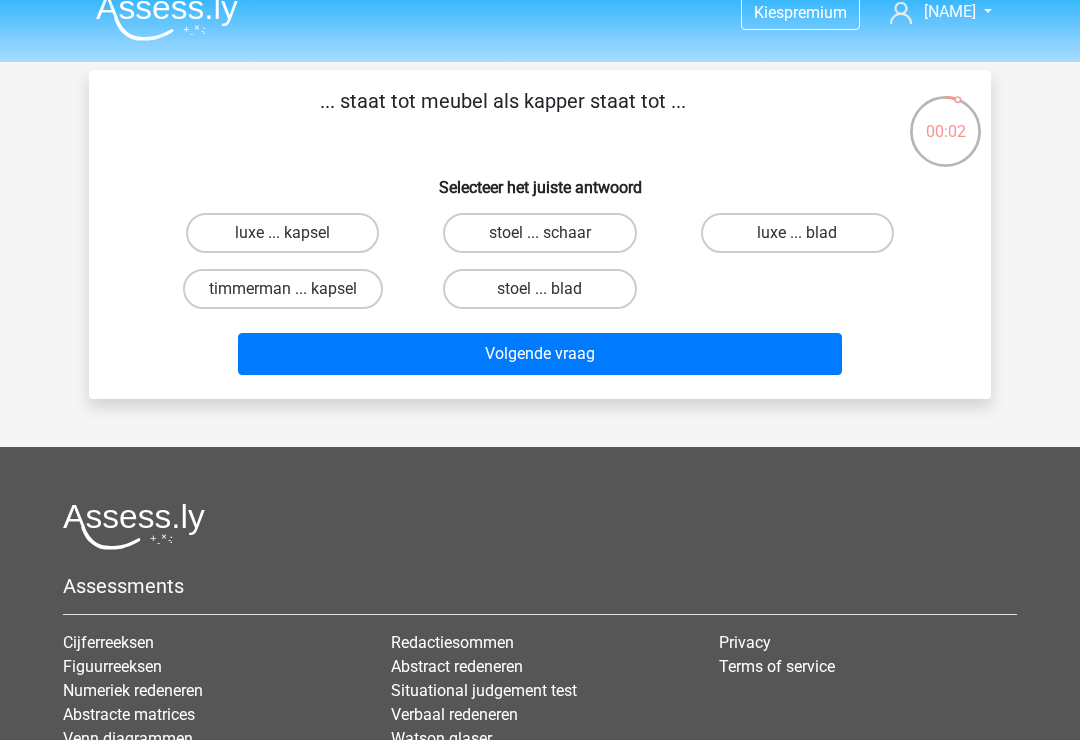 click on "timmerman ... kapsel" at bounding box center [283, 289] 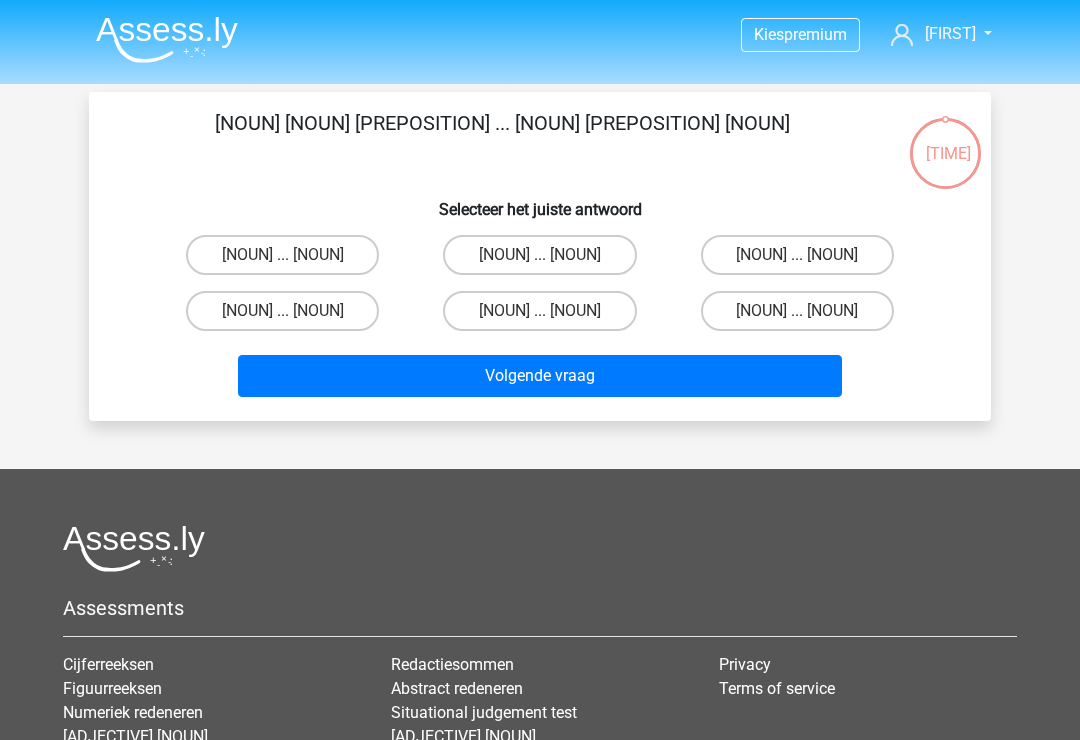 scroll, scrollTop: 22, scrollLeft: 0, axis: vertical 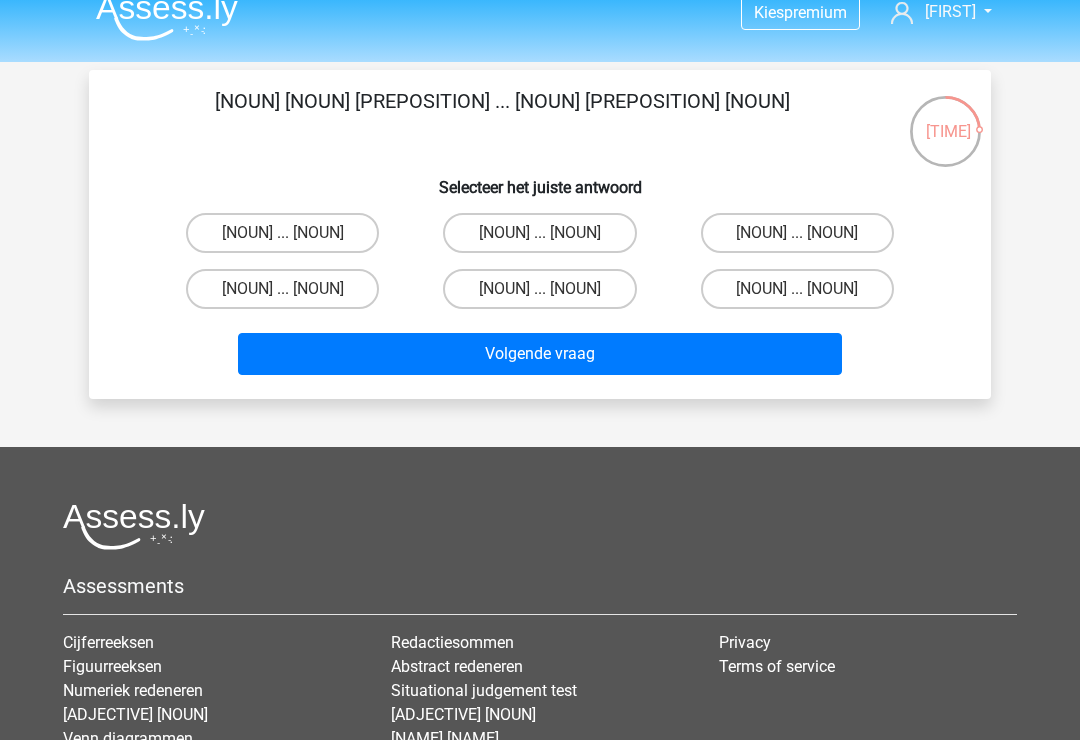 click on "boeket ... leerlingen" at bounding box center [797, 289] 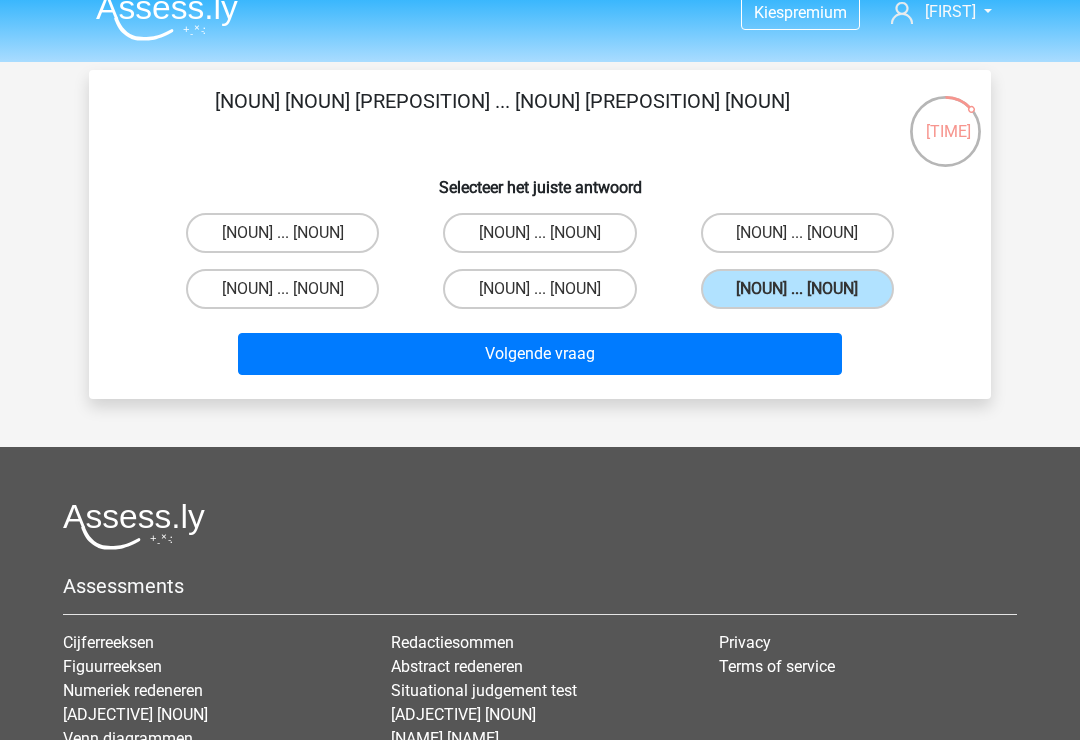 click on "Volgende vraag" at bounding box center [540, 354] 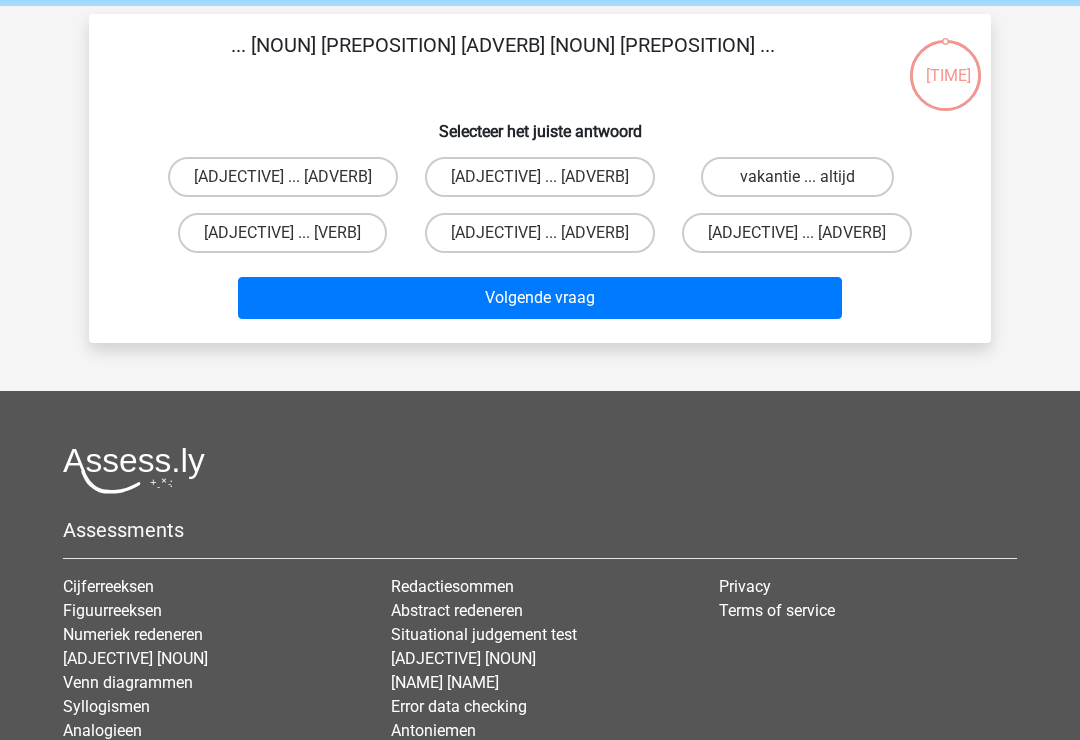 scroll, scrollTop: 92, scrollLeft: 0, axis: vertical 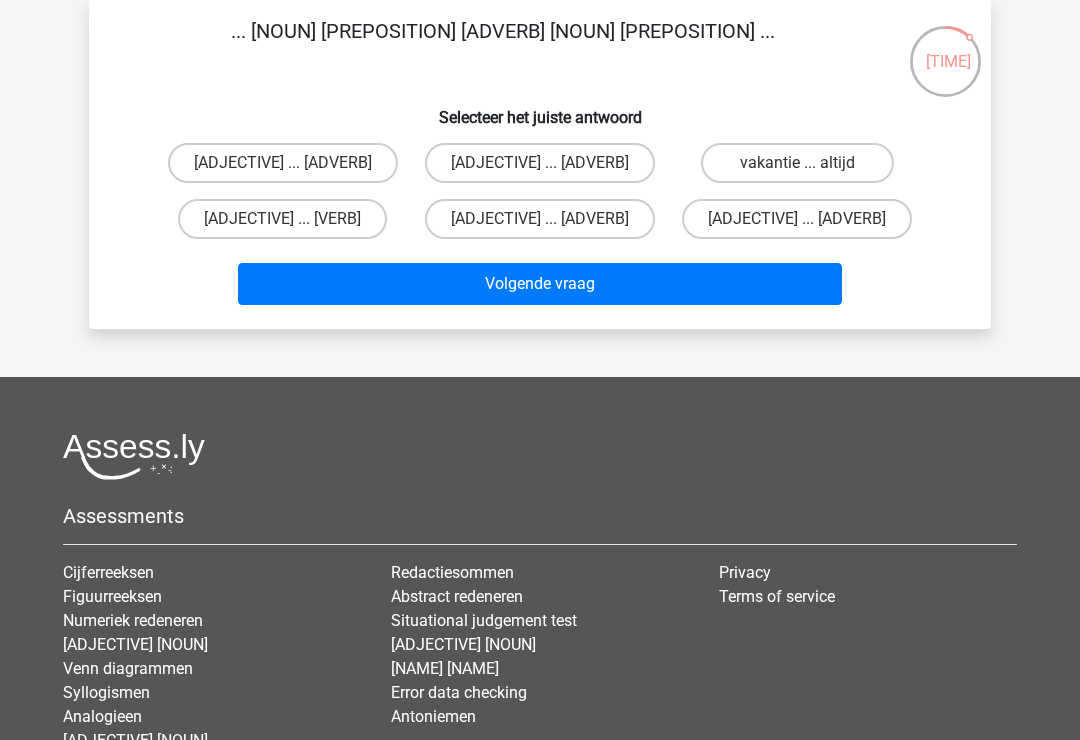 click on "luxe ... gewoonlijk" at bounding box center (540, 163) 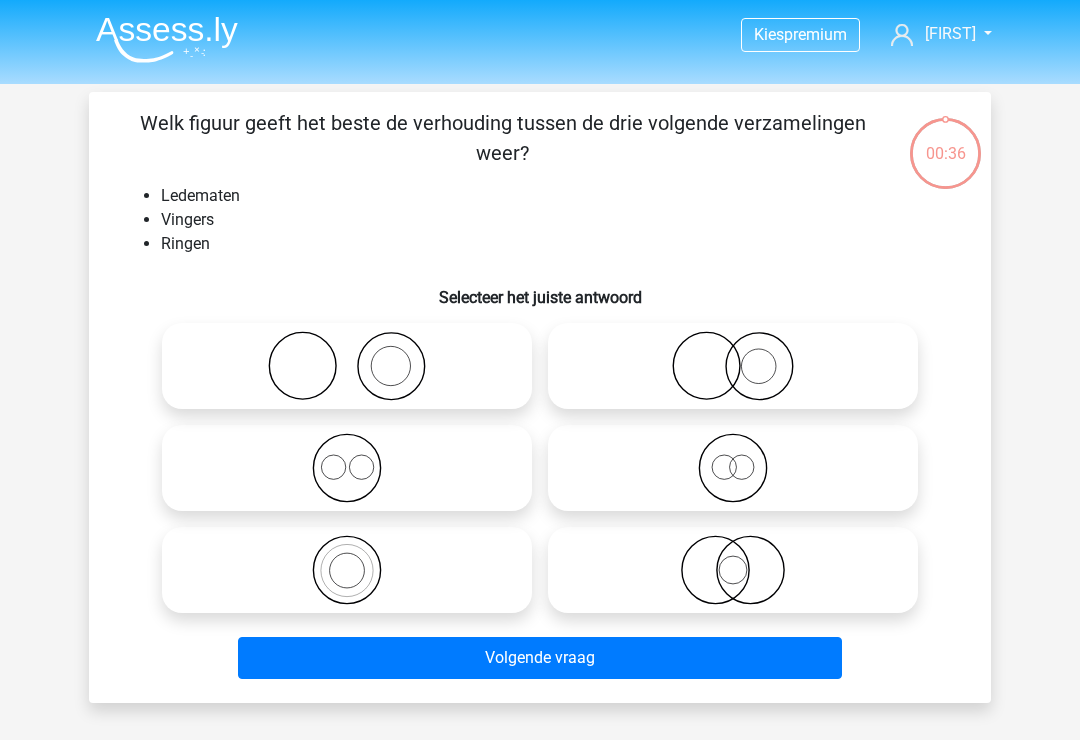 scroll, scrollTop: 92, scrollLeft: 0, axis: vertical 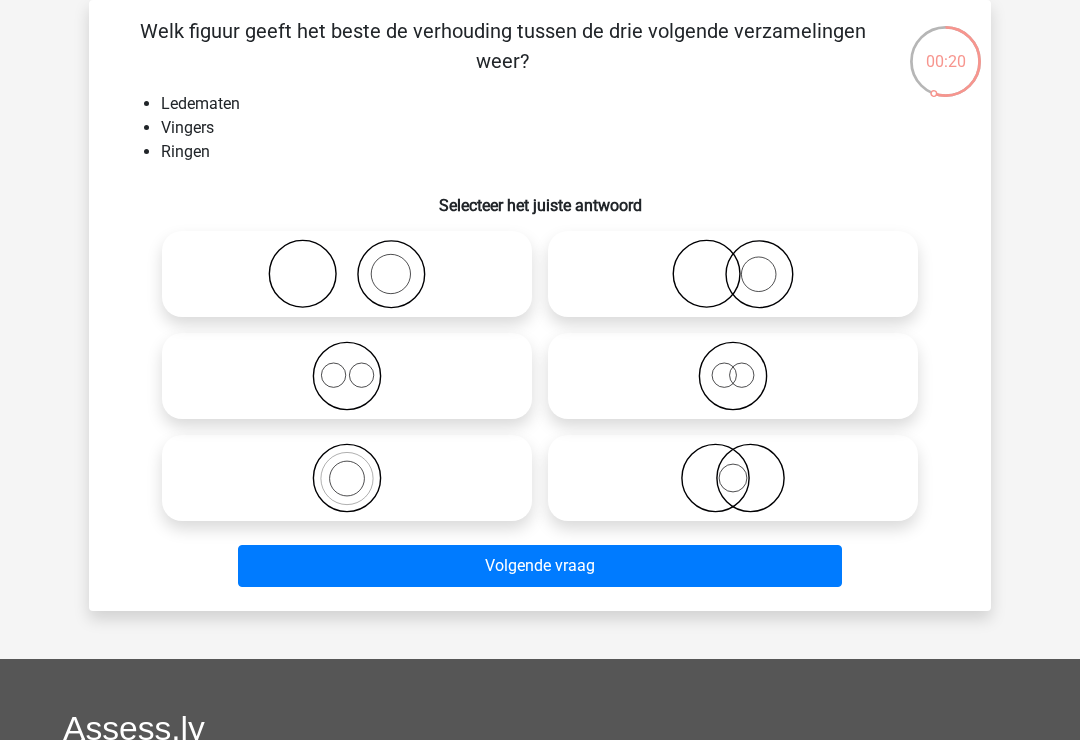 click at bounding box center (347, 274) 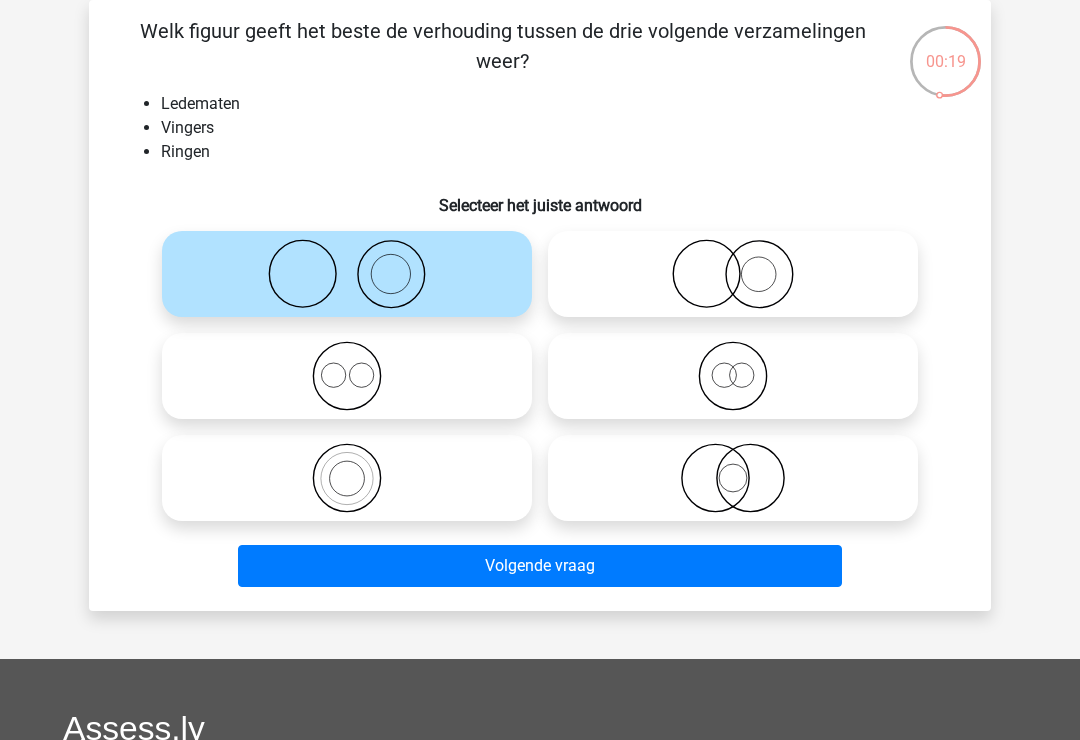 click on "Volgende vraag" at bounding box center (540, 566) 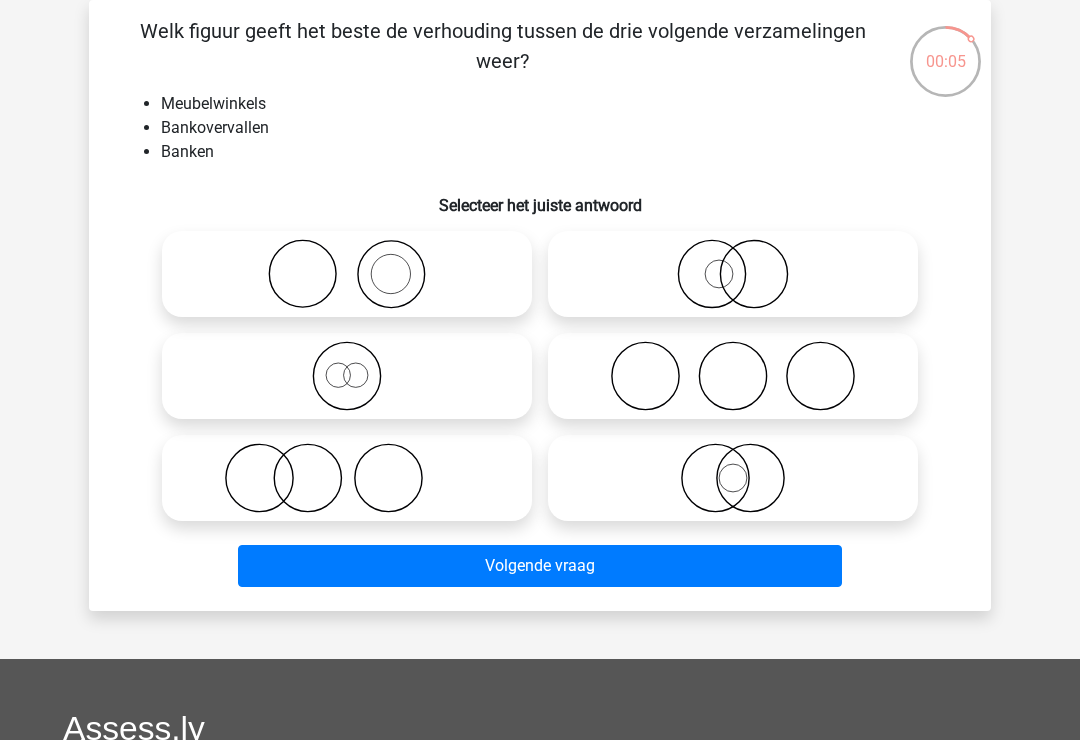 click at bounding box center (388, 478) 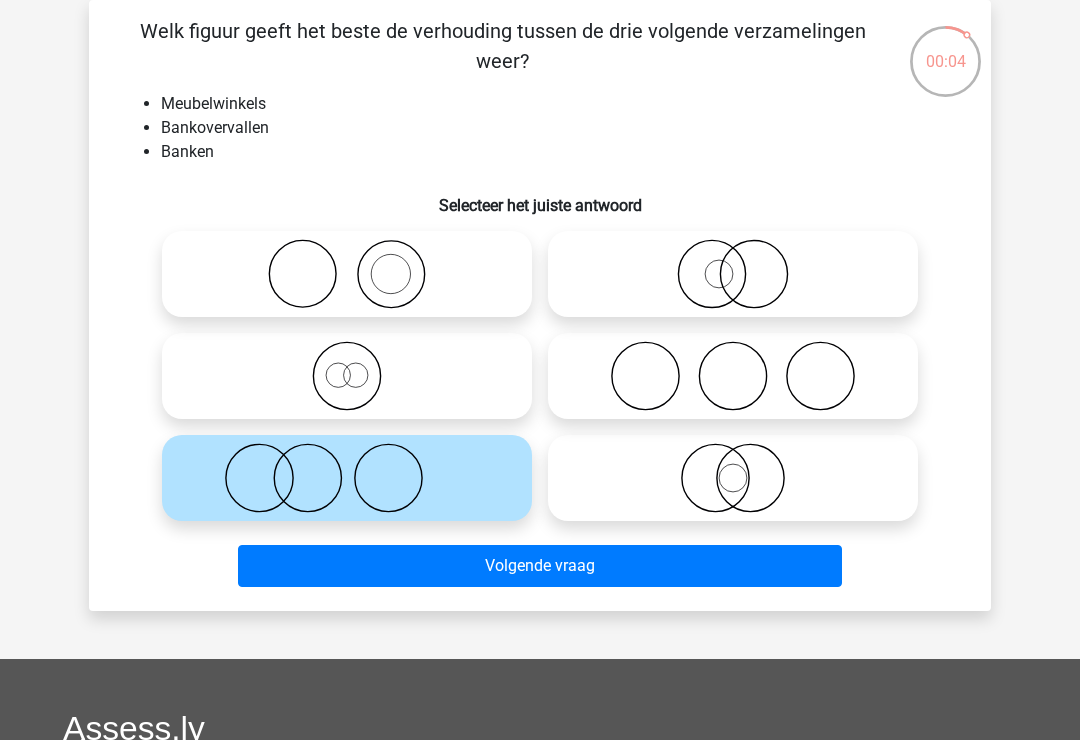 click on "Volgende vraag" at bounding box center [540, 566] 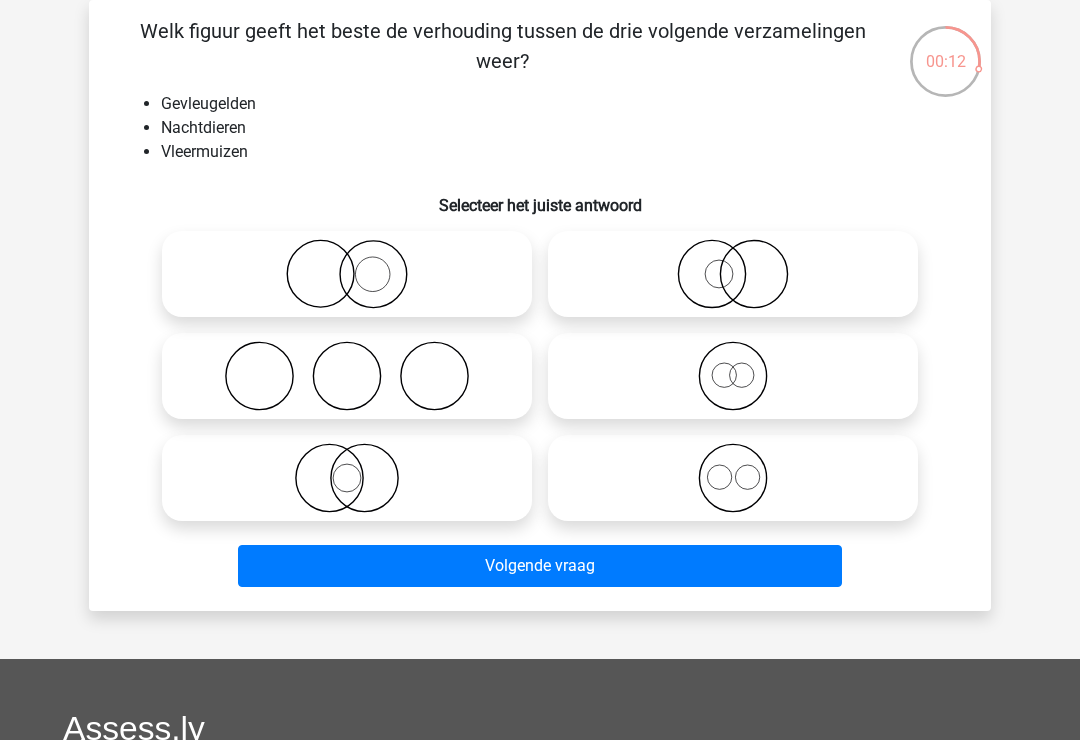 click at bounding box center (733, 274) 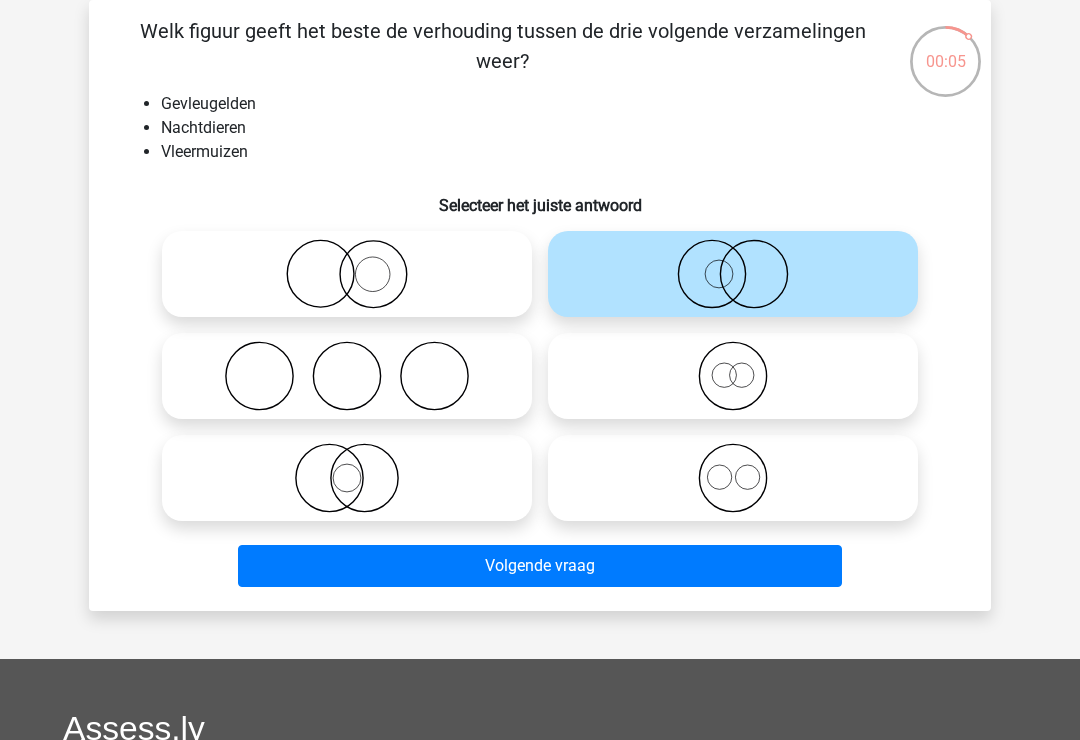 click at bounding box center [739, 359] 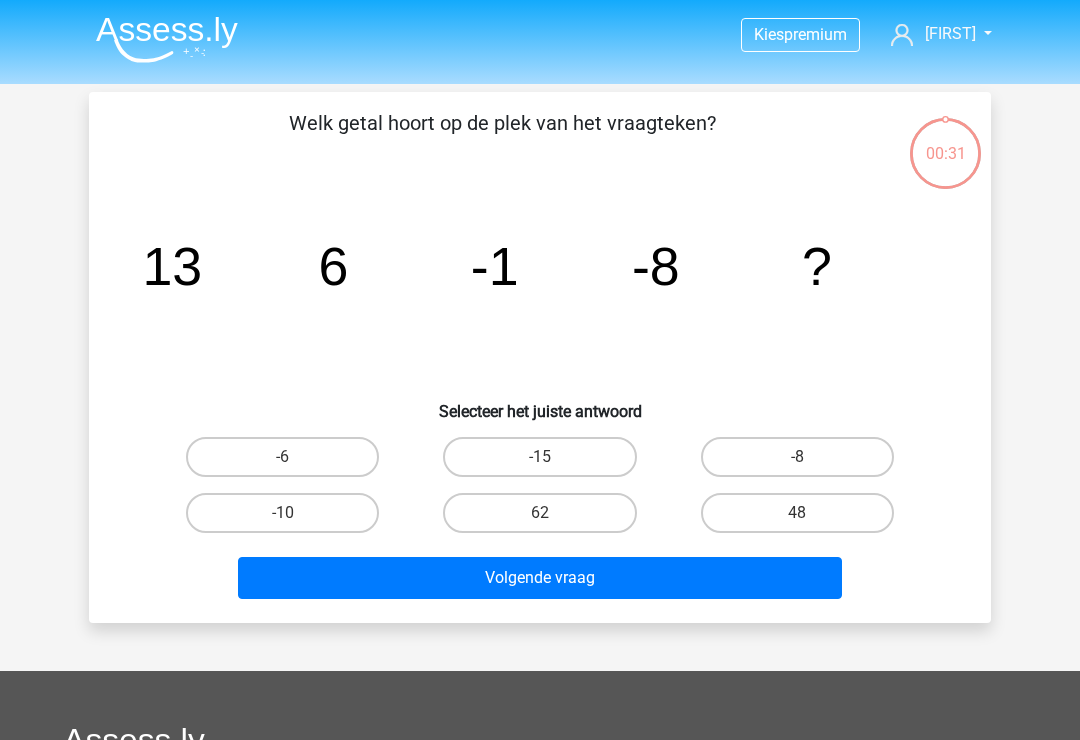 scroll, scrollTop: 92, scrollLeft: 0, axis: vertical 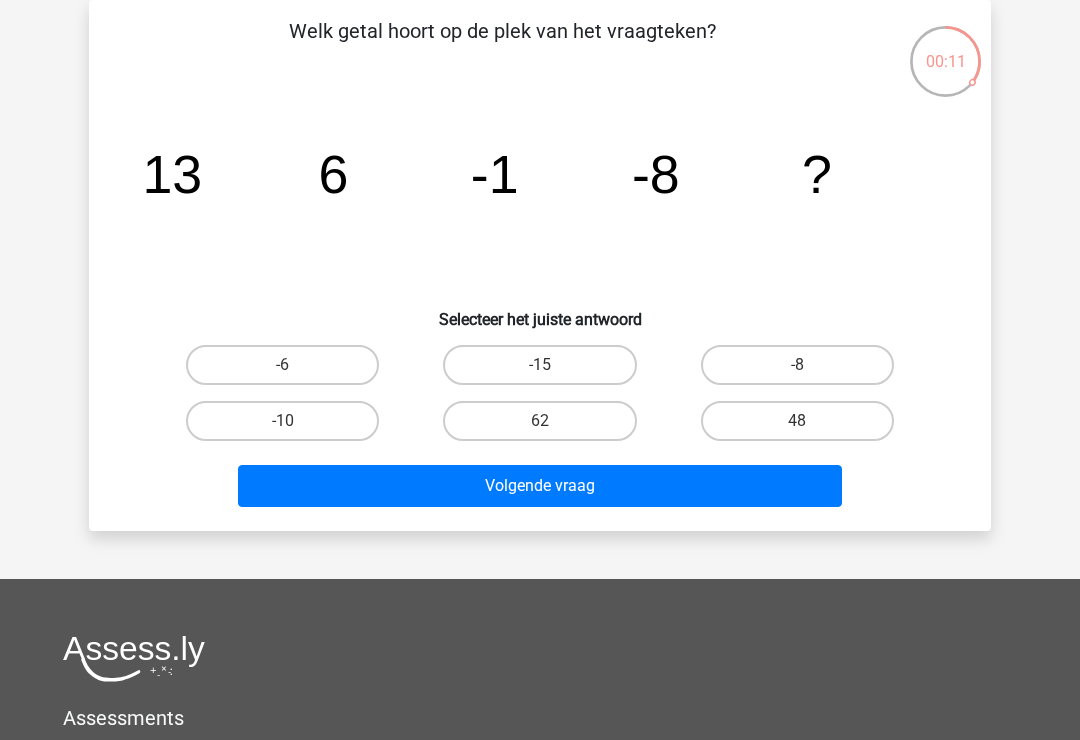 click on "-15" at bounding box center [539, 365] 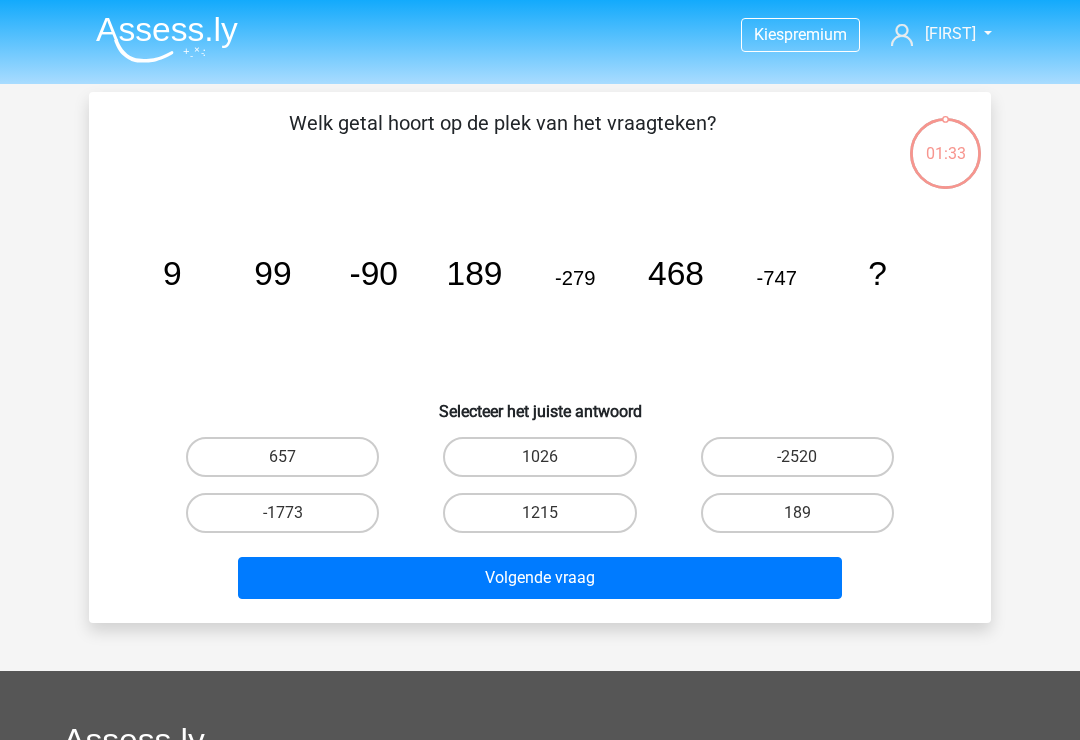 scroll, scrollTop: 92, scrollLeft: 0, axis: vertical 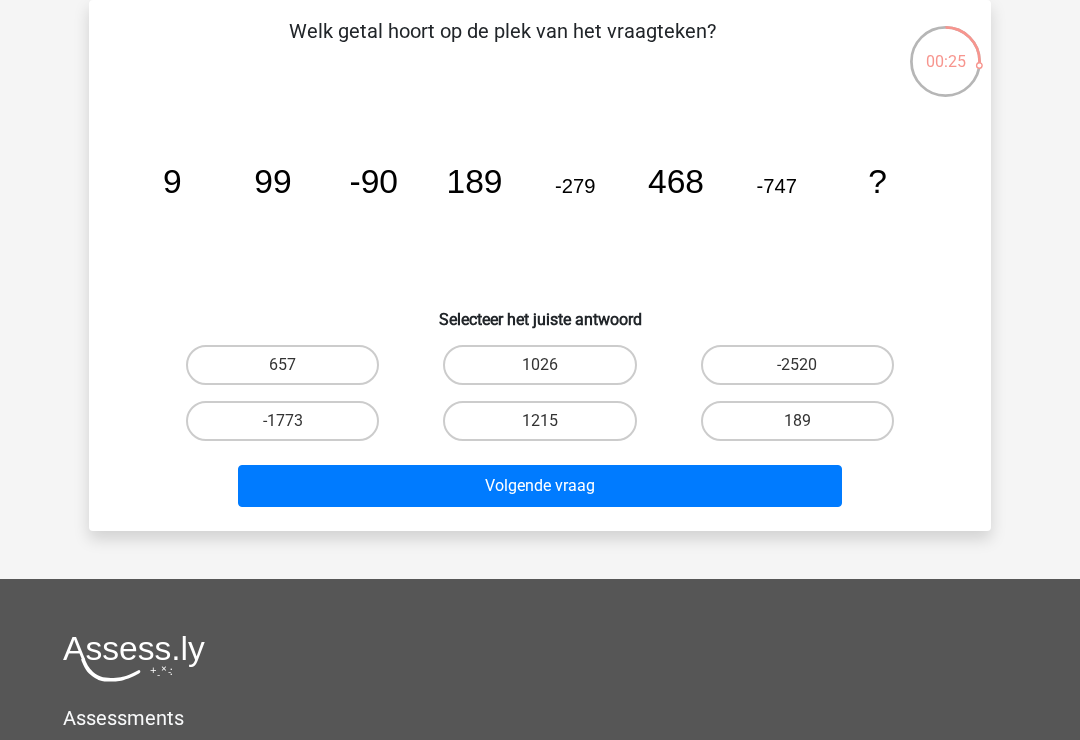 click on "1215" at bounding box center (539, 421) 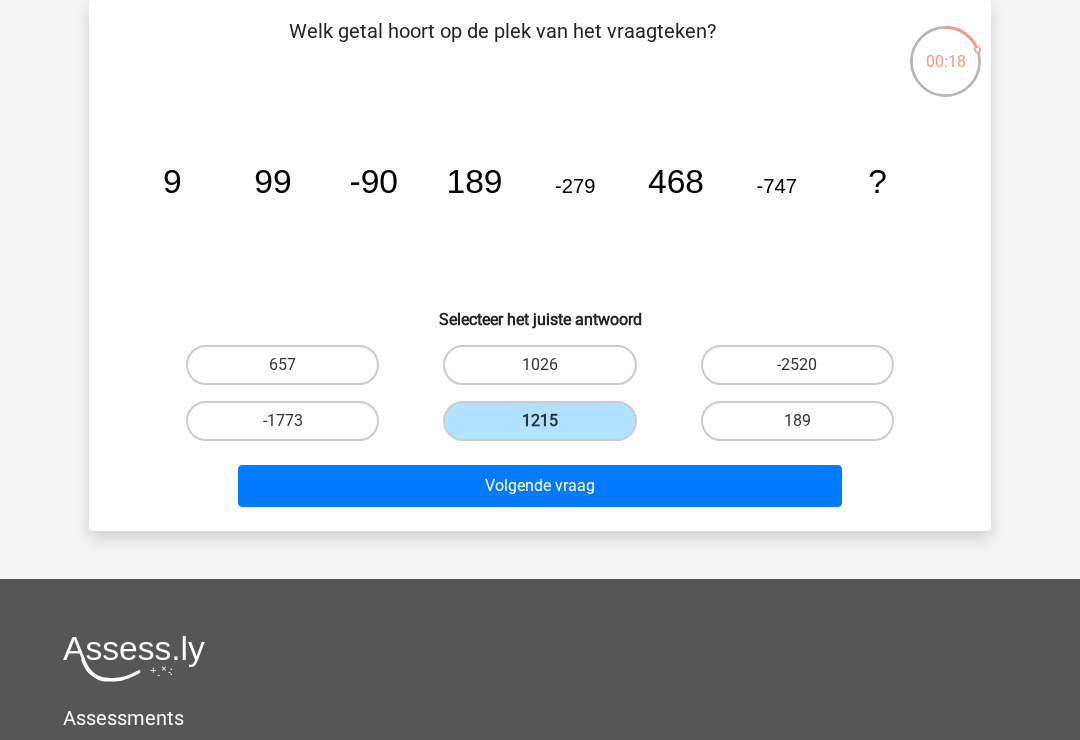 click on "1026" at bounding box center [539, 365] 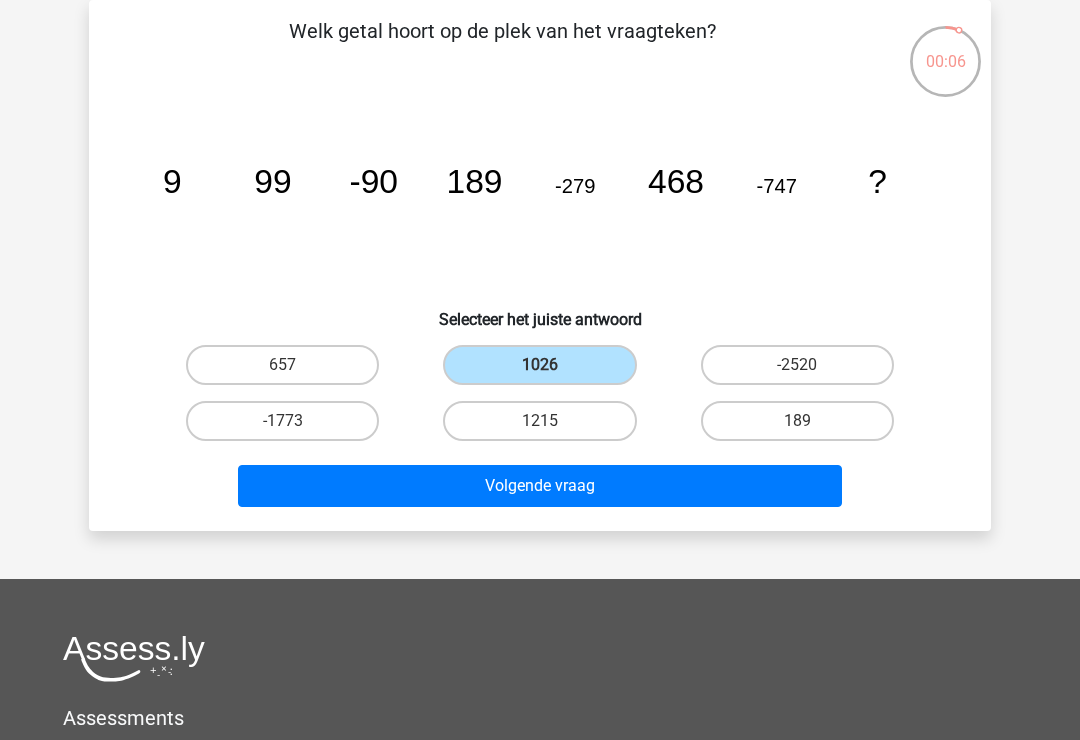 click on "Volgende vraag" at bounding box center (540, 486) 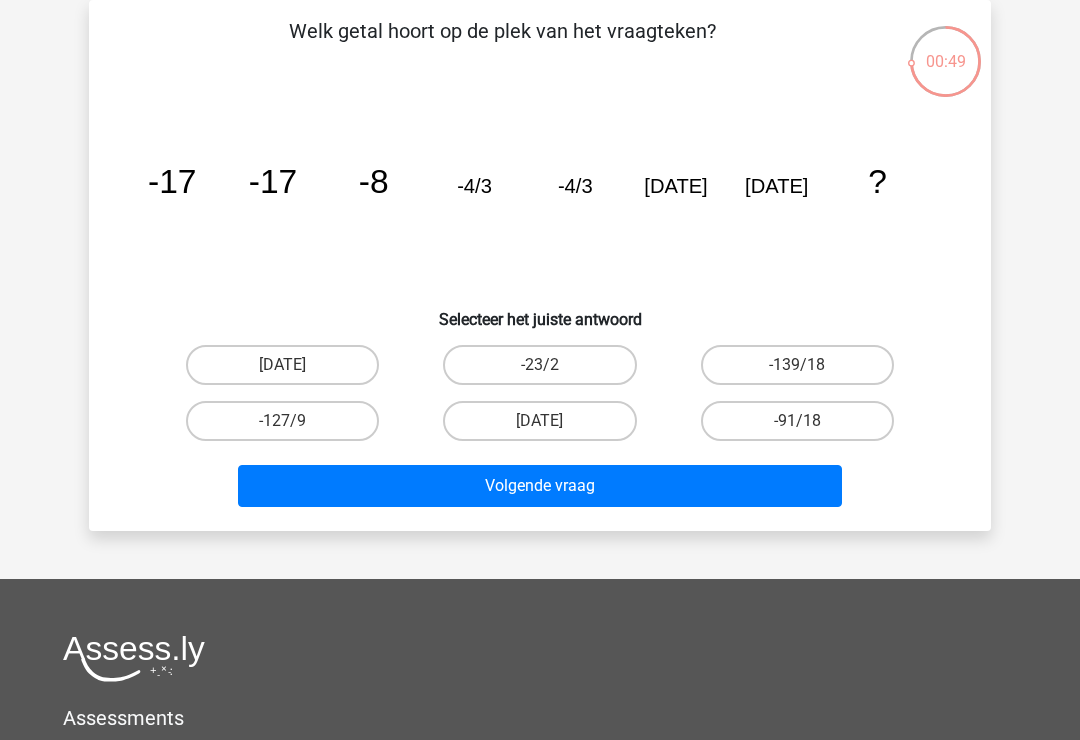 click on "23/18" at bounding box center [289, 371] 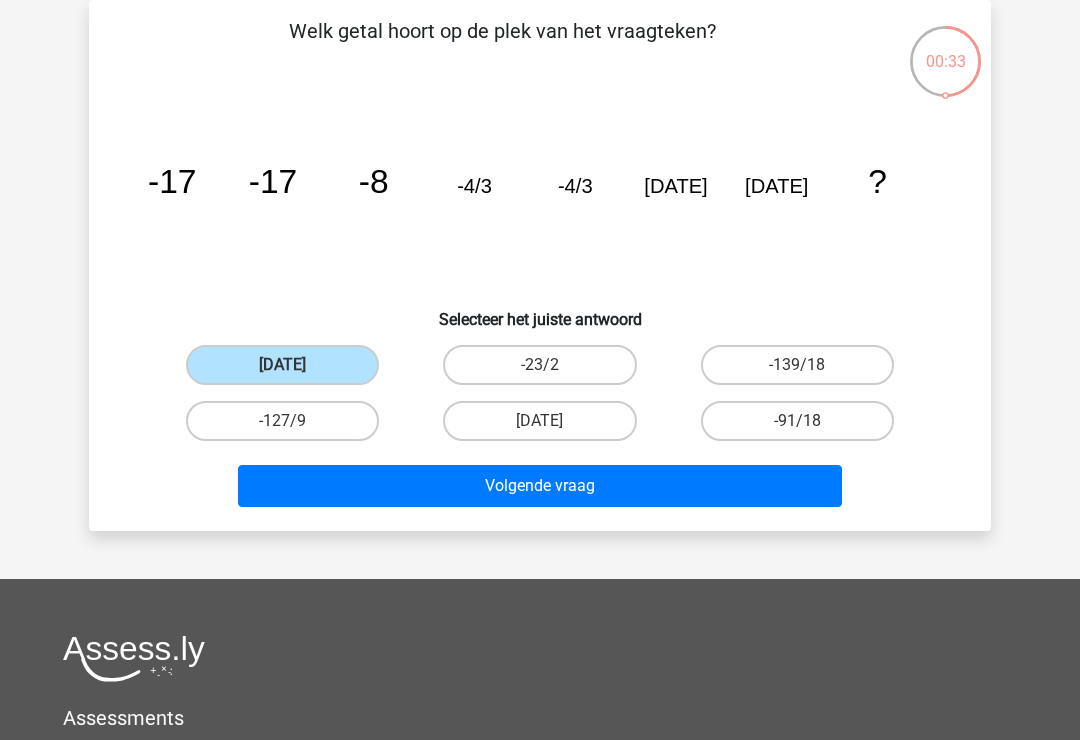 click on "Volgende vraag" at bounding box center (540, 486) 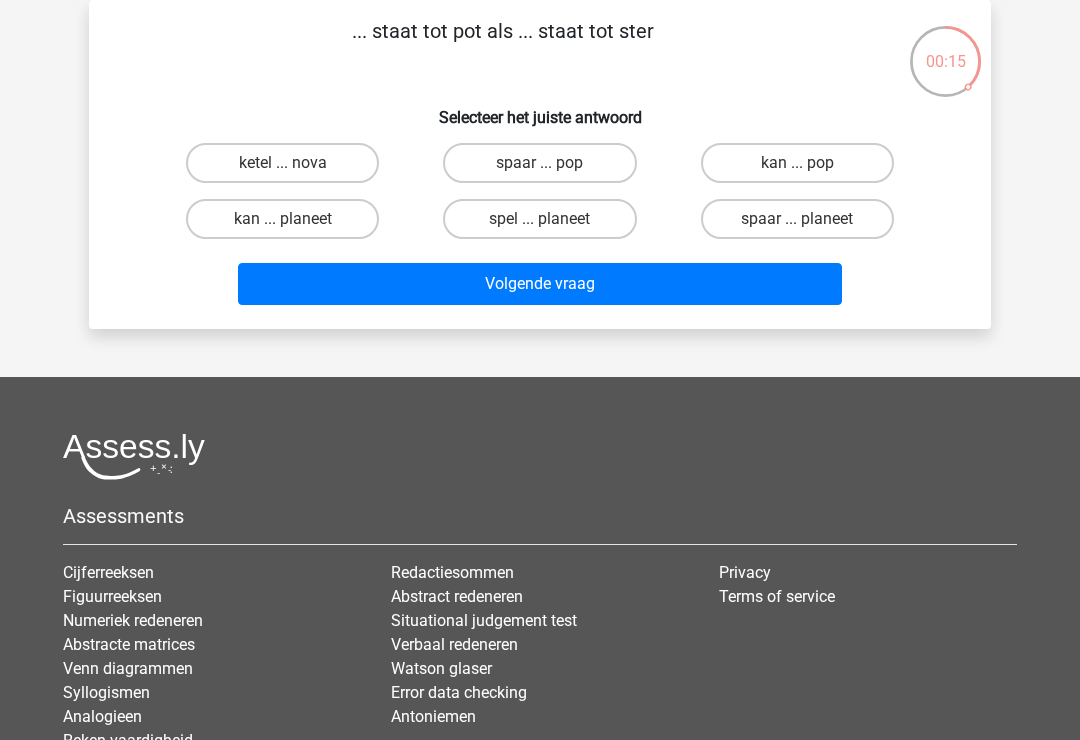 click on "spaar ... pop" at bounding box center [546, 169] 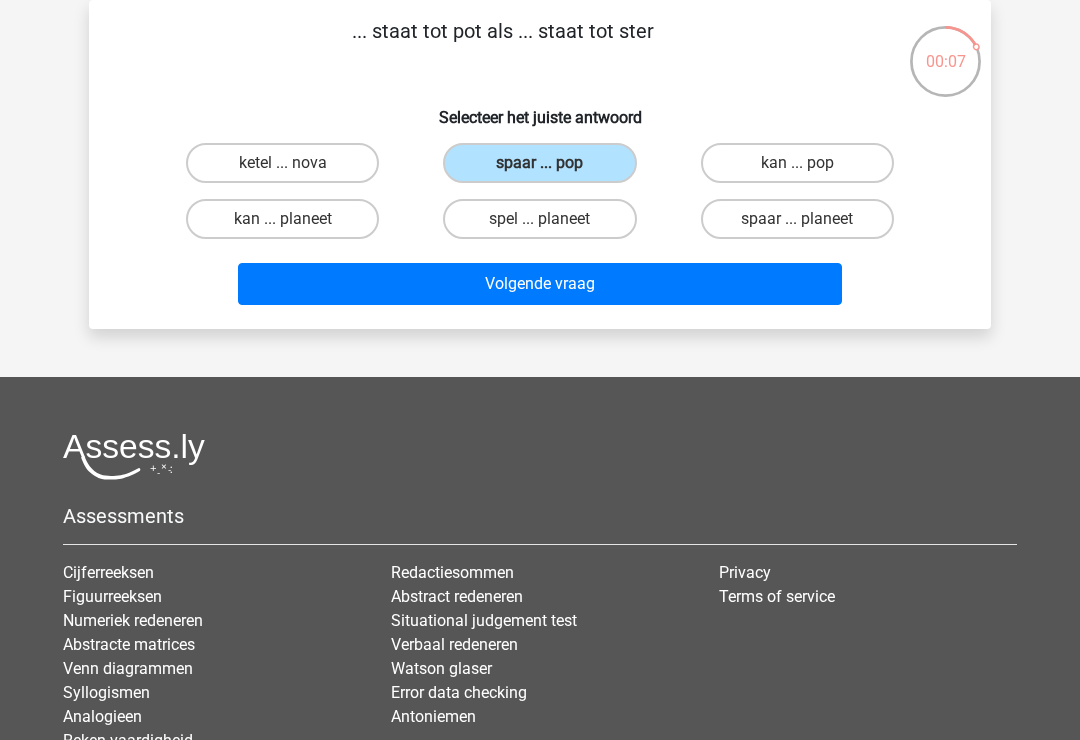 click on "Volgende vraag" at bounding box center [540, 284] 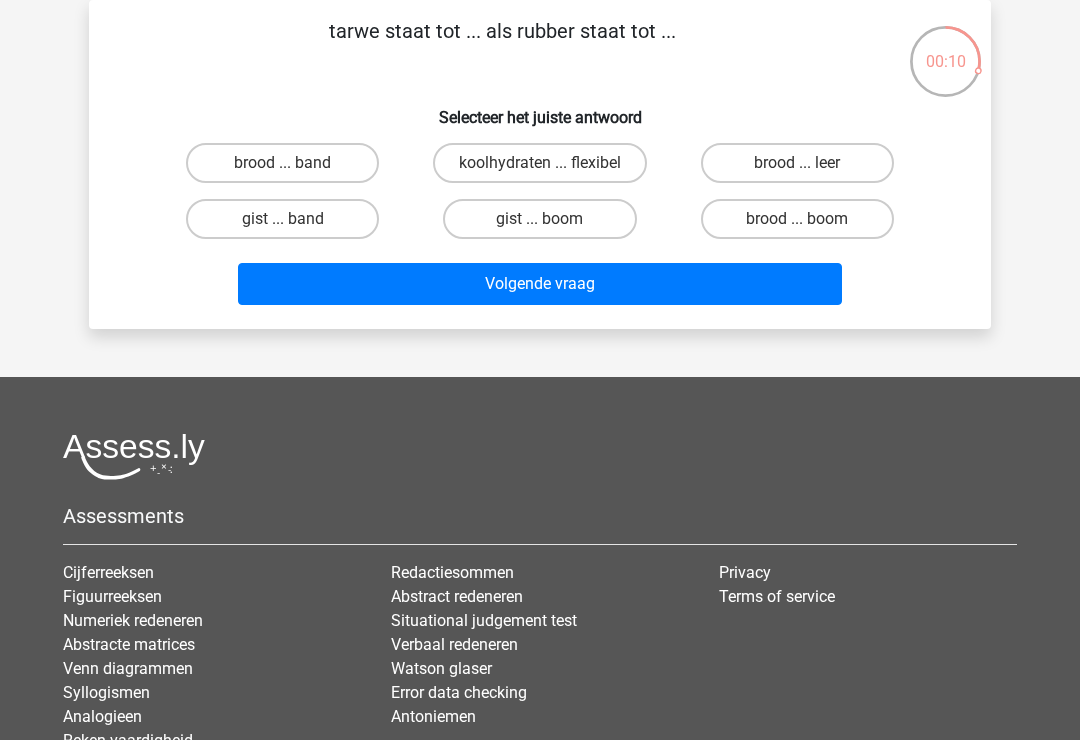 click on "brood ... band" at bounding box center [282, 163] 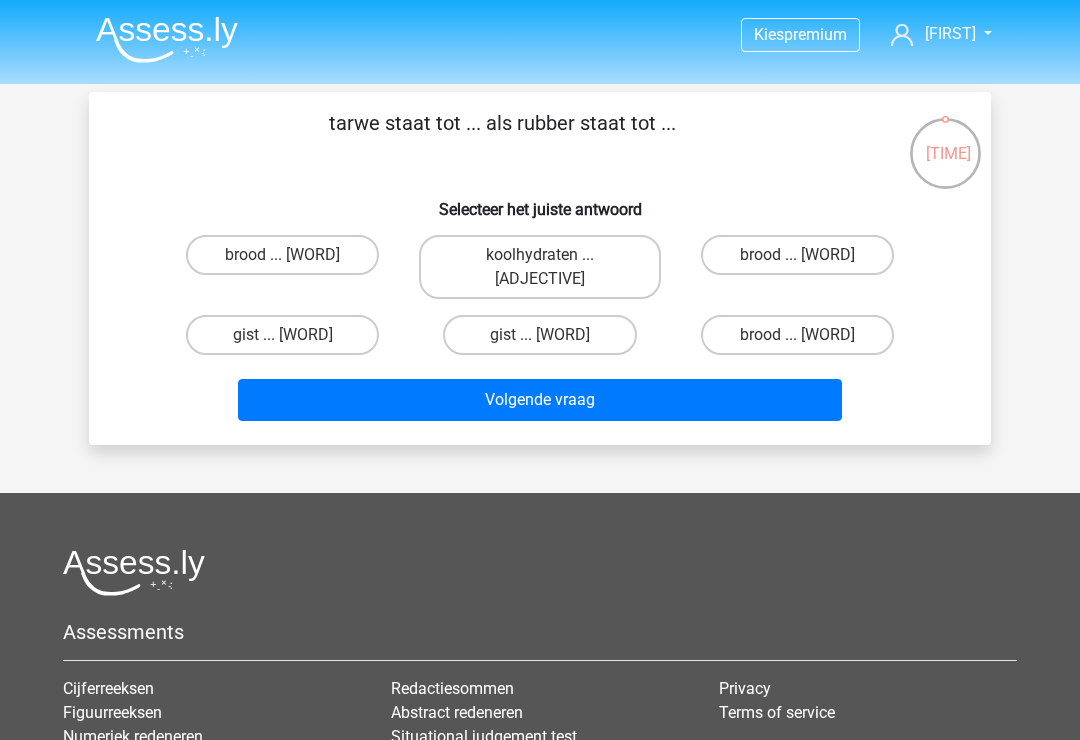 scroll, scrollTop: 92, scrollLeft: 0, axis: vertical 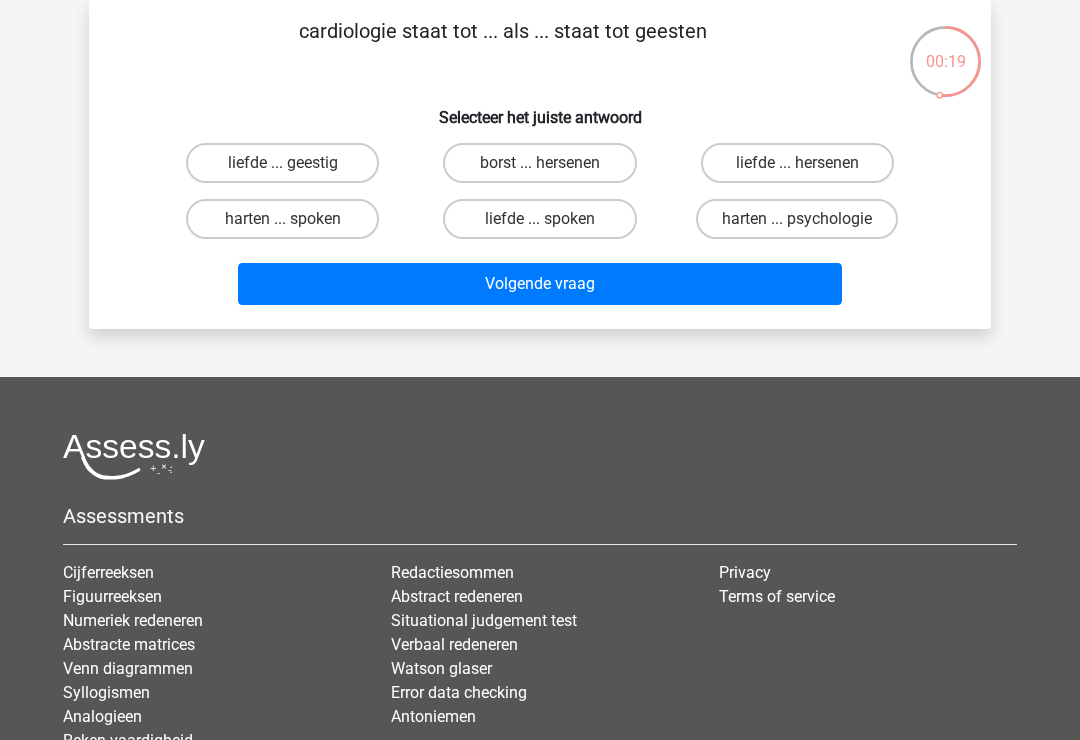 click on "harten ... spoken" at bounding box center [282, 219] 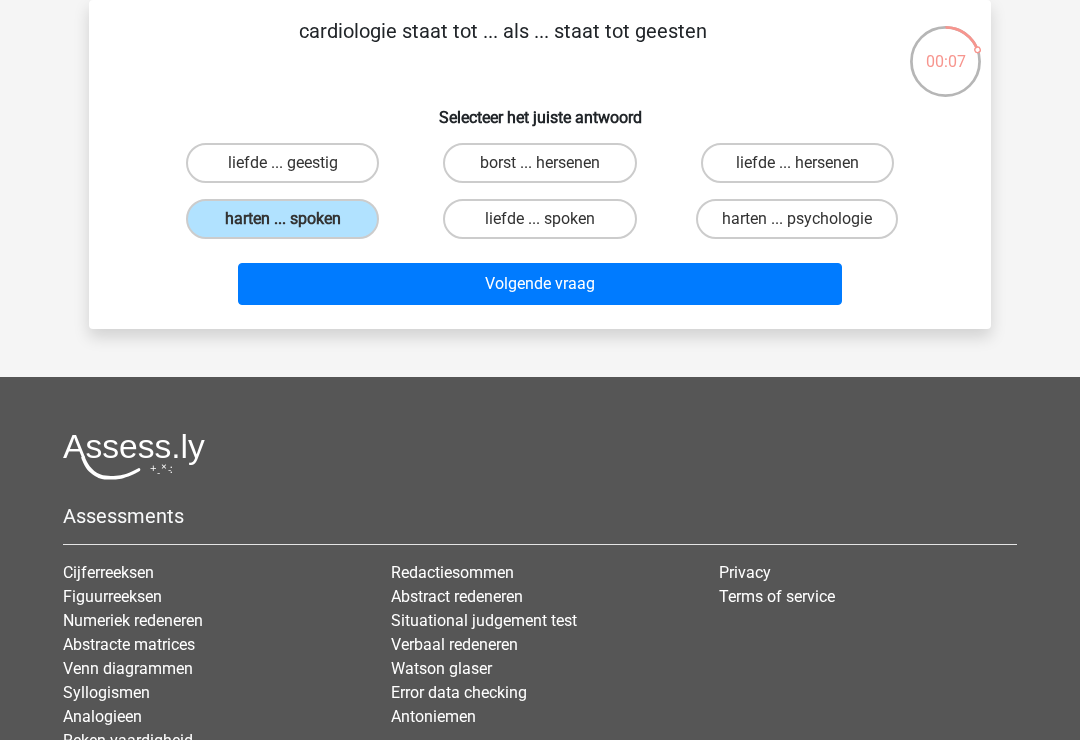 click on "Volgende vraag" at bounding box center (540, 284) 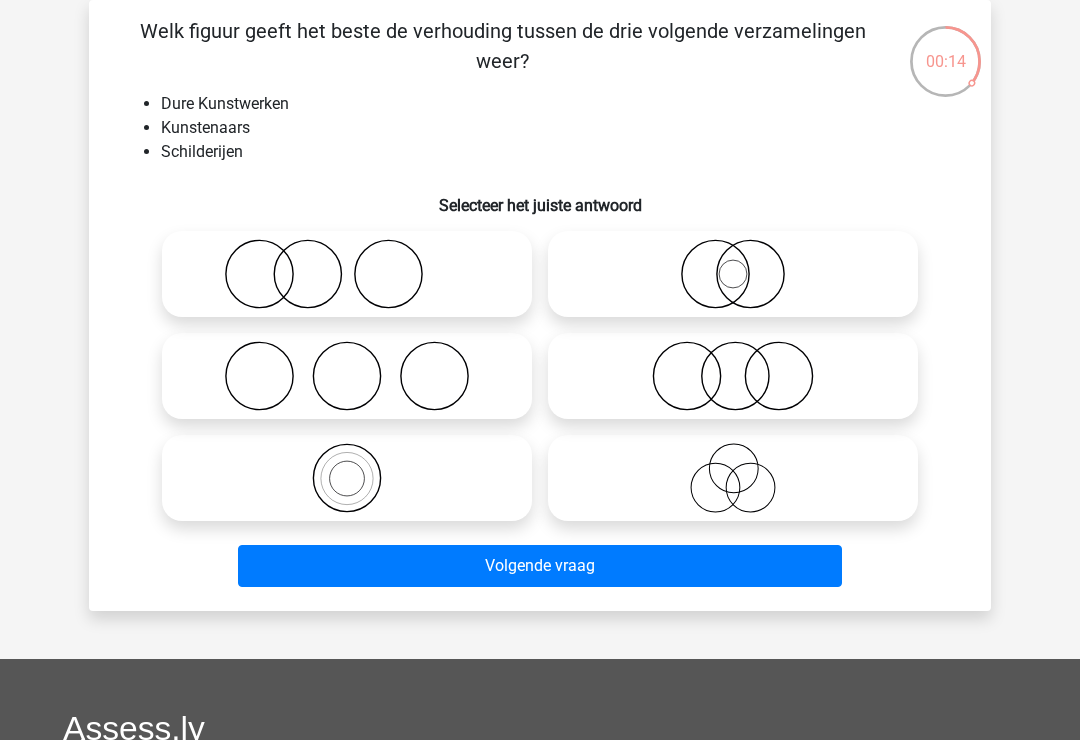 click at bounding box center (347, 274) 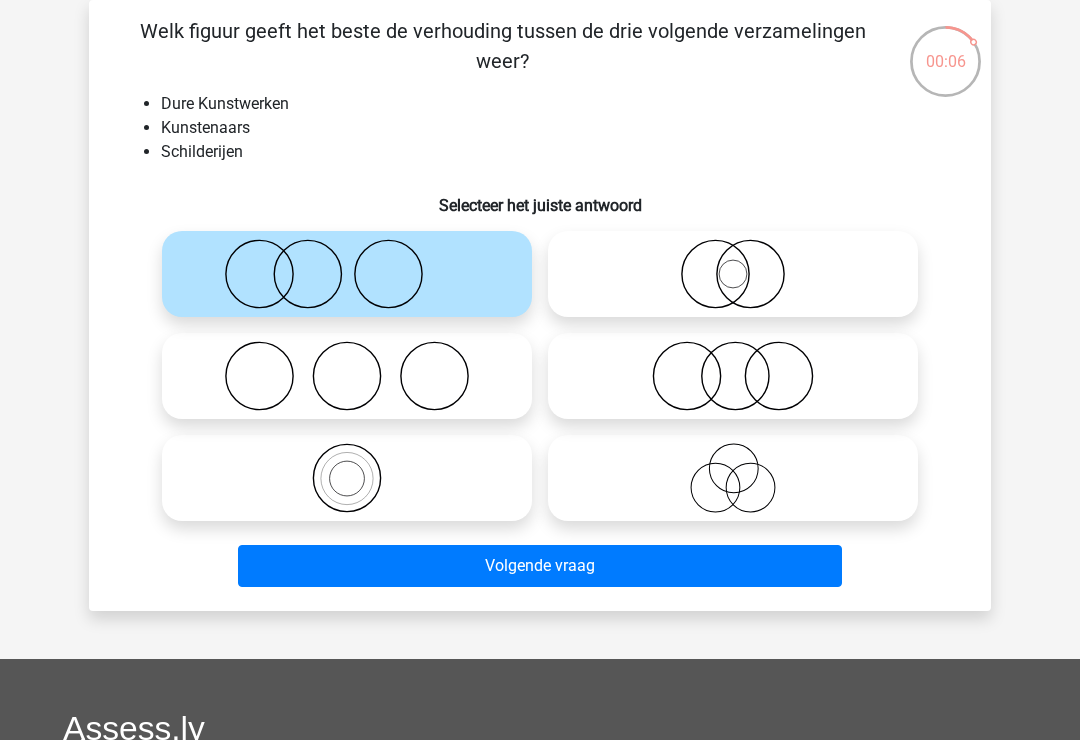 click on "Volgende vraag" at bounding box center (540, 566) 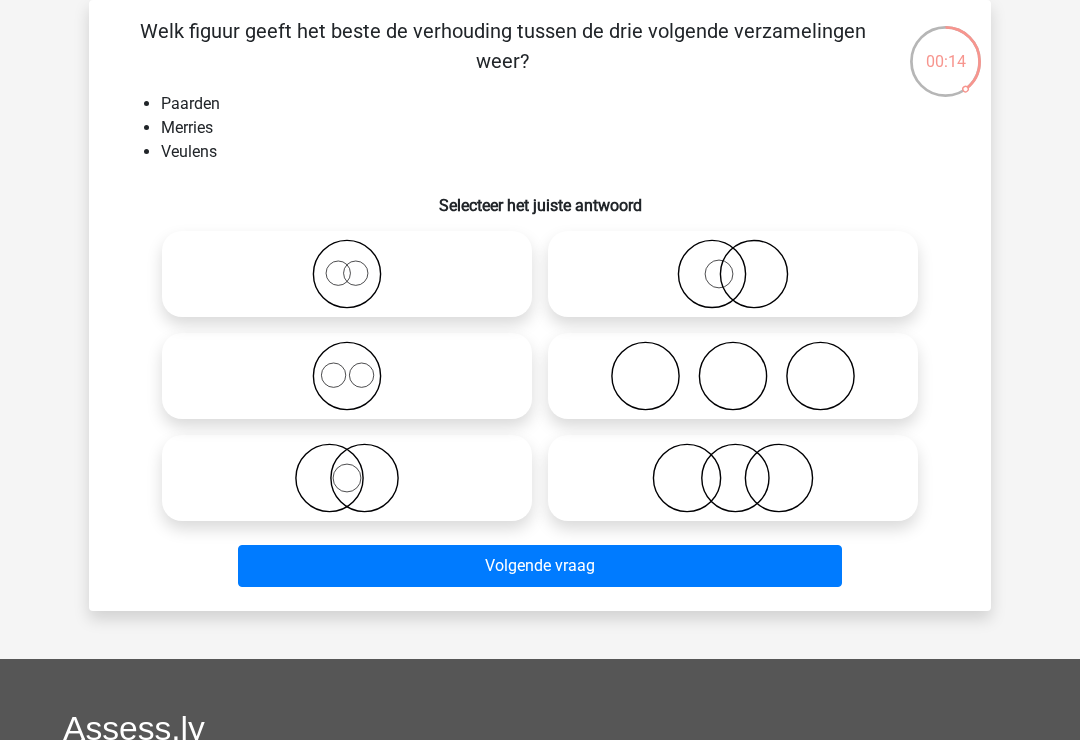 click at bounding box center [353, 257] 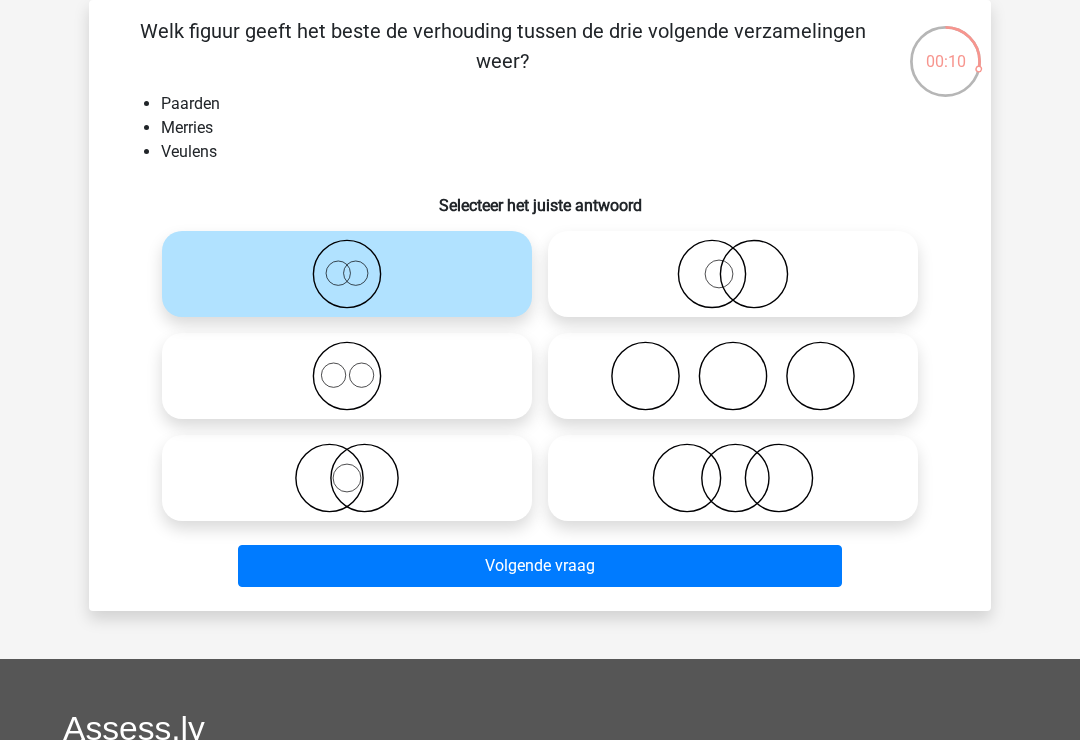click on "Volgende vraag" at bounding box center (540, 566) 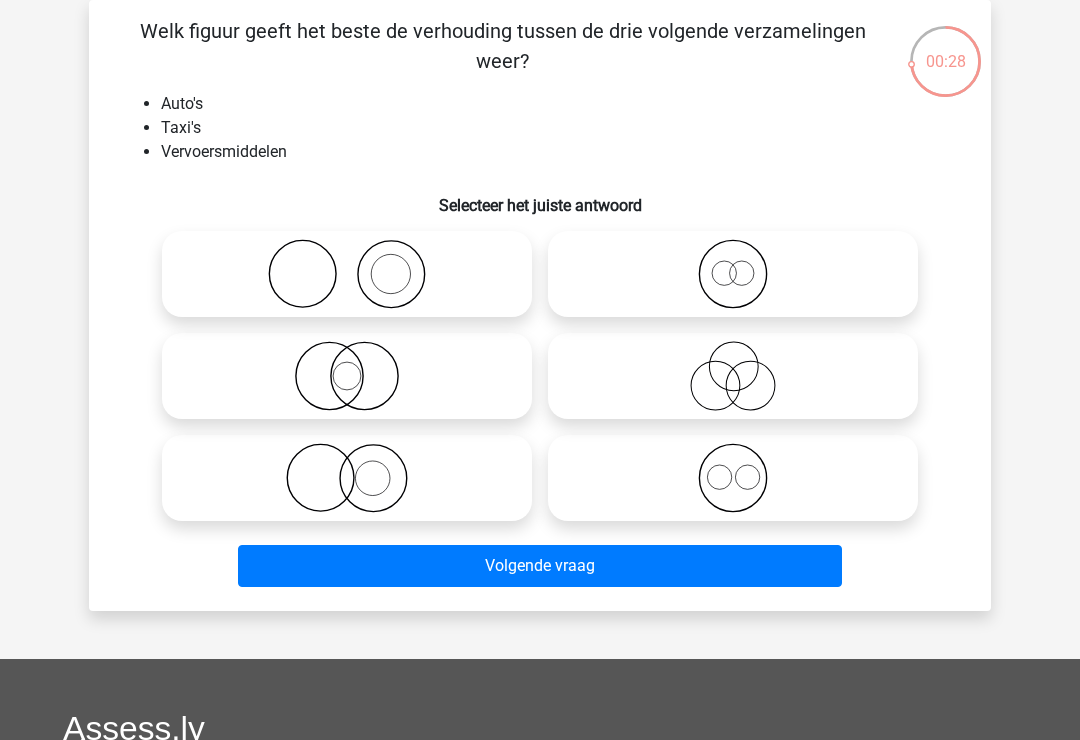 click at bounding box center (733, 478) 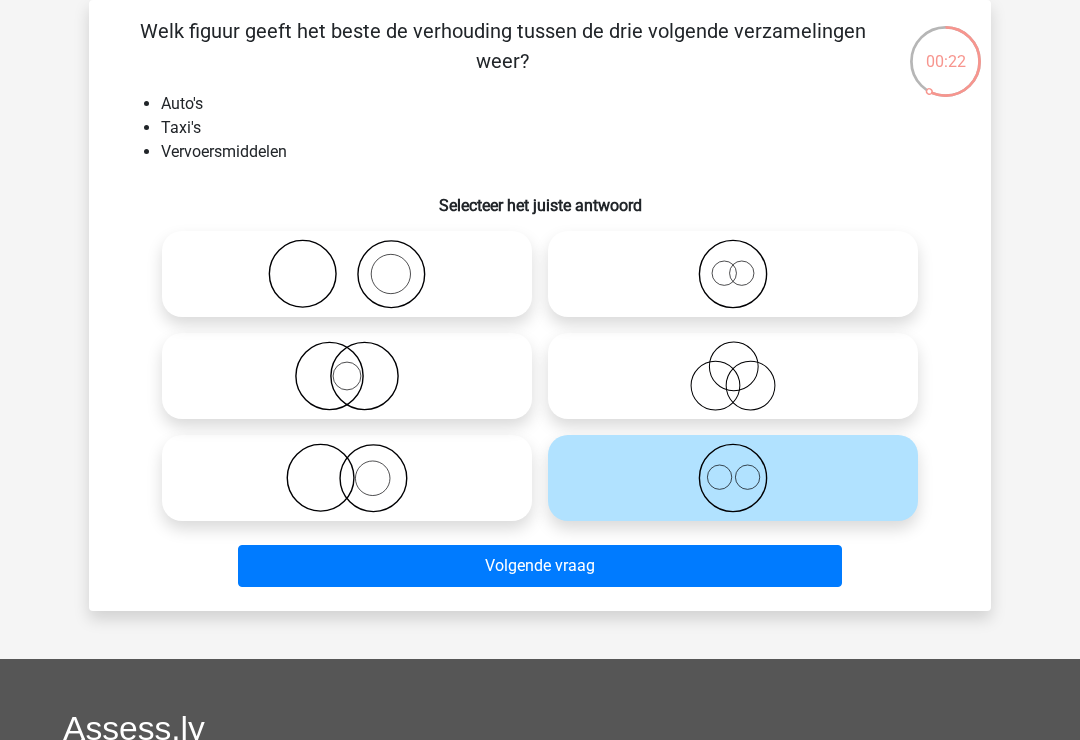 click on "Volgende vraag" at bounding box center [540, 566] 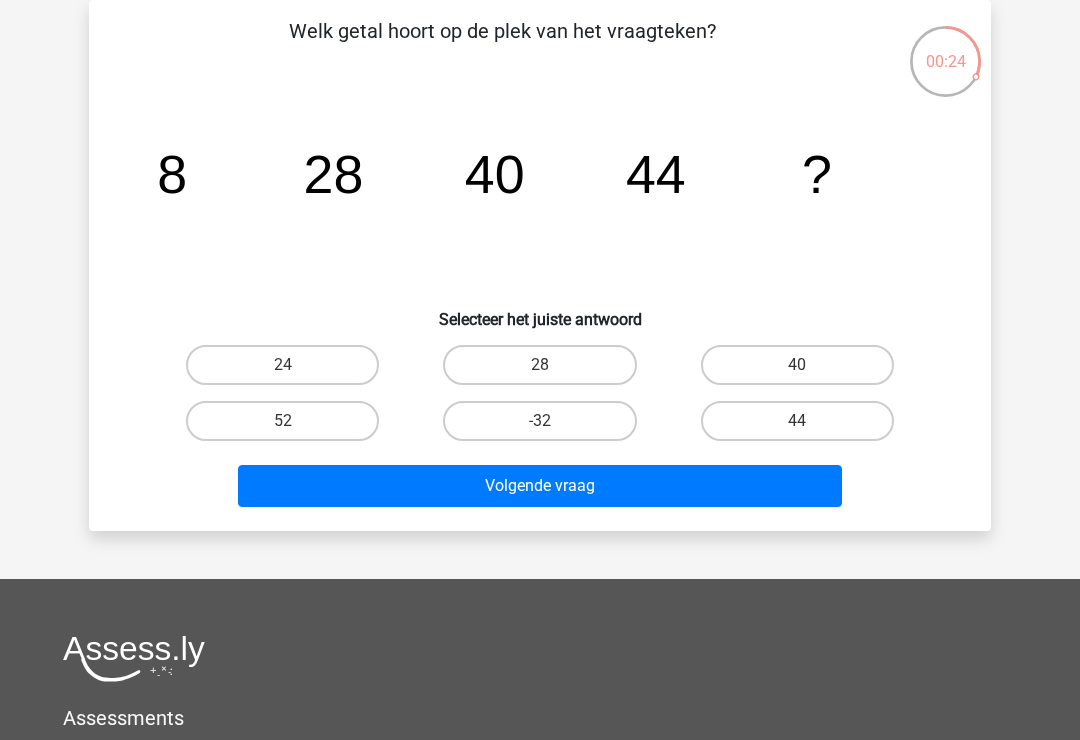 click on "52" at bounding box center (282, 421) 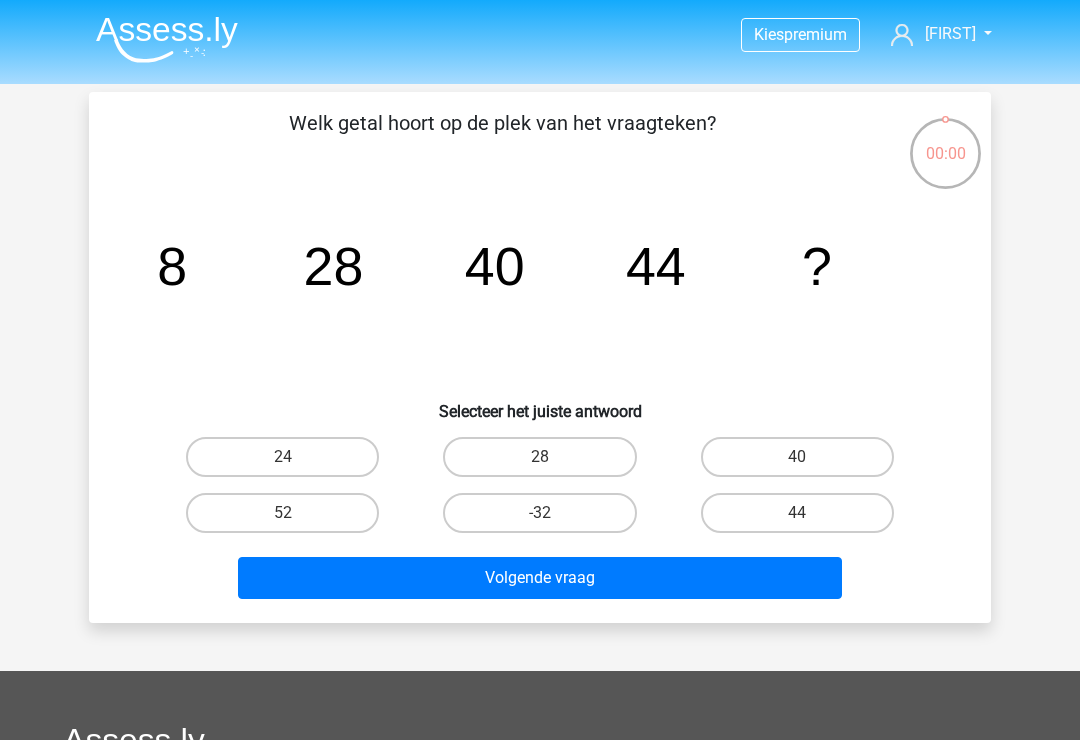 scroll, scrollTop: 92, scrollLeft: 0, axis: vertical 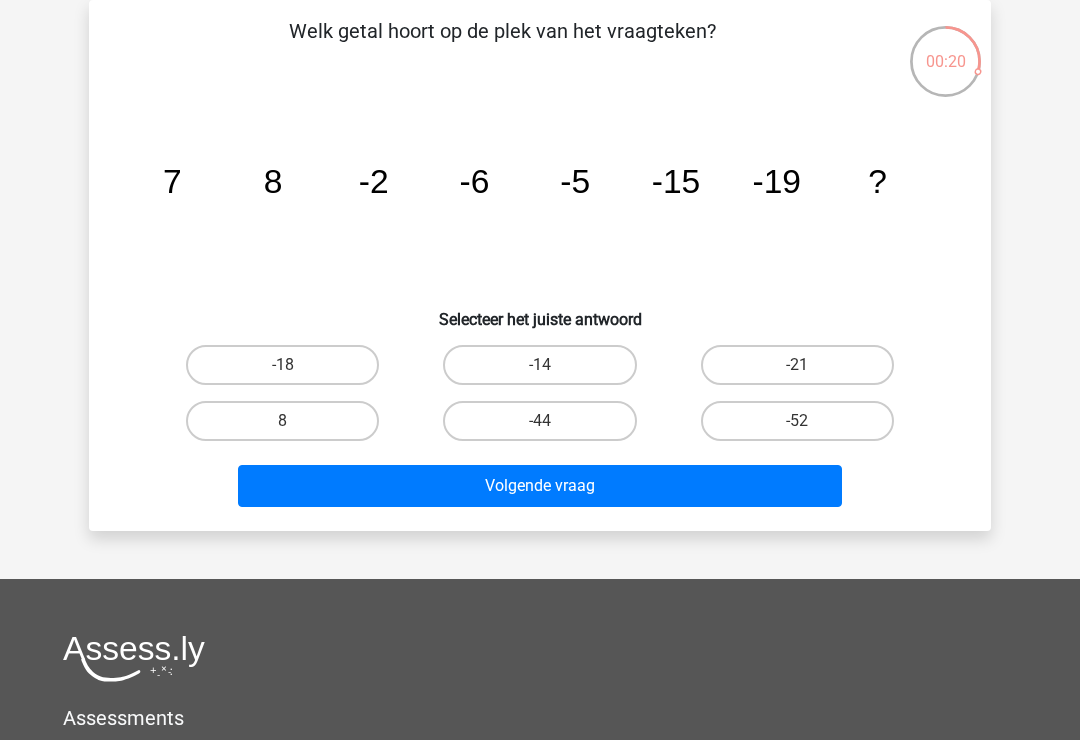 click on "-18" at bounding box center [282, 365] 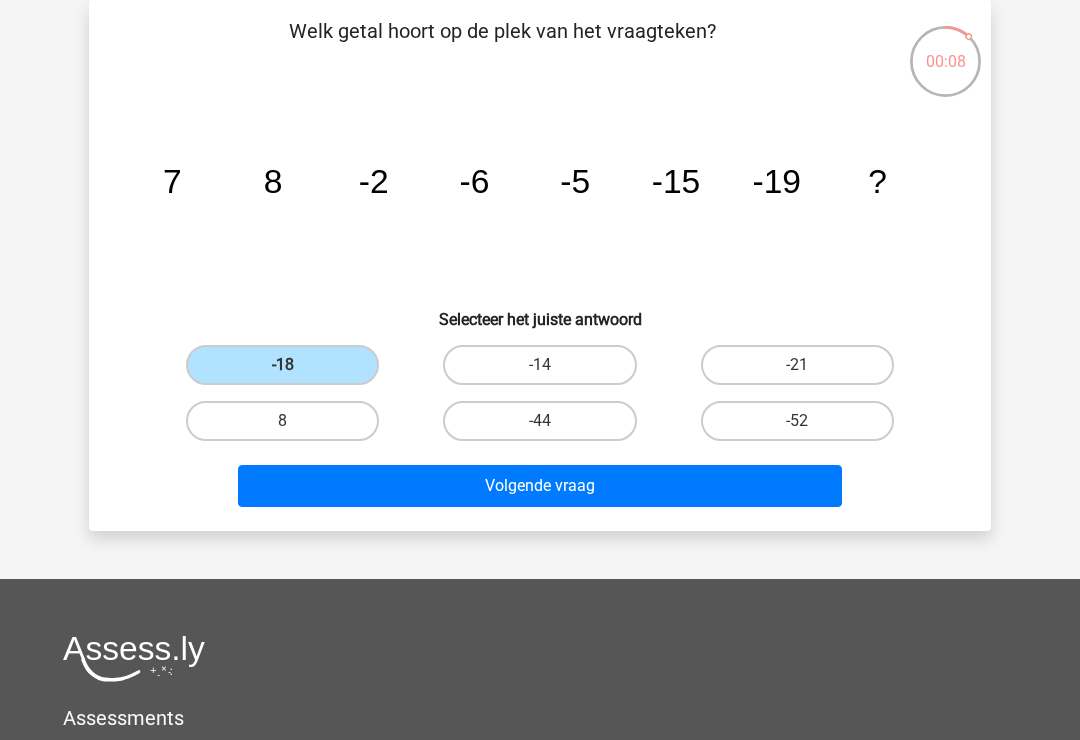 click on "Volgende vraag" at bounding box center (540, 486) 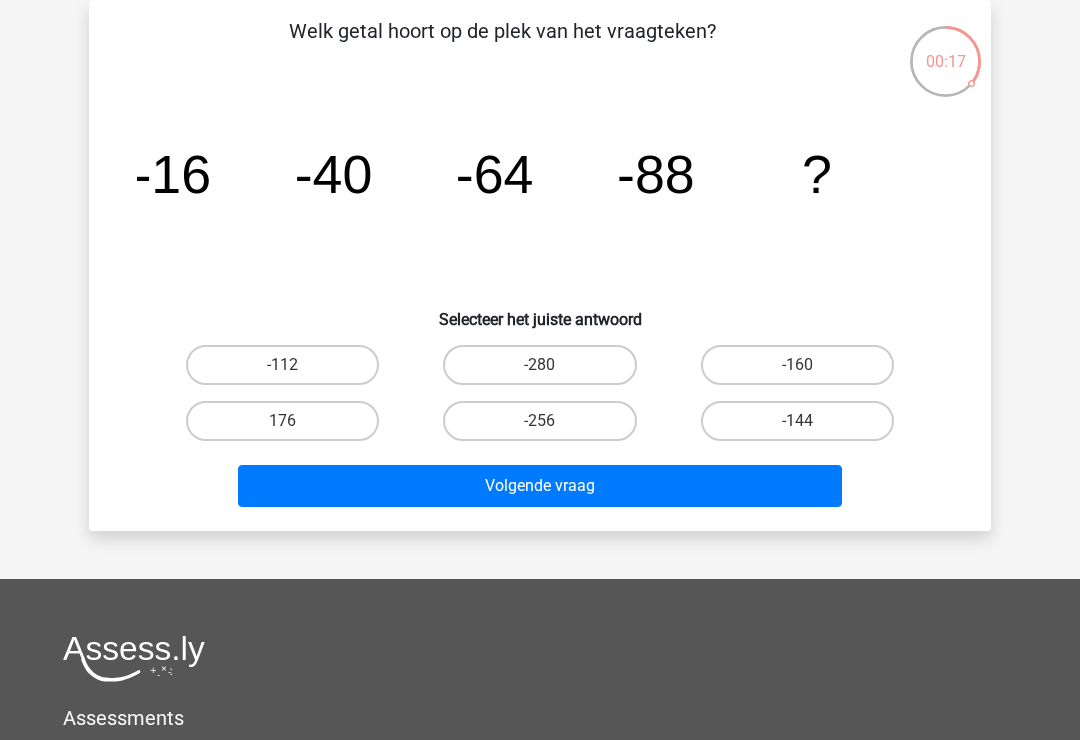 click on "-112" at bounding box center (282, 365) 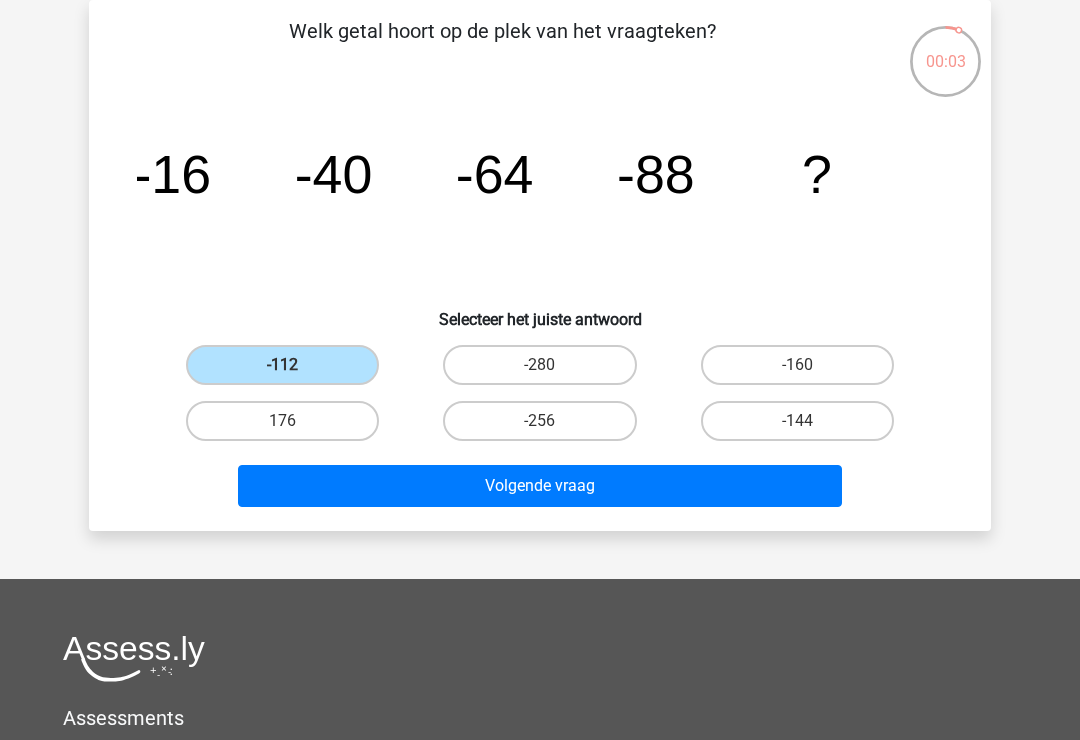 click on "Volgende vraag" at bounding box center (540, 486) 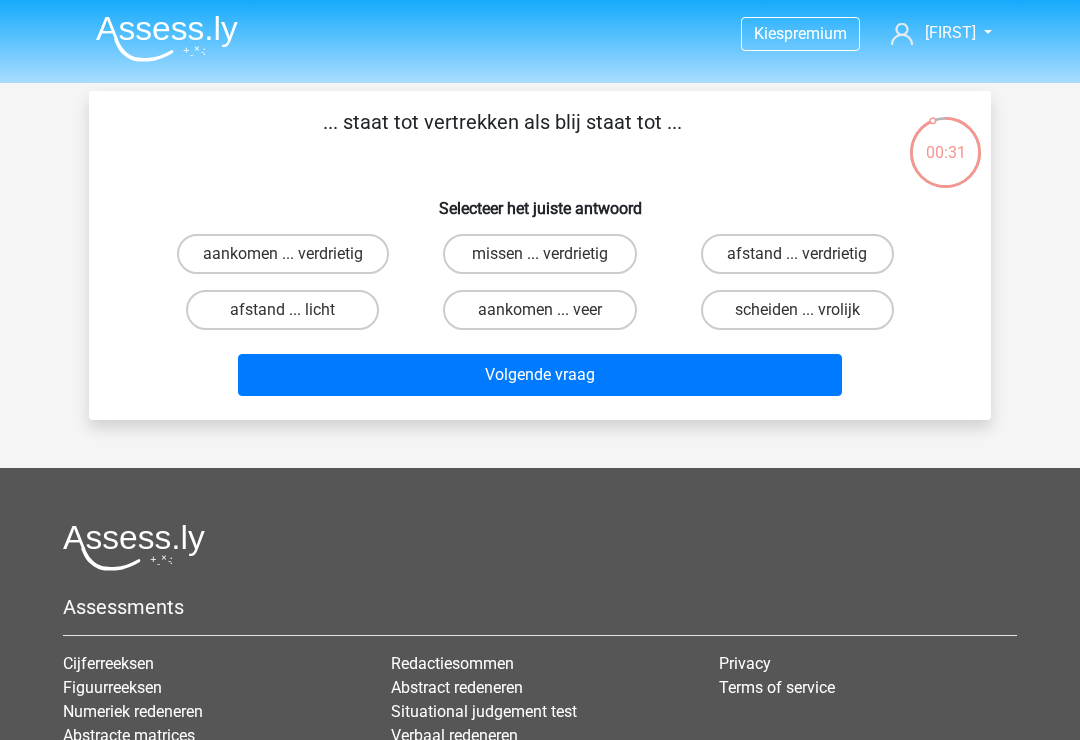 scroll, scrollTop: 0, scrollLeft: 0, axis: both 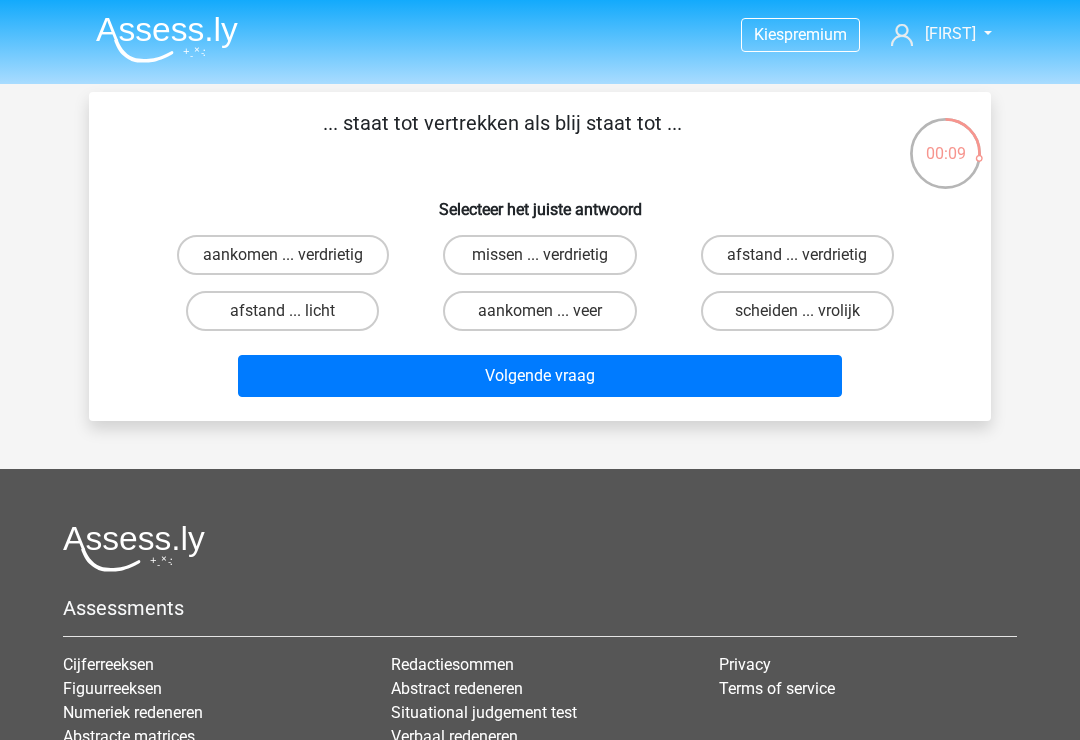 click on "aankomen ... verdrietig" at bounding box center [283, 255] 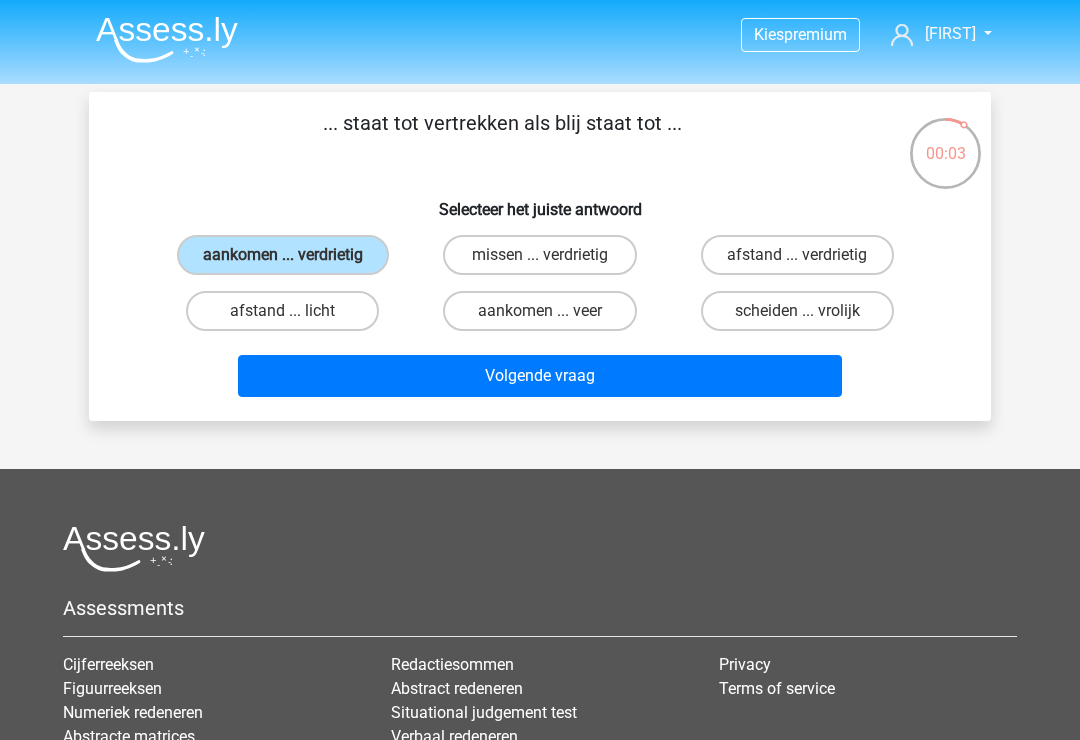 click on "Volgende vraag" at bounding box center [540, 376] 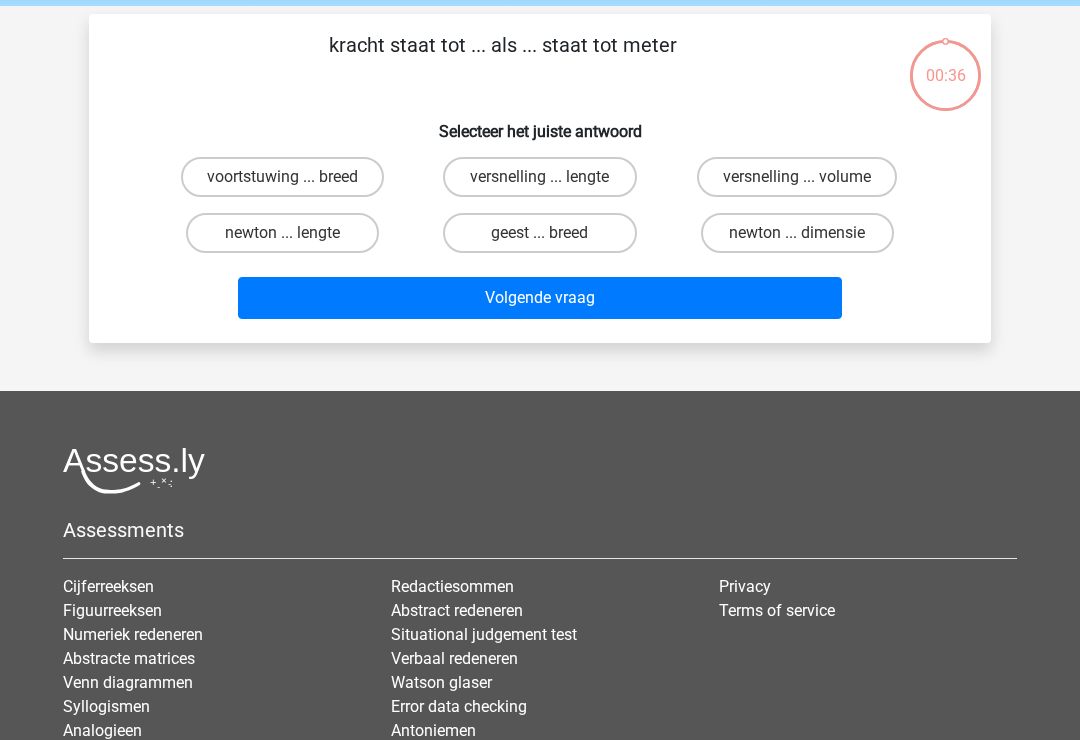 scroll, scrollTop: 92, scrollLeft: 0, axis: vertical 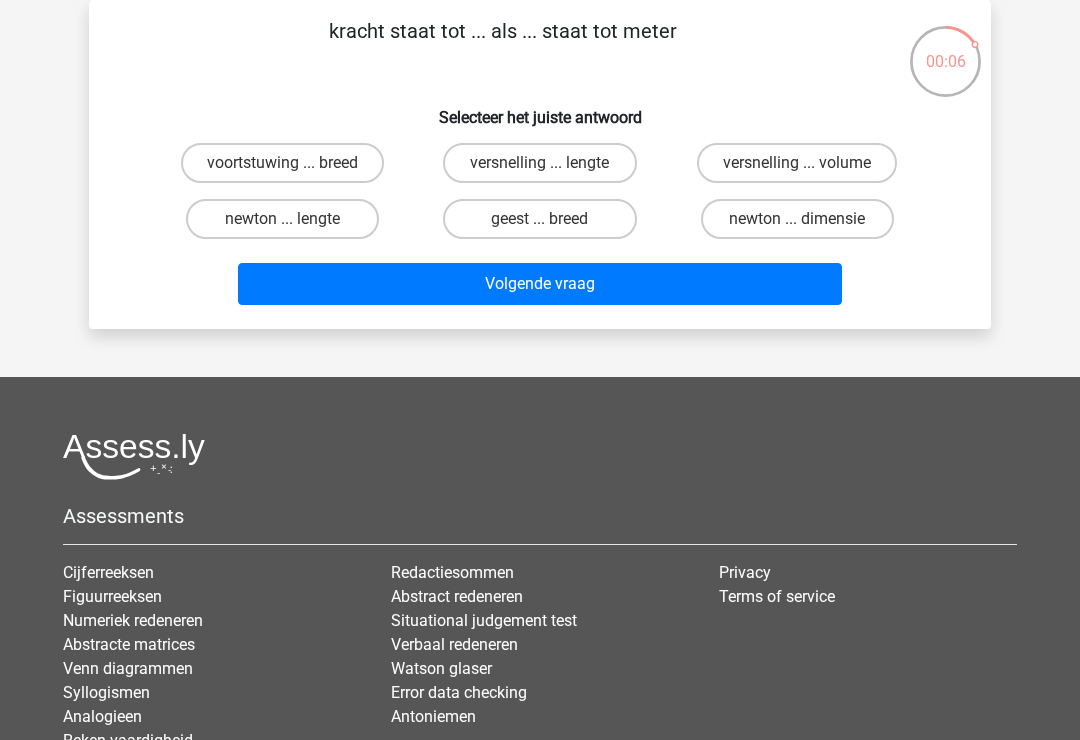 click on "newton ... lengte" at bounding box center (282, 219) 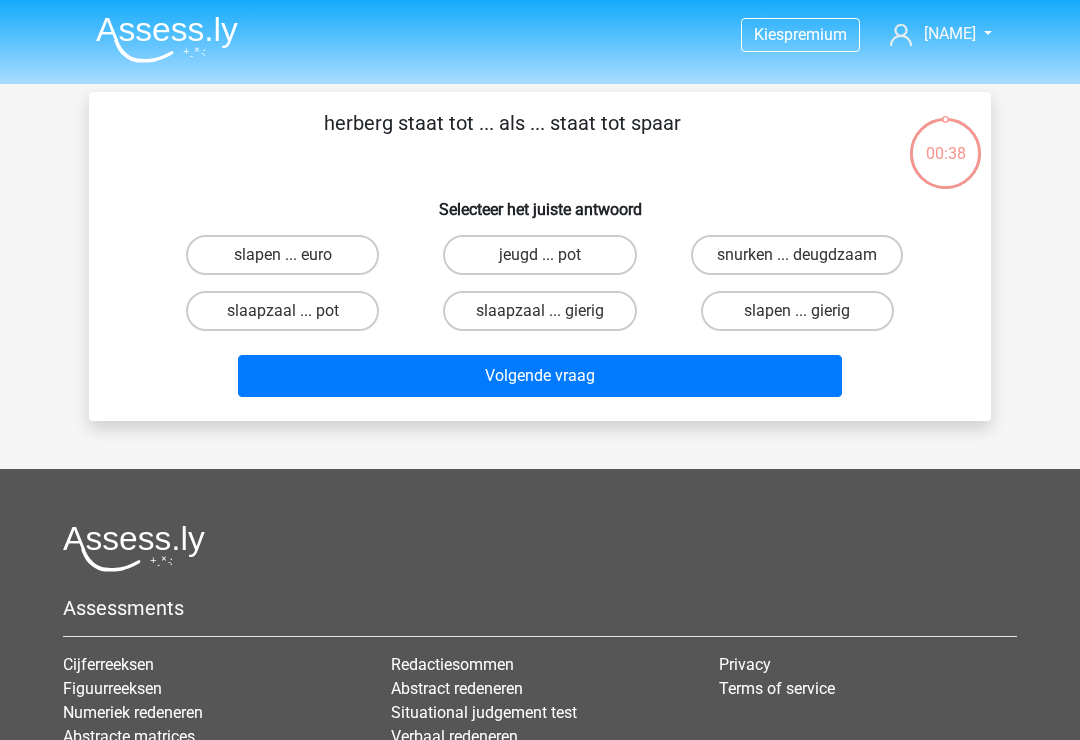 scroll, scrollTop: 92, scrollLeft: 0, axis: vertical 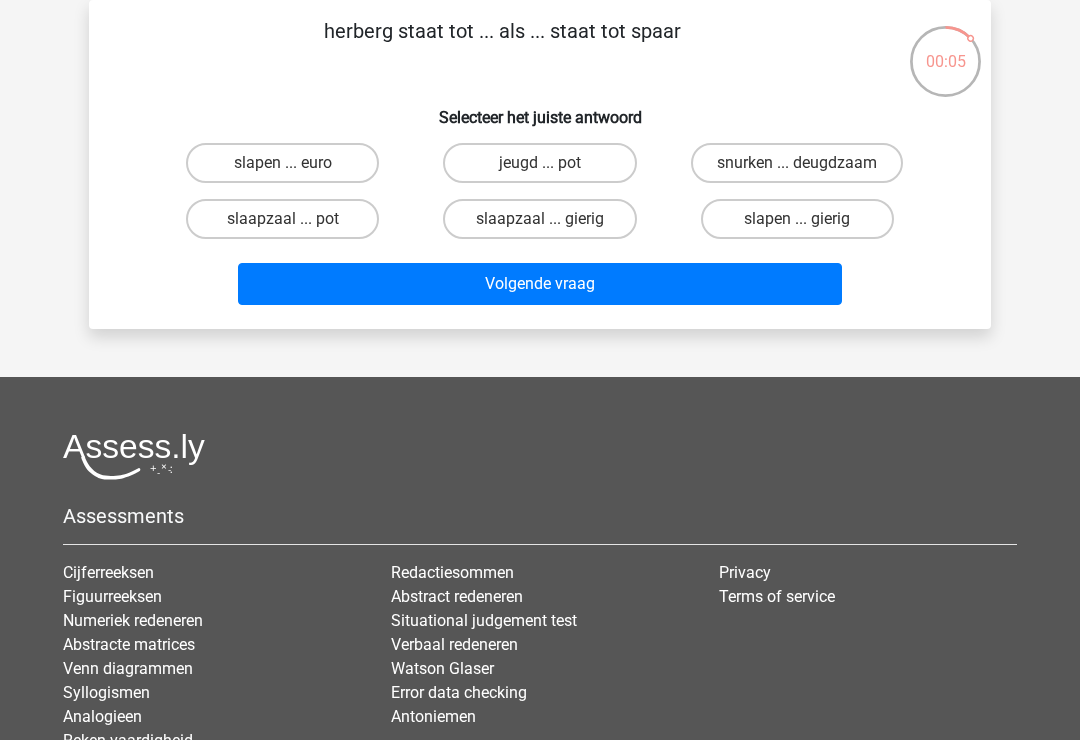 click on "slapen ... euro" at bounding box center (282, 163) 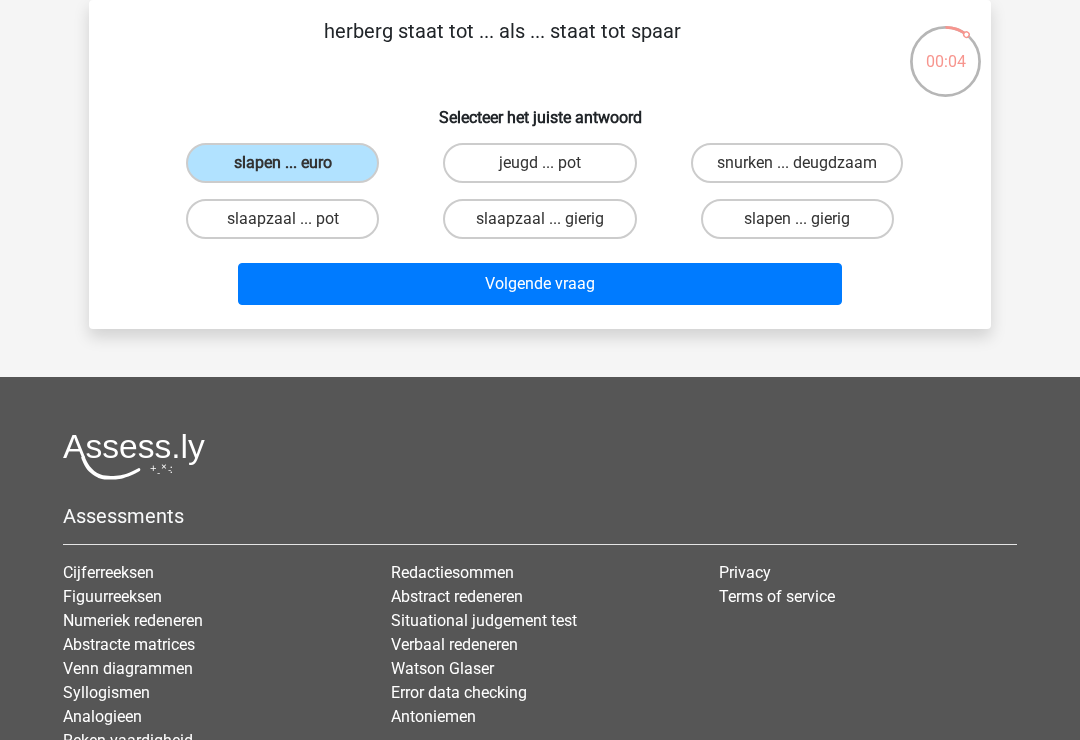 click on "slaapzaal ... pot" at bounding box center (282, 219) 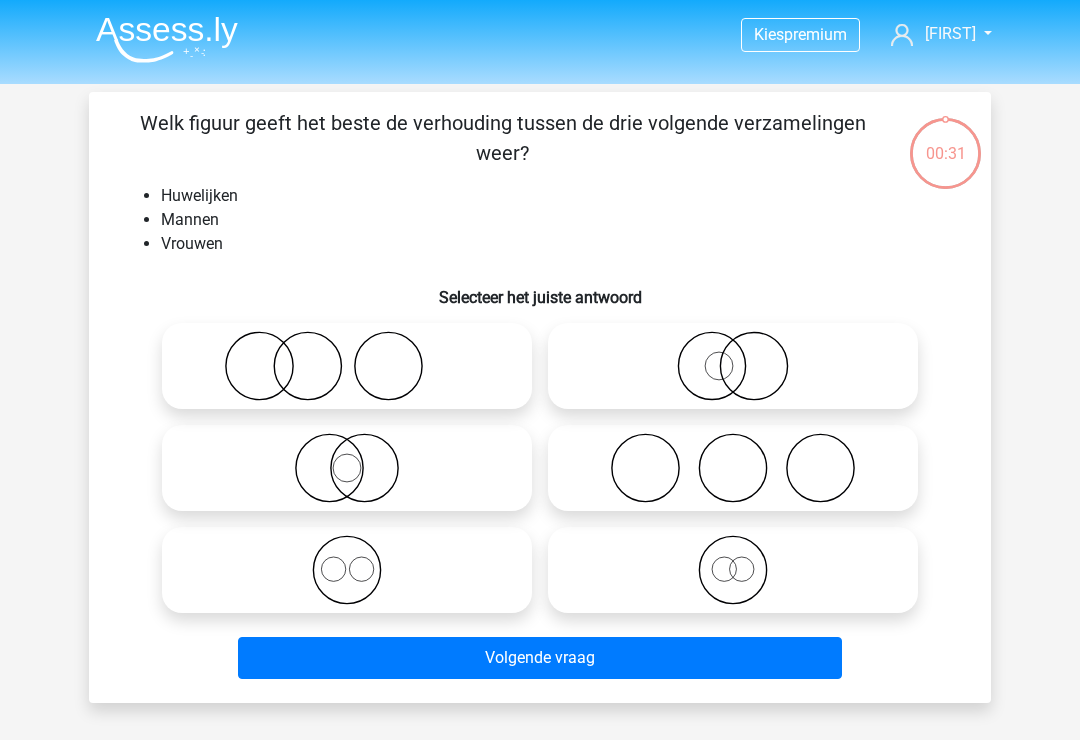 scroll, scrollTop: 92, scrollLeft: 0, axis: vertical 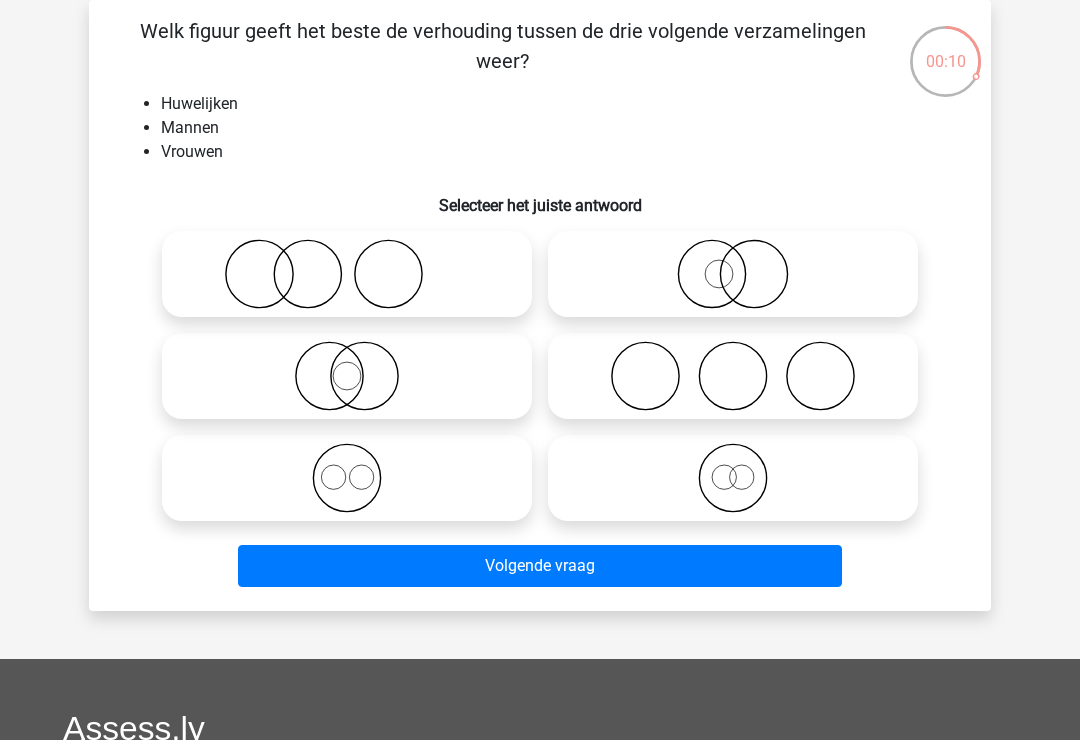 click at bounding box center (733, 376) 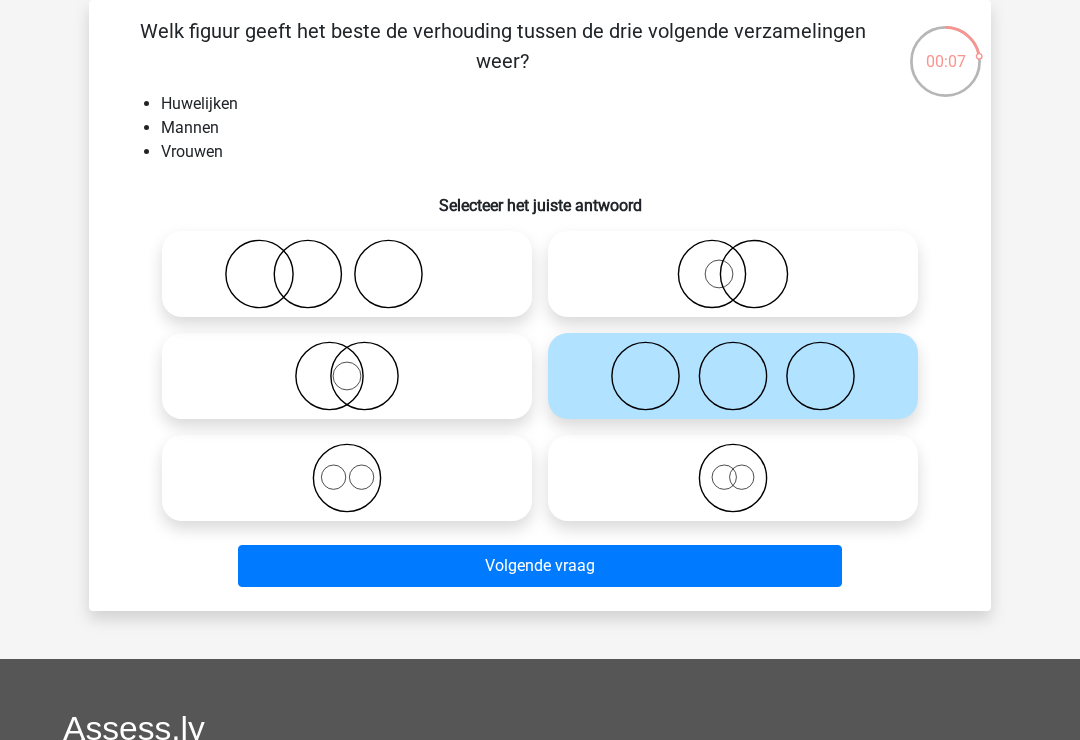 click on "Volgende vraag" at bounding box center [540, 566] 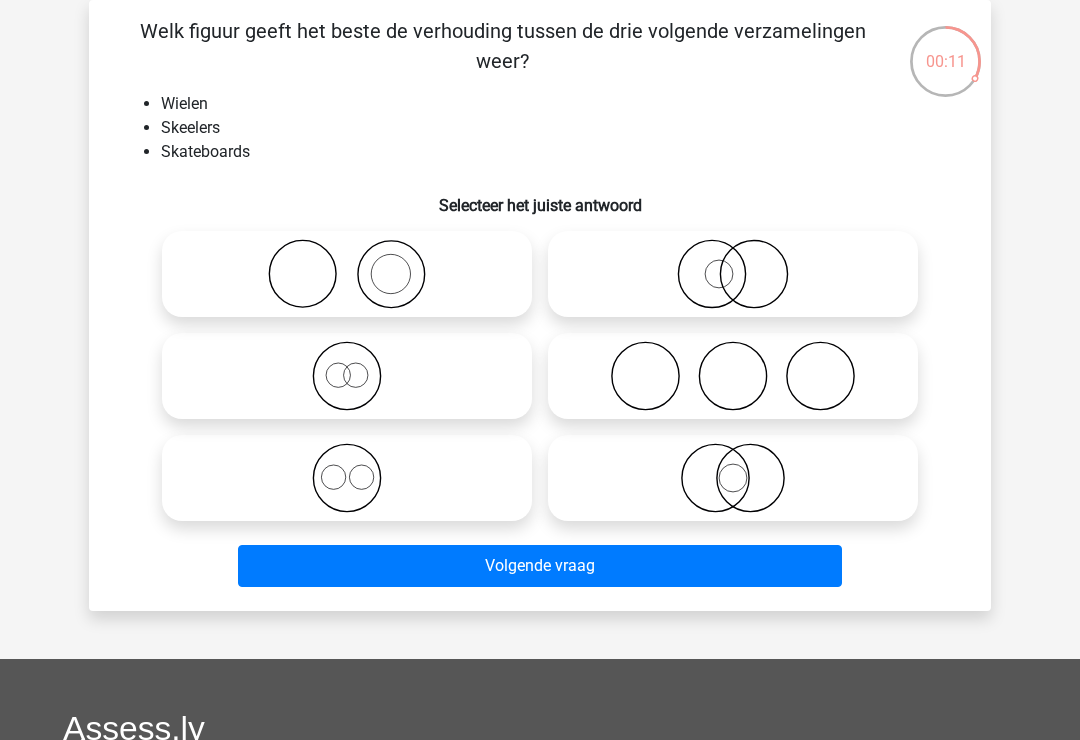click at bounding box center [347, 478] 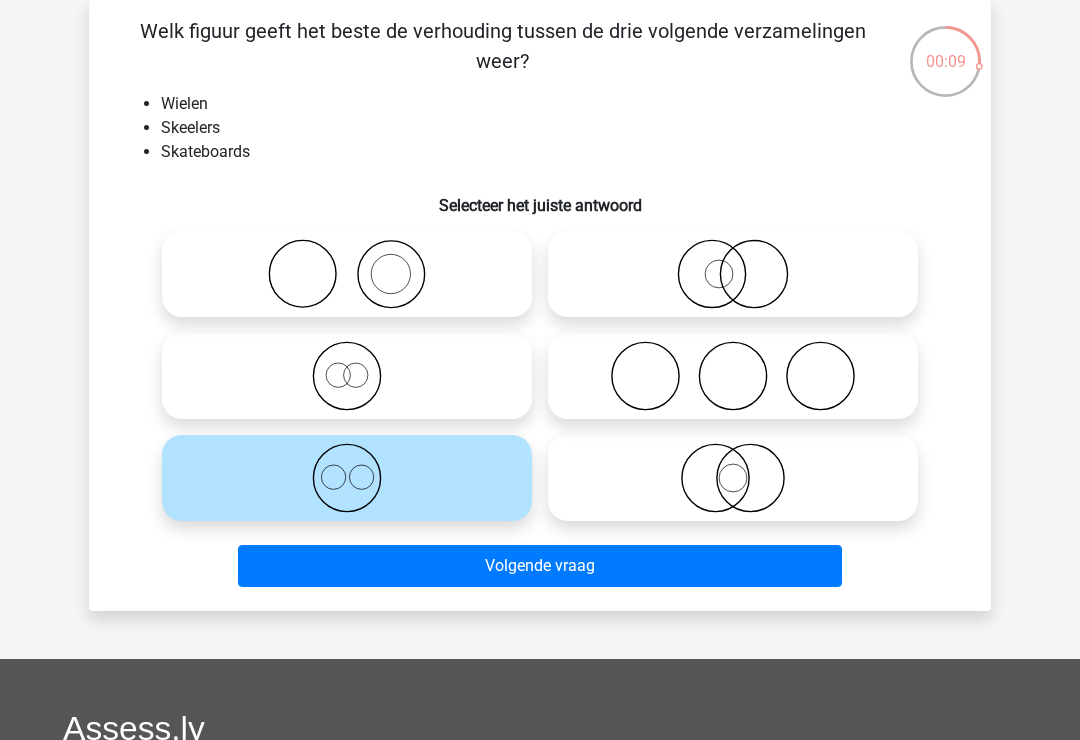 click on "Volgende vraag" at bounding box center (540, 566) 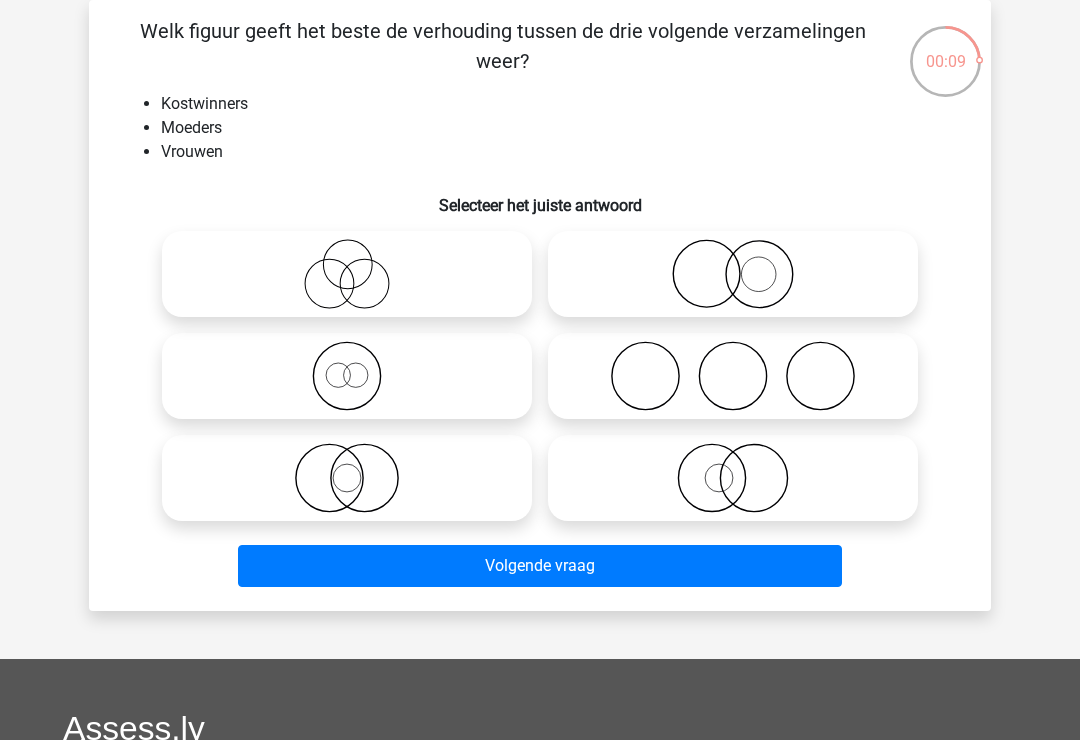 click at bounding box center (347, 274) 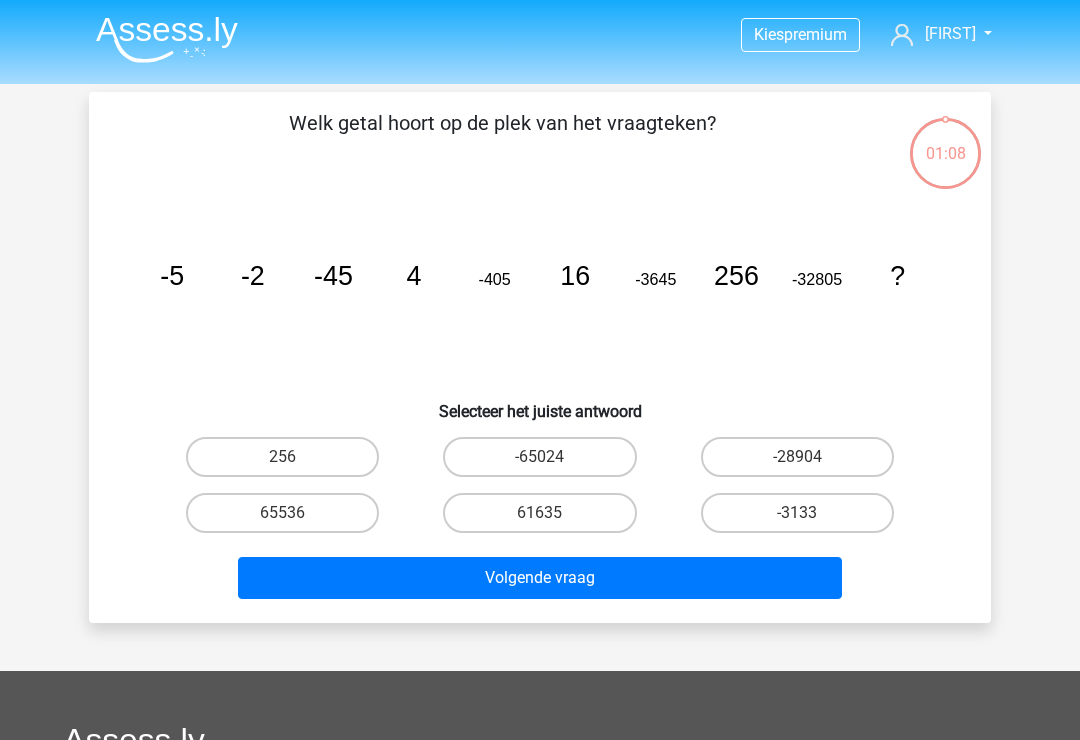 scroll, scrollTop: 92, scrollLeft: 0, axis: vertical 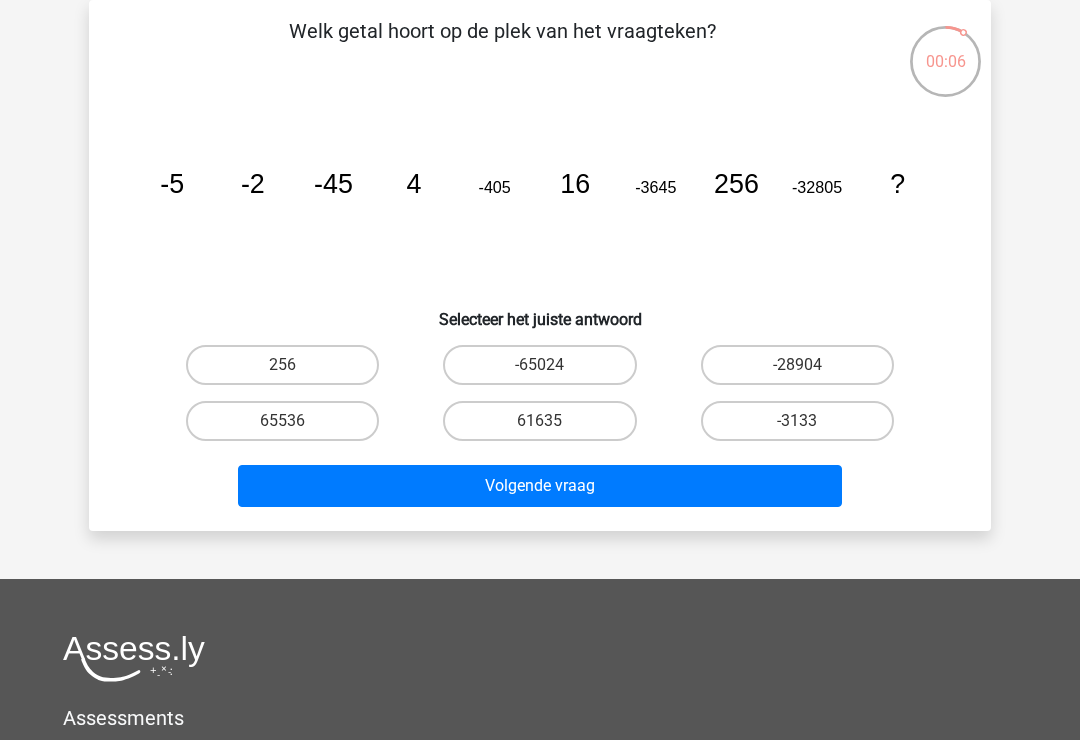 click on "65536" at bounding box center [282, 421] 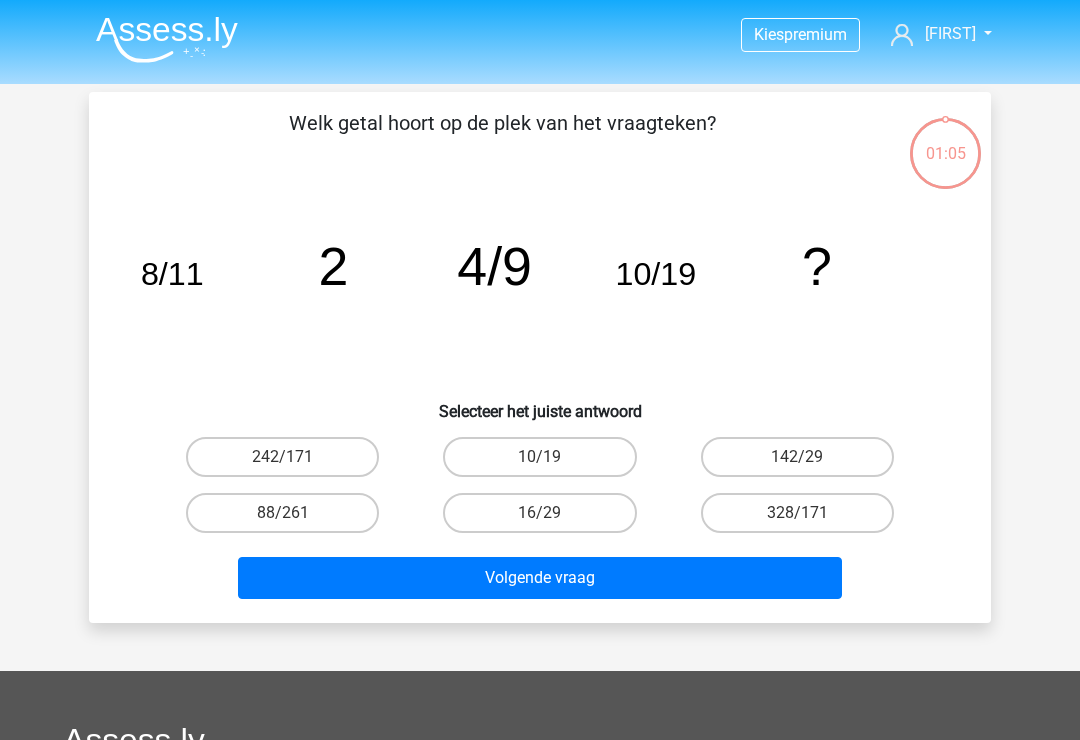 scroll, scrollTop: 92, scrollLeft: 0, axis: vertical 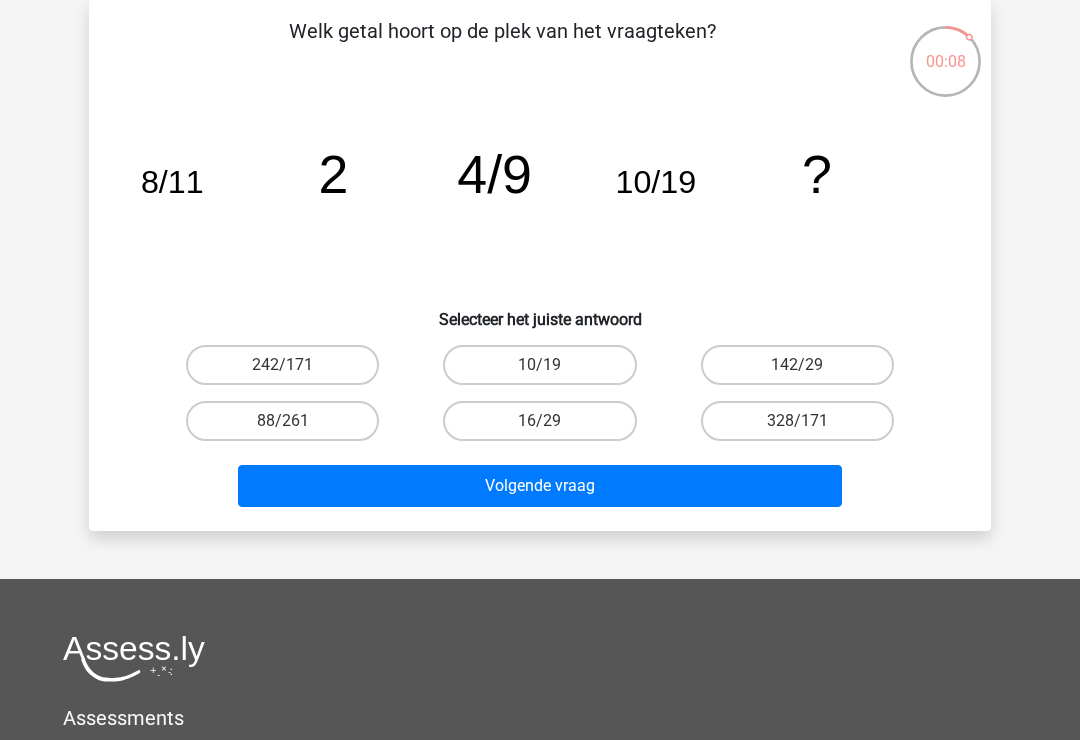 click on "16/29" at bounding box center [539, 421] 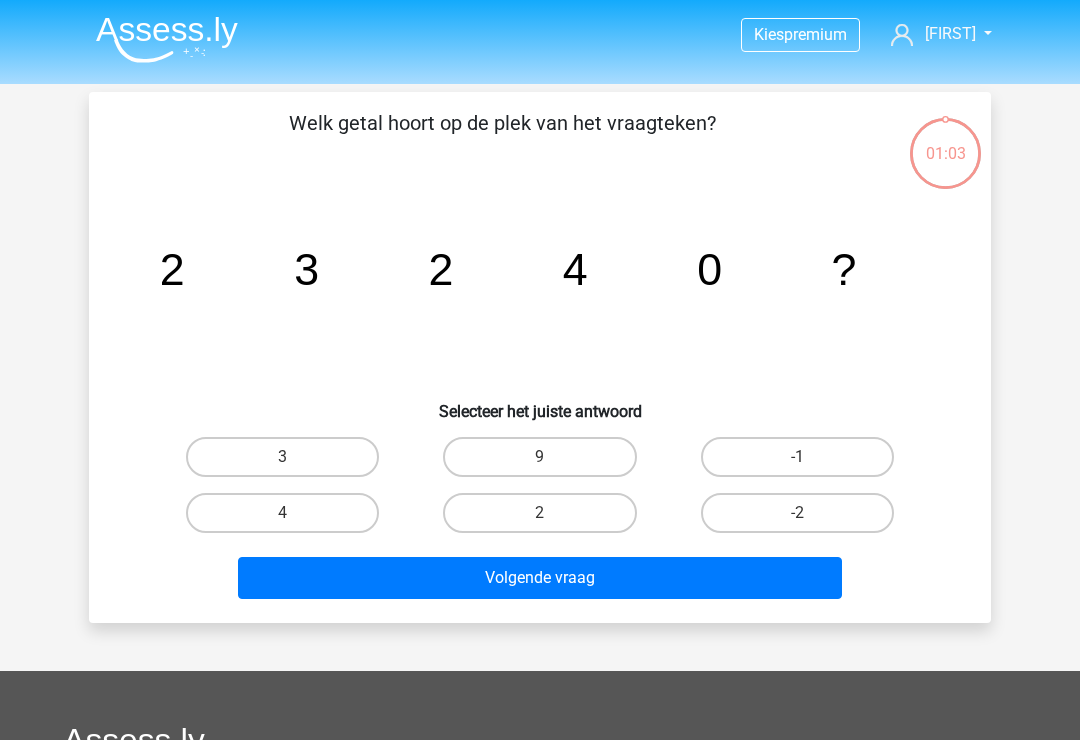 scroll, scrollTop: 92, scrollLeft: 0, axis: vertical 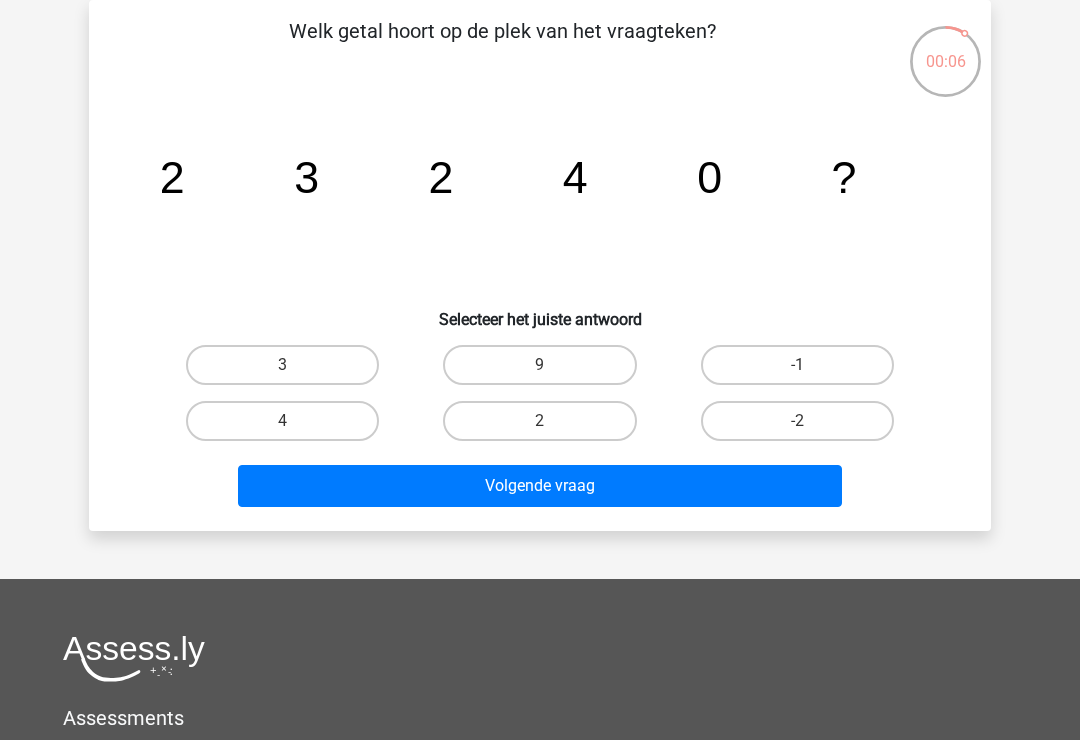 click on "4" at bounding box center (282, 421) 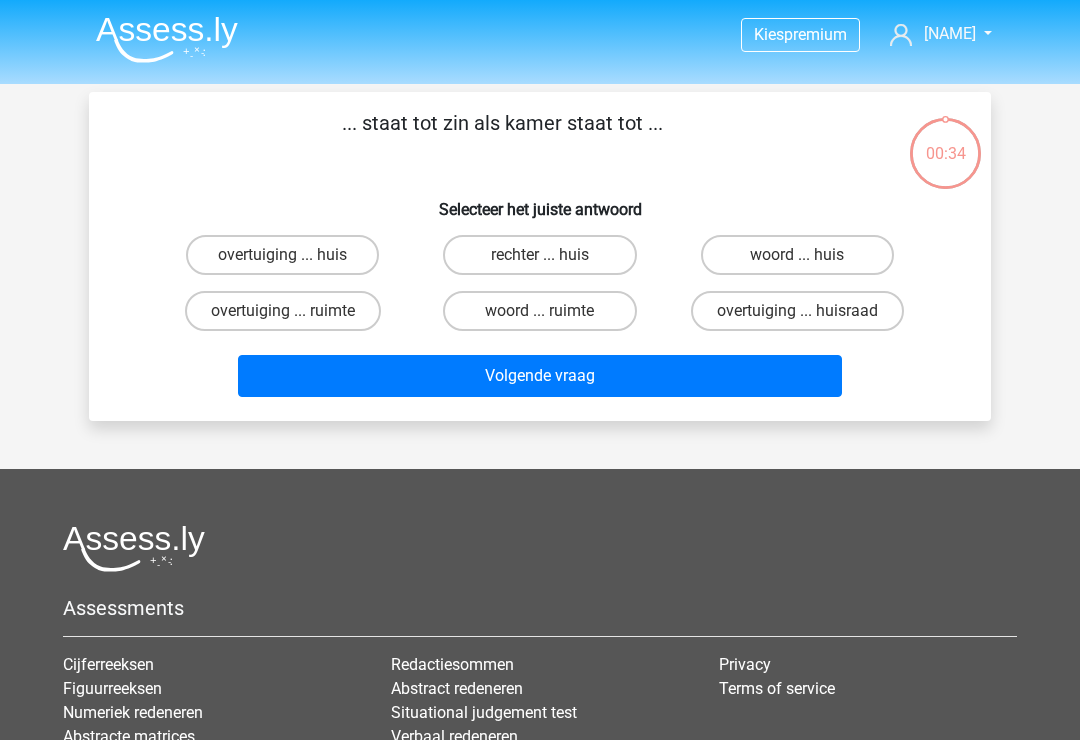 scroll, scrollTop: 92, scrollLeft: 0, axis: vertical 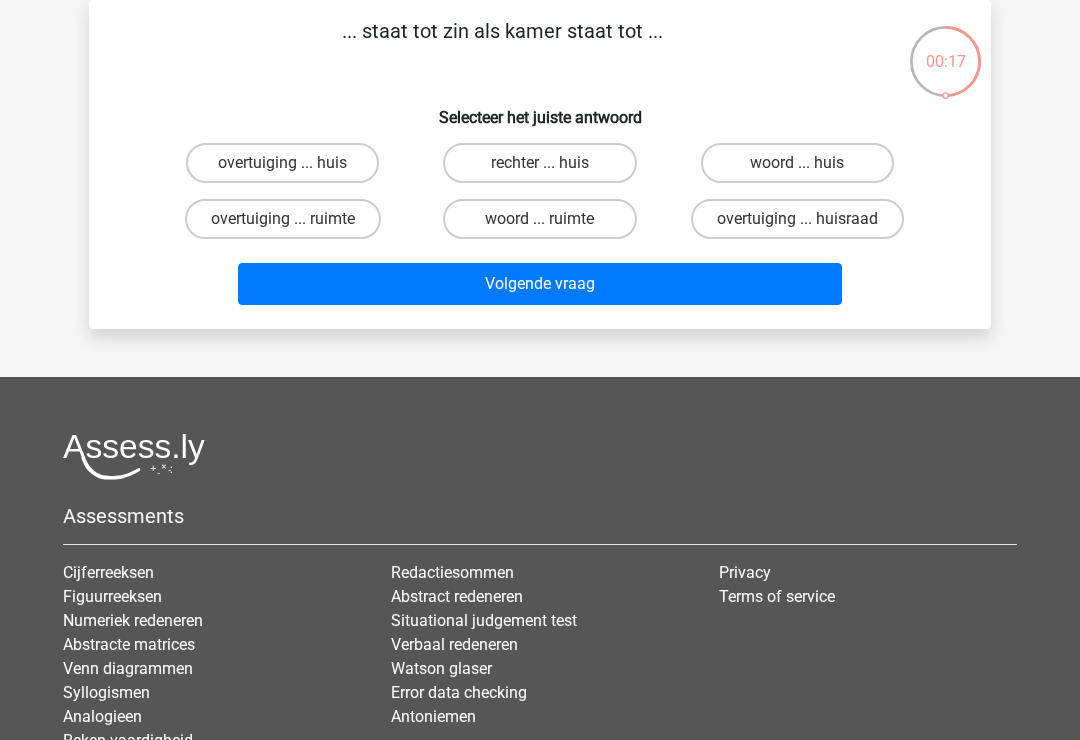 click on "woord ... huis" at bounding box center [797, 163] 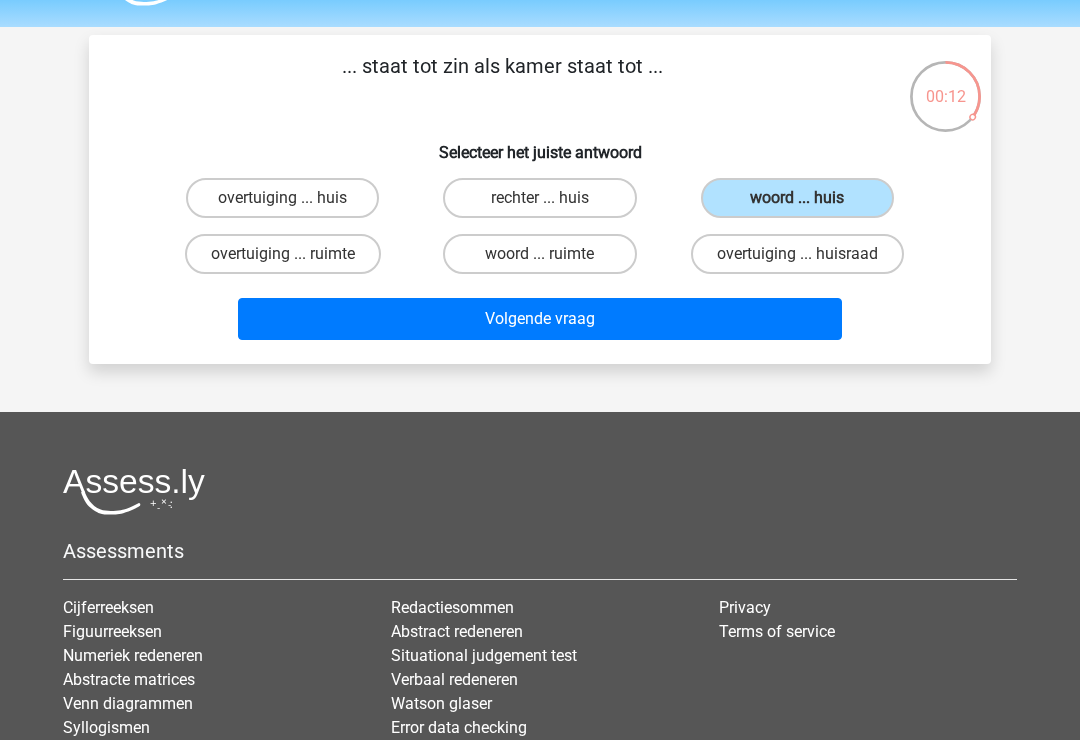 scroll, scrollTop: 0, scrollLeft: 0, axis: both 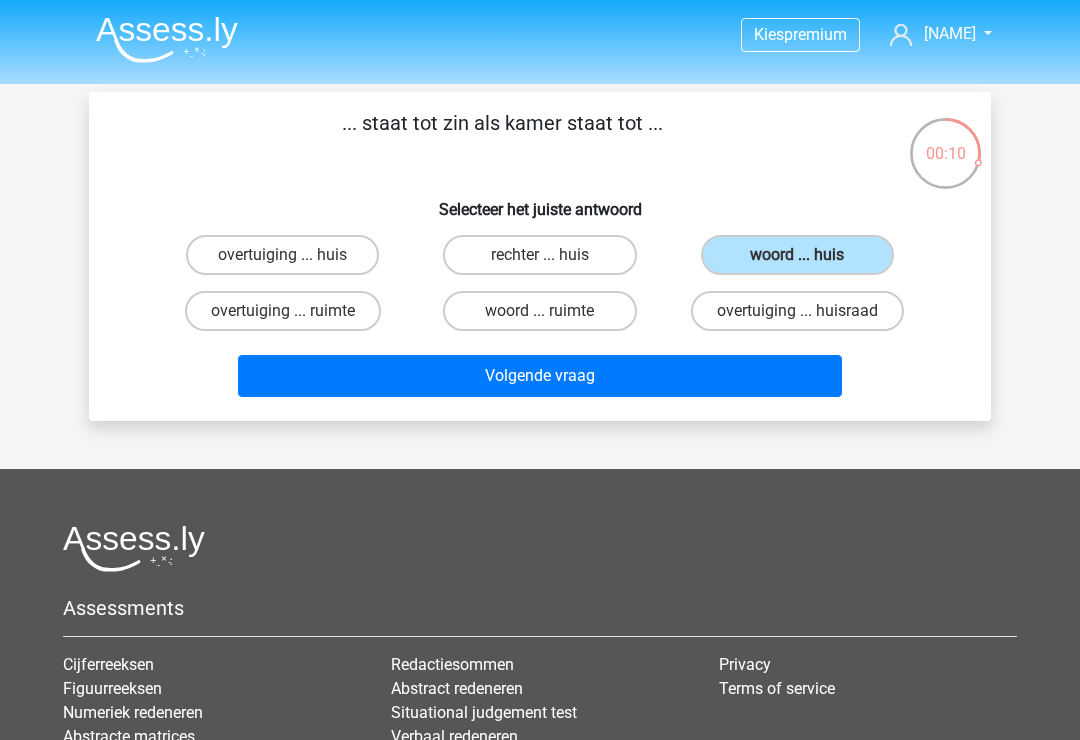 click on "Volgende vraag" at bounding box center [540, 376] 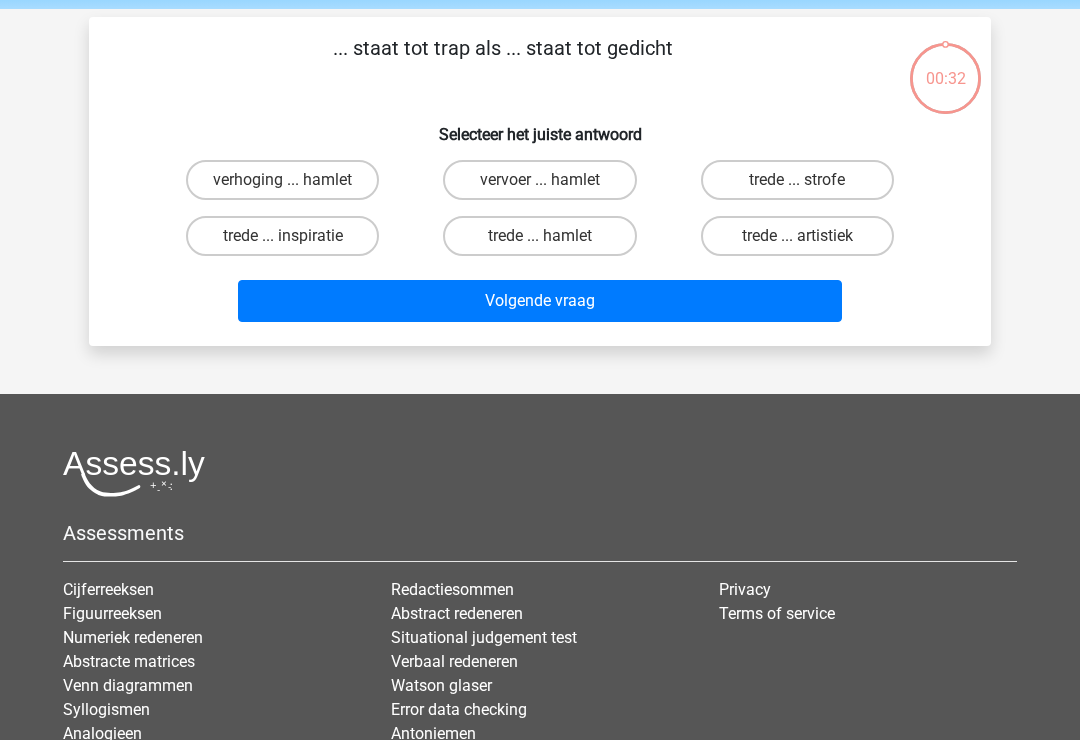 scroll, scrollTop: 92, scrollLeft: 0, axis: vertical 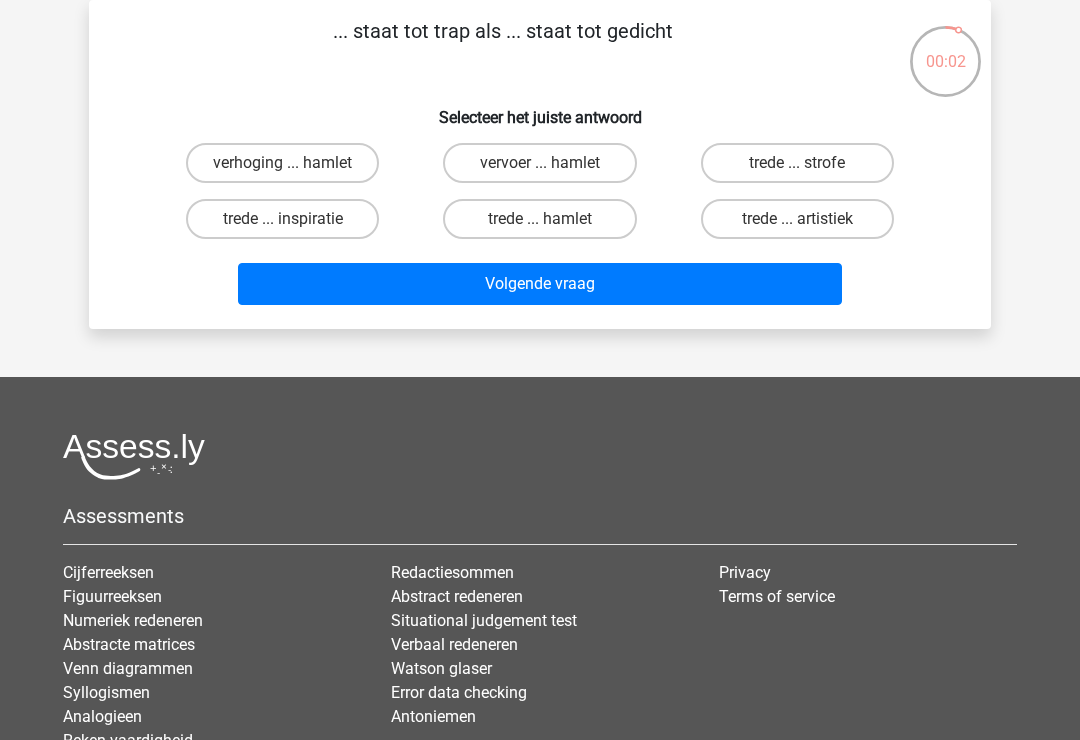click on "vervoer ... hamlet" at bounding box center (539, 163) 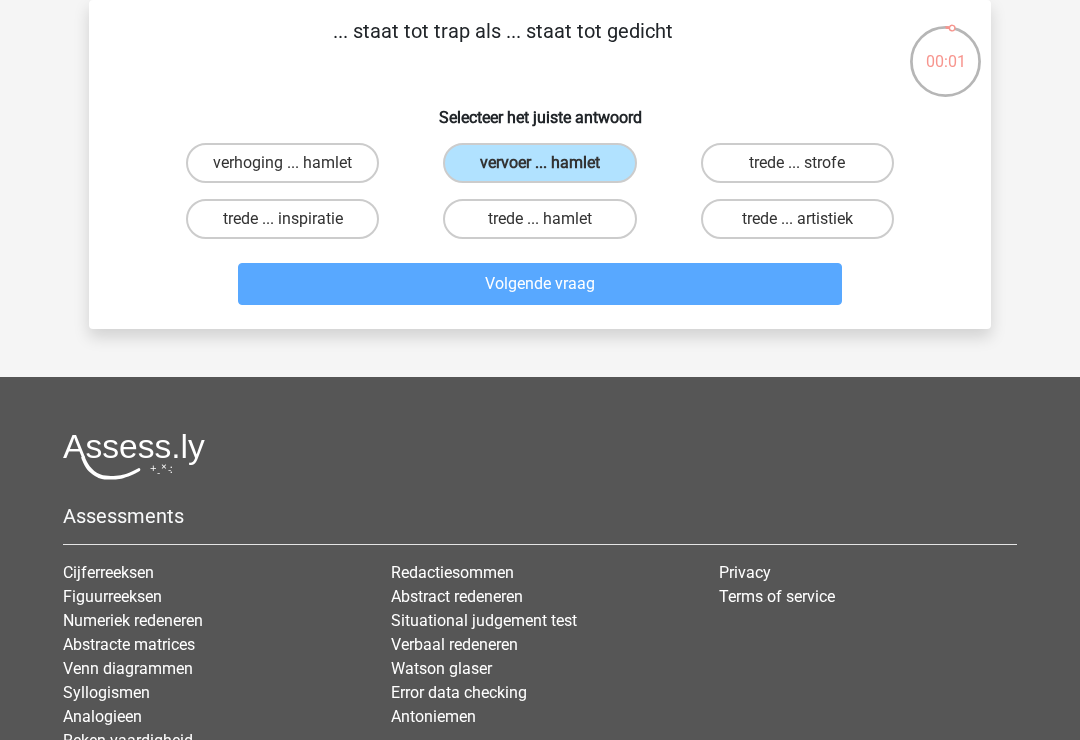 click on "trede ... hamlet" at bounding box center [539, 219] 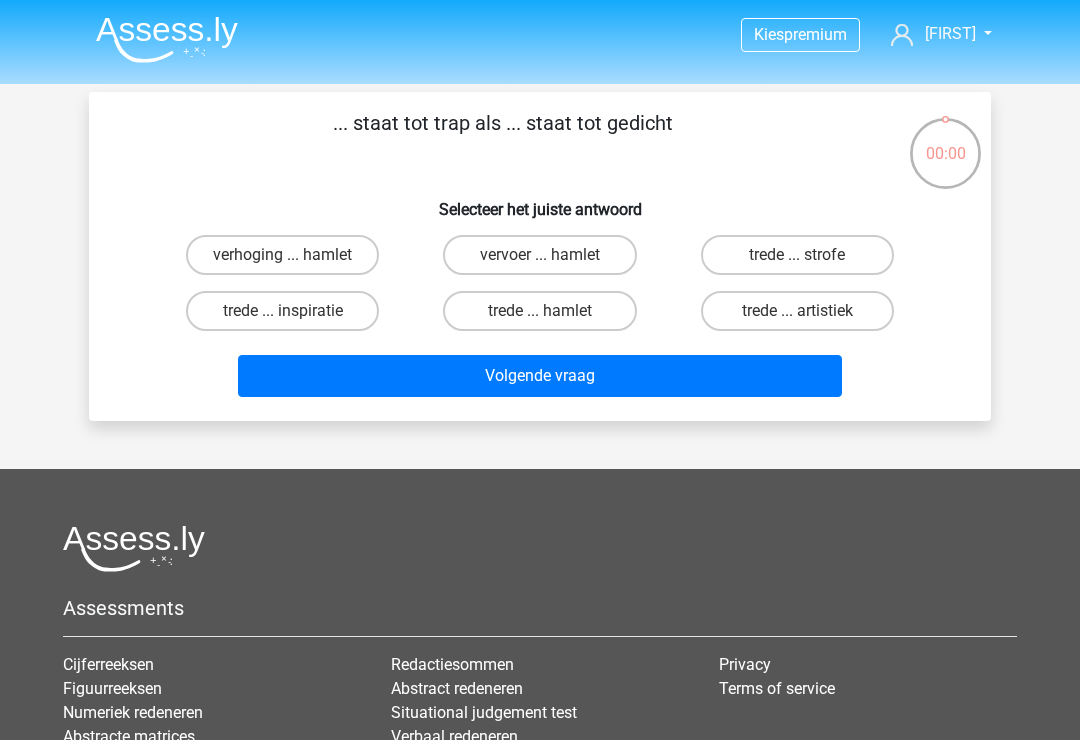 scroll, scrollTop: 92, scrollLeft: 0, axis: vertical 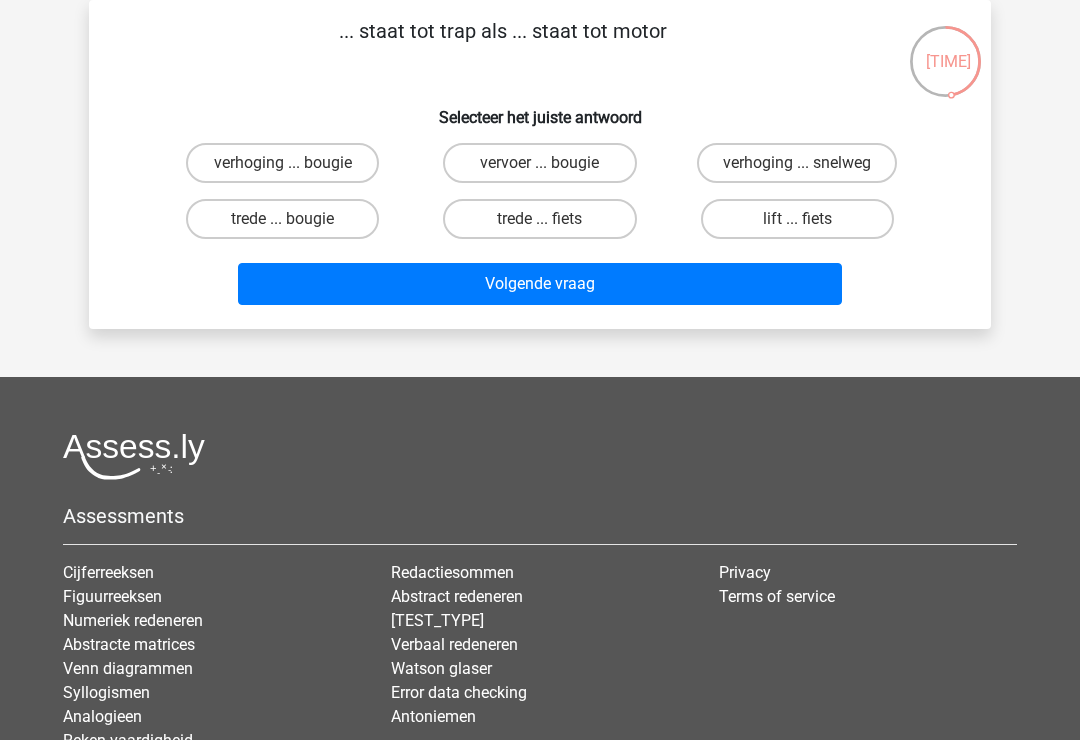 click on "trede ... bougie" at bounding box center (282, 219) 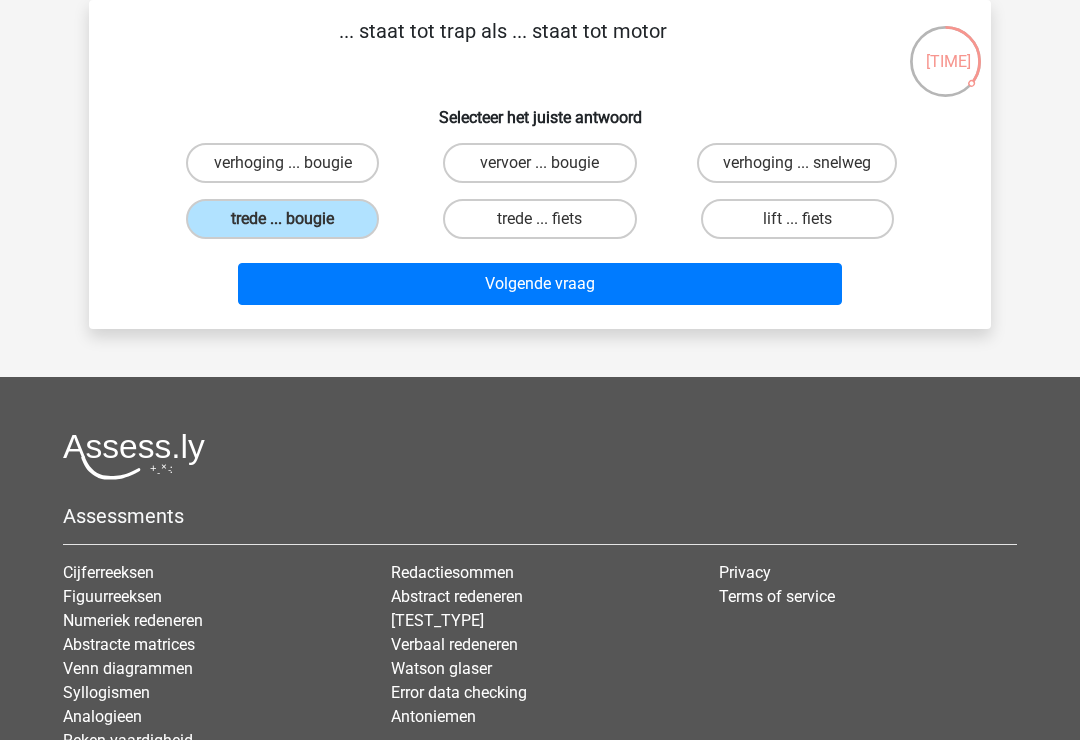 scroll, scrollTop: 0, scrollLeft: 0, axis: both 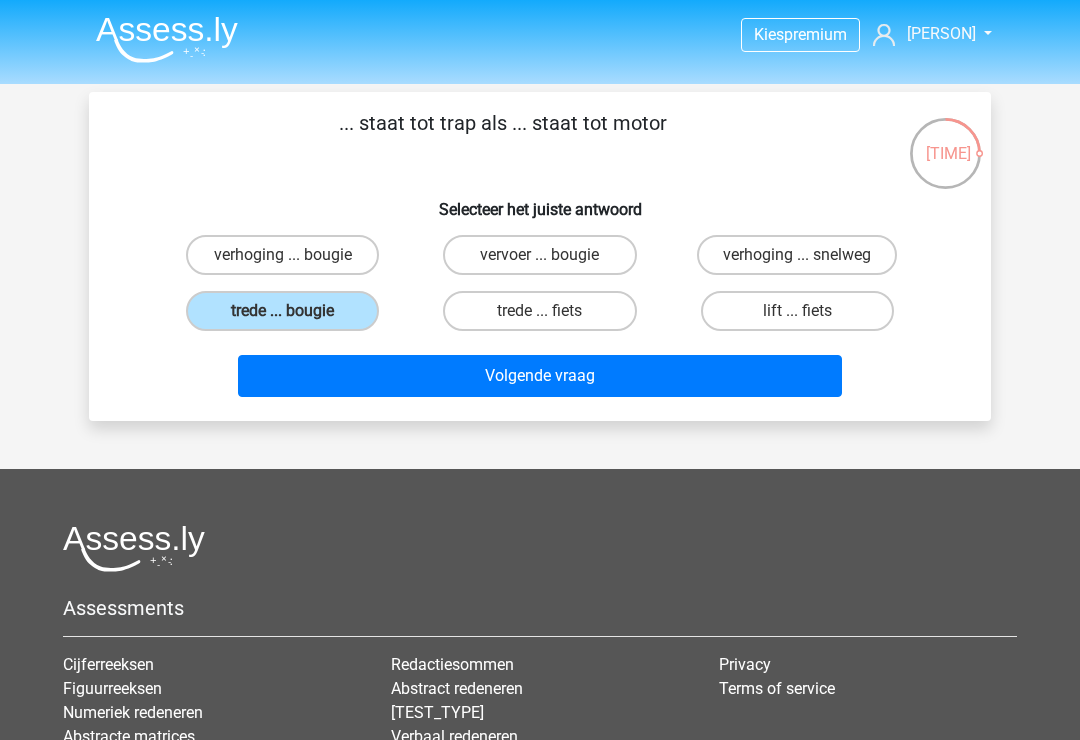 click on "Volgende vraag" at bounding box center [540, 376] 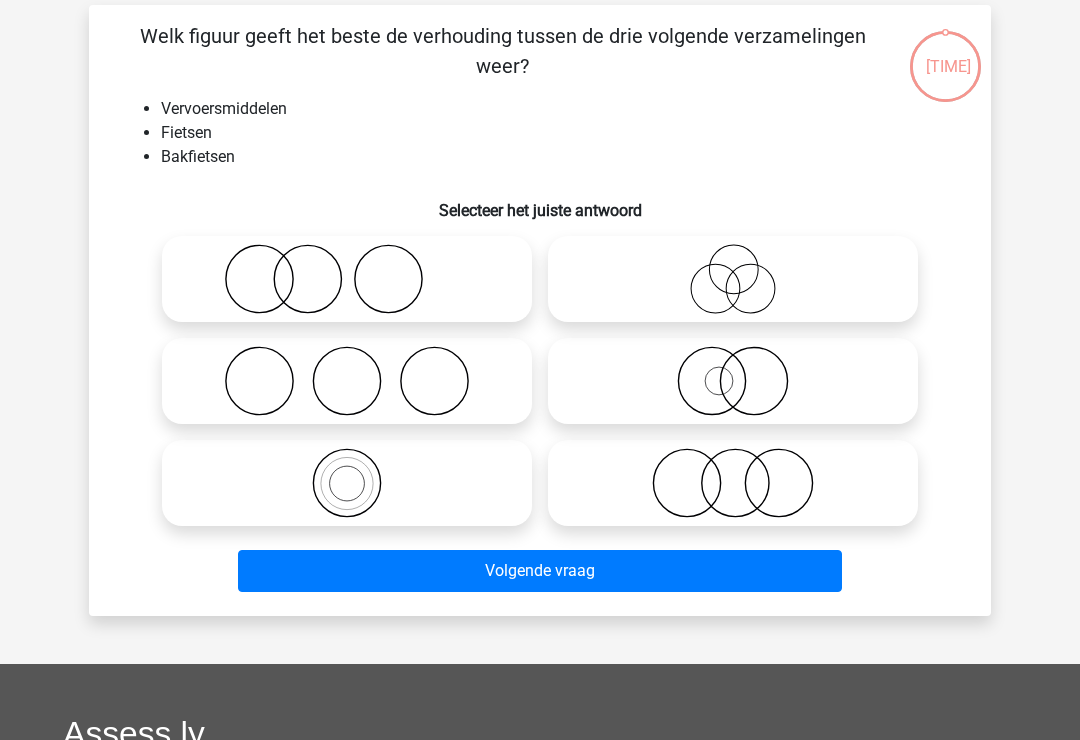 scroll, scrollTop: 92, scrollLeft: 0, axis: vertical 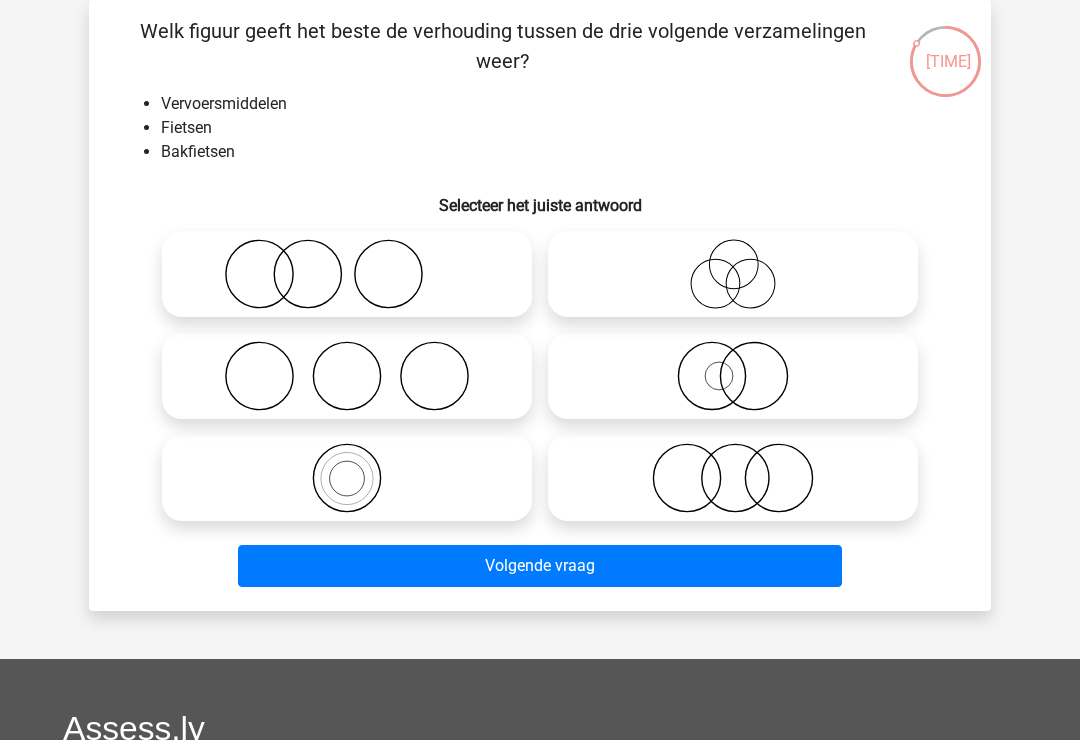 click at bounding box center [347, 478] 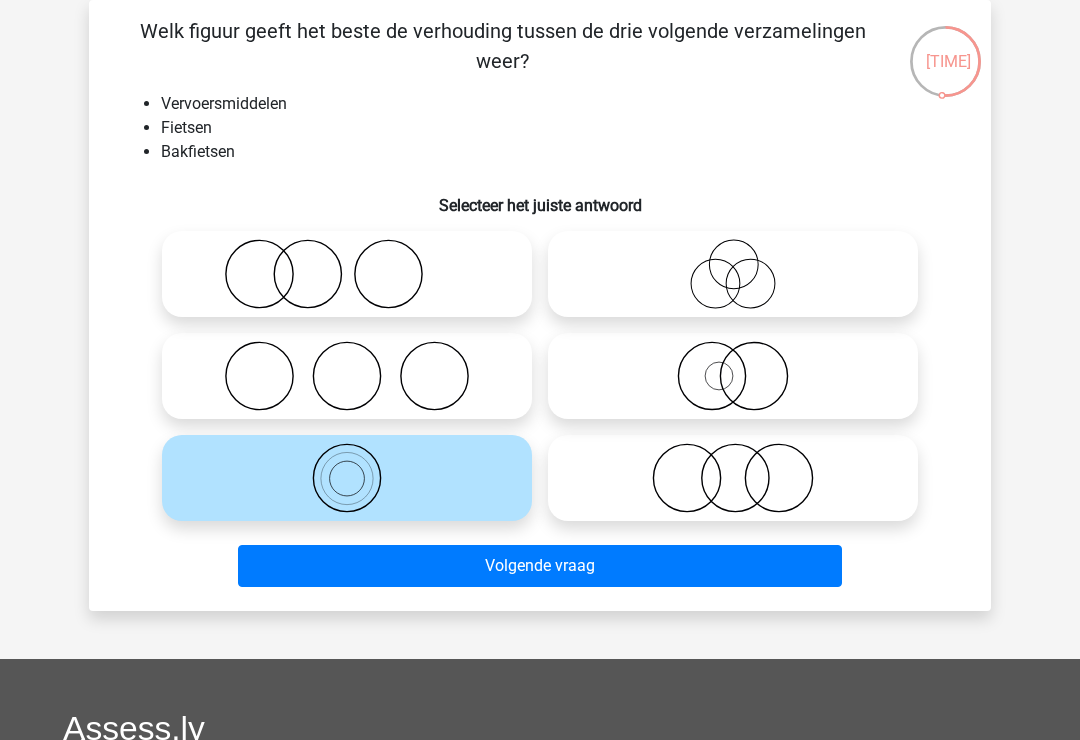 click on "Volgende vraag" at bounding box center (540, 566) 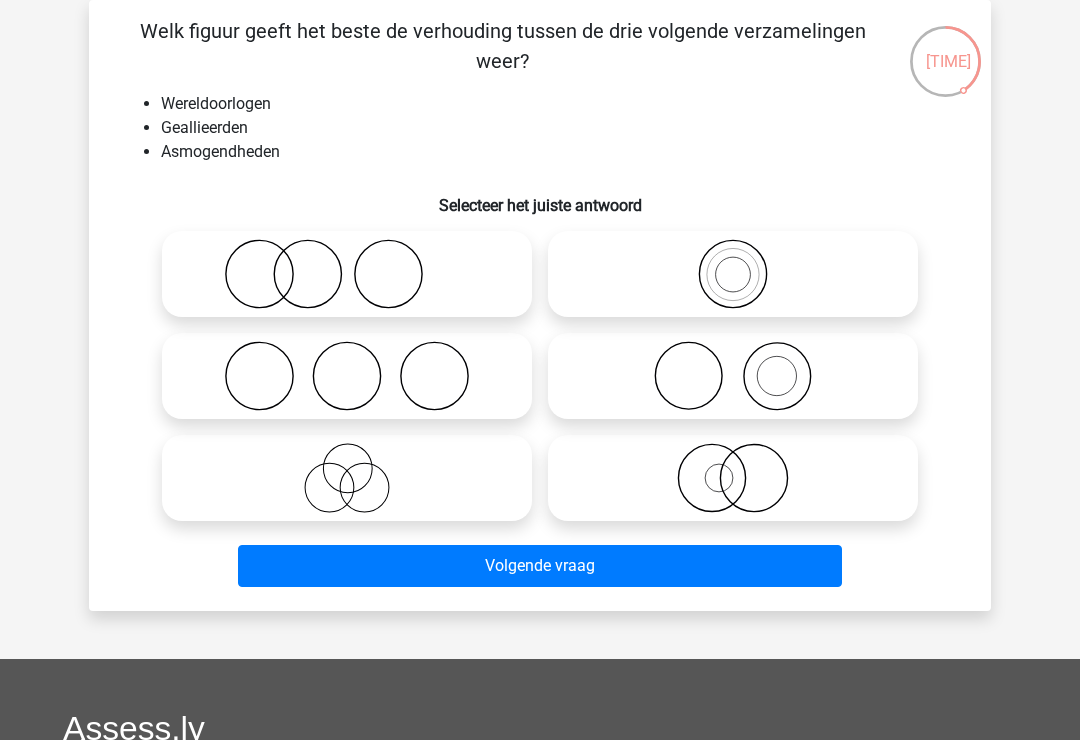 click at bounding box center [347, 274] 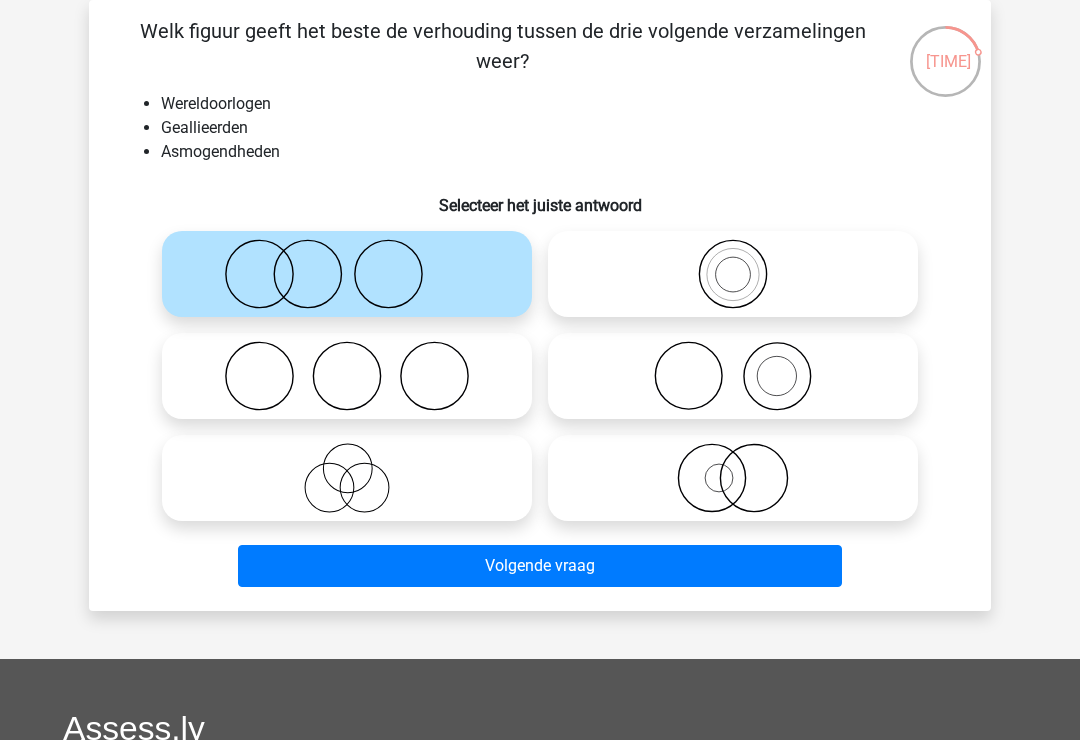 click on "Volgende vraag" at bounding box center [540, 566] 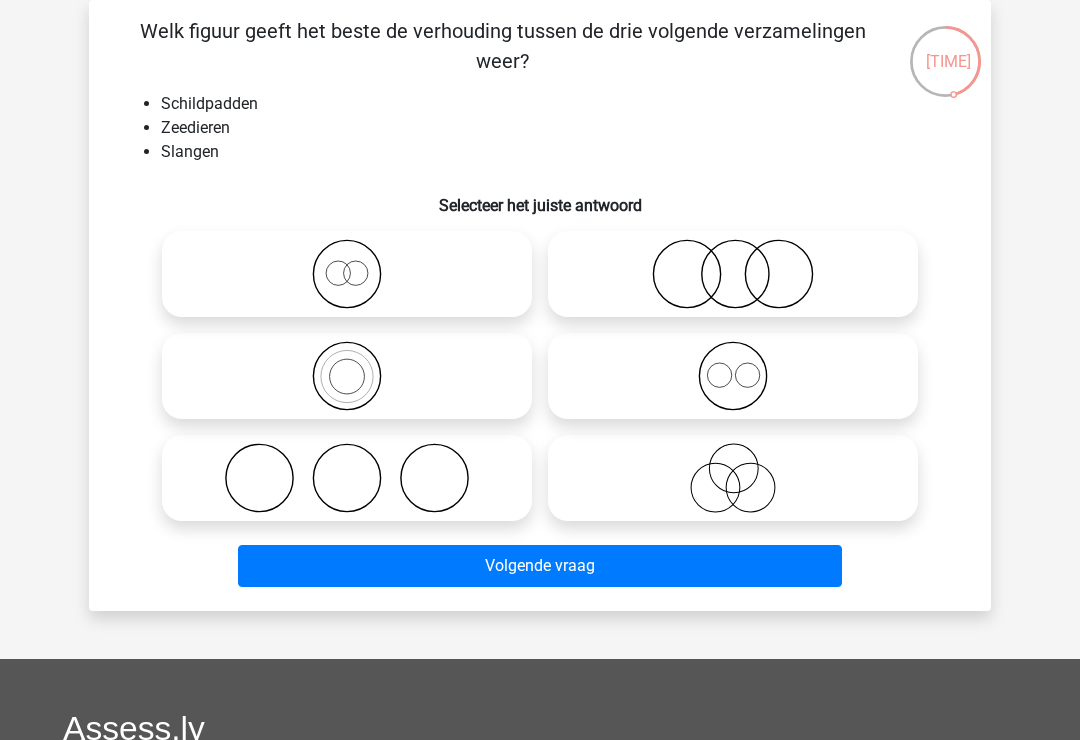 click at bounding box center [733, 376] 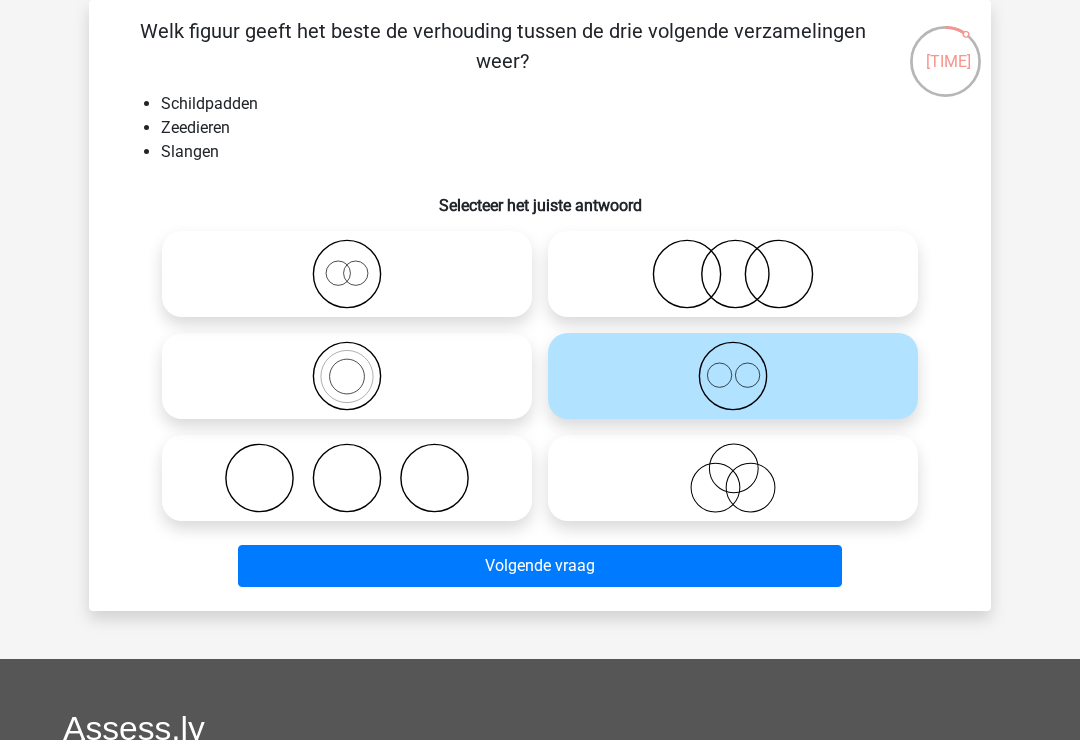 click on "Volgende vraag" at bounding box center [540, 566] 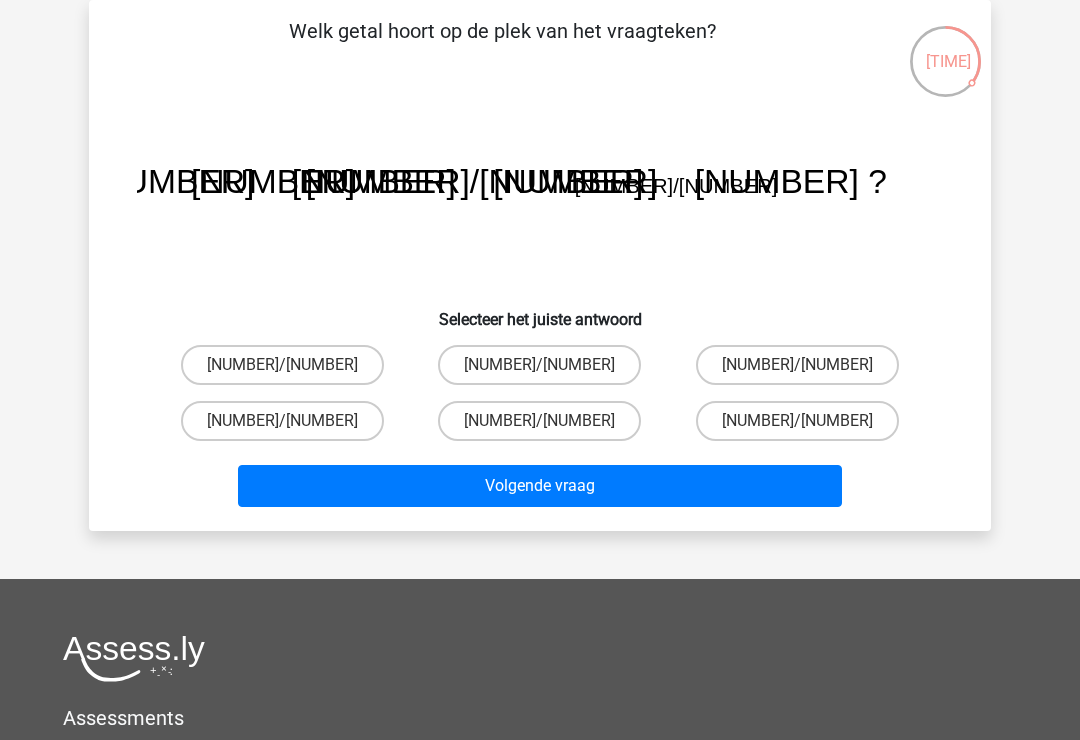 click on "3/125" at bounding box center [282, 365] 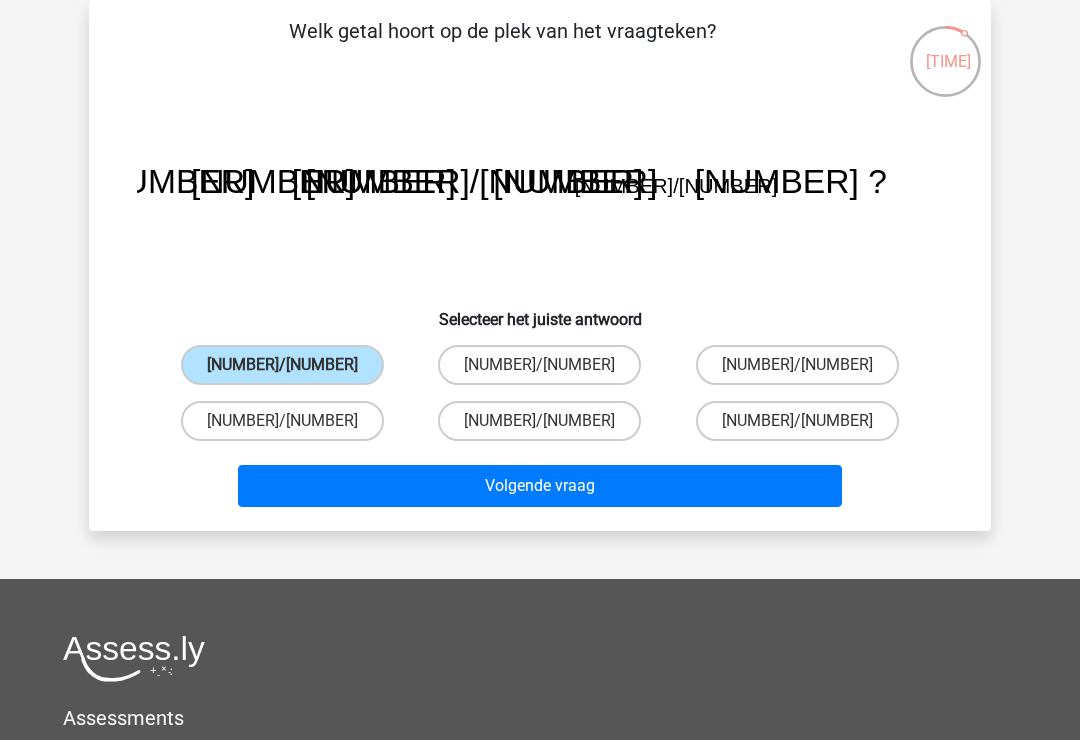 click on "Volgende vraag" at bounding box center (540, 486) 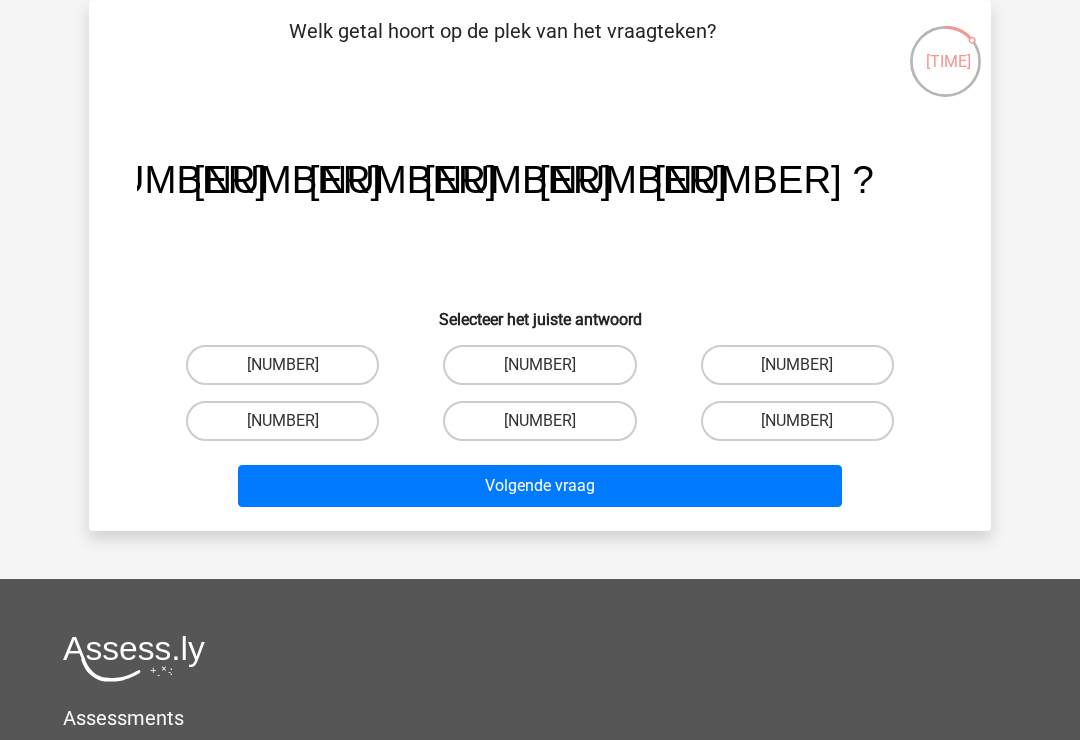 click on "189" at bounding box center [539, 365] 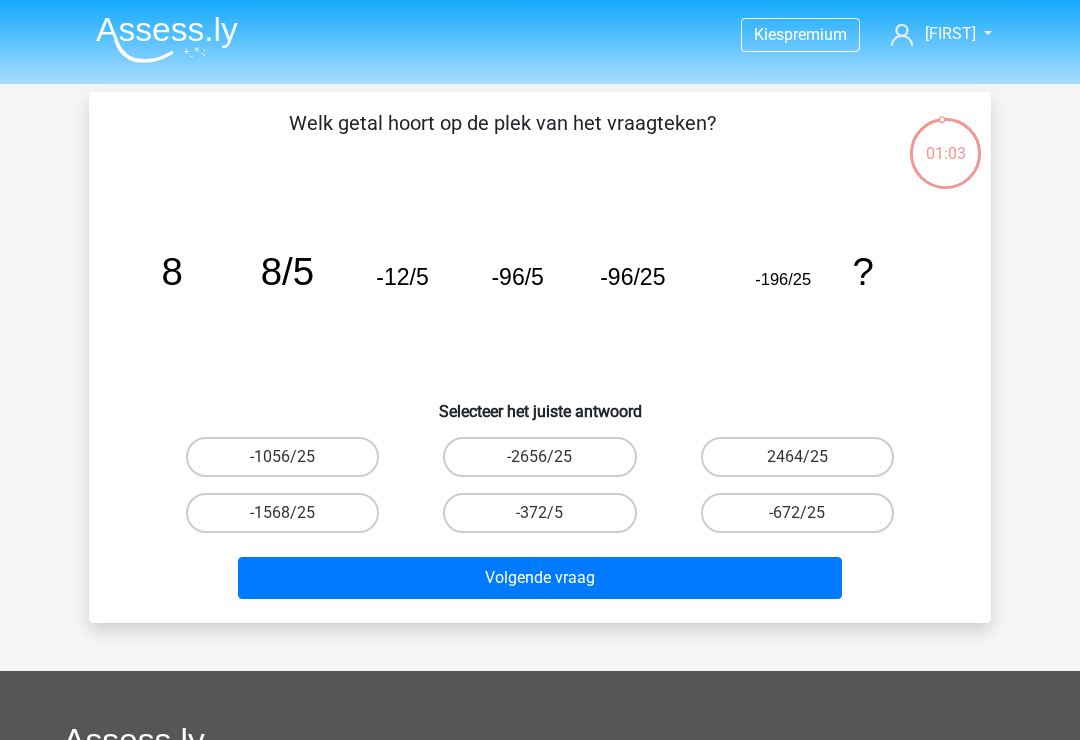 scroll, scrollTop: 92, scrollLeft: 0, axis: vertical 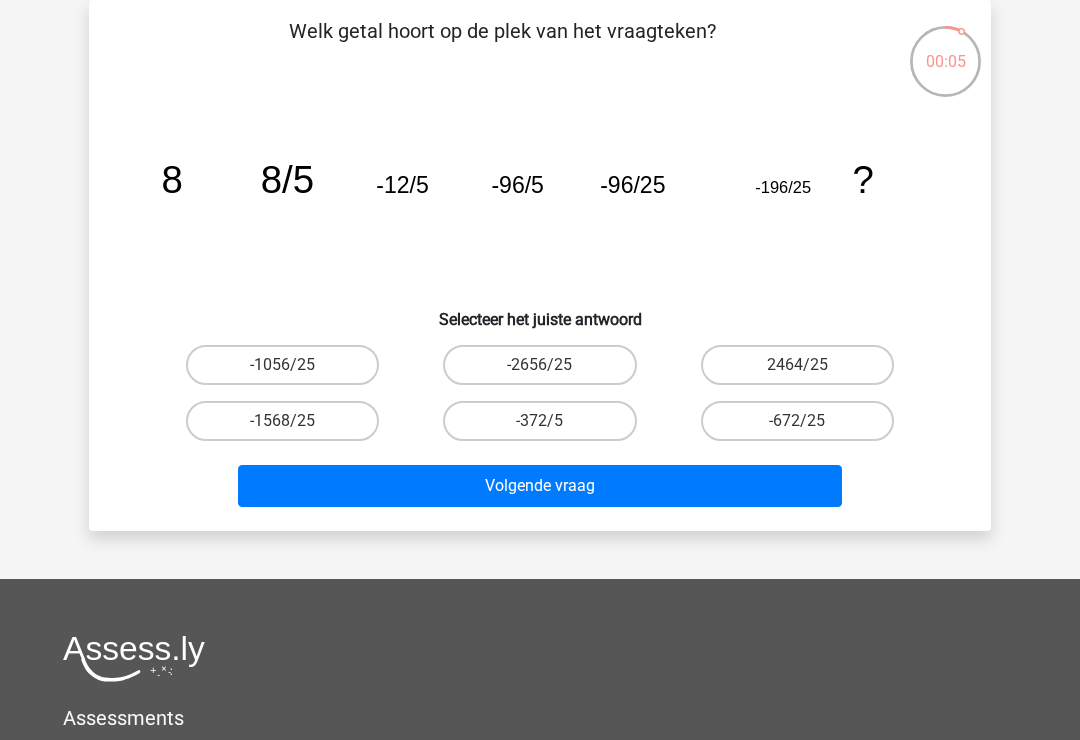 click on "-1056/25" at bounding box center (282, 365) 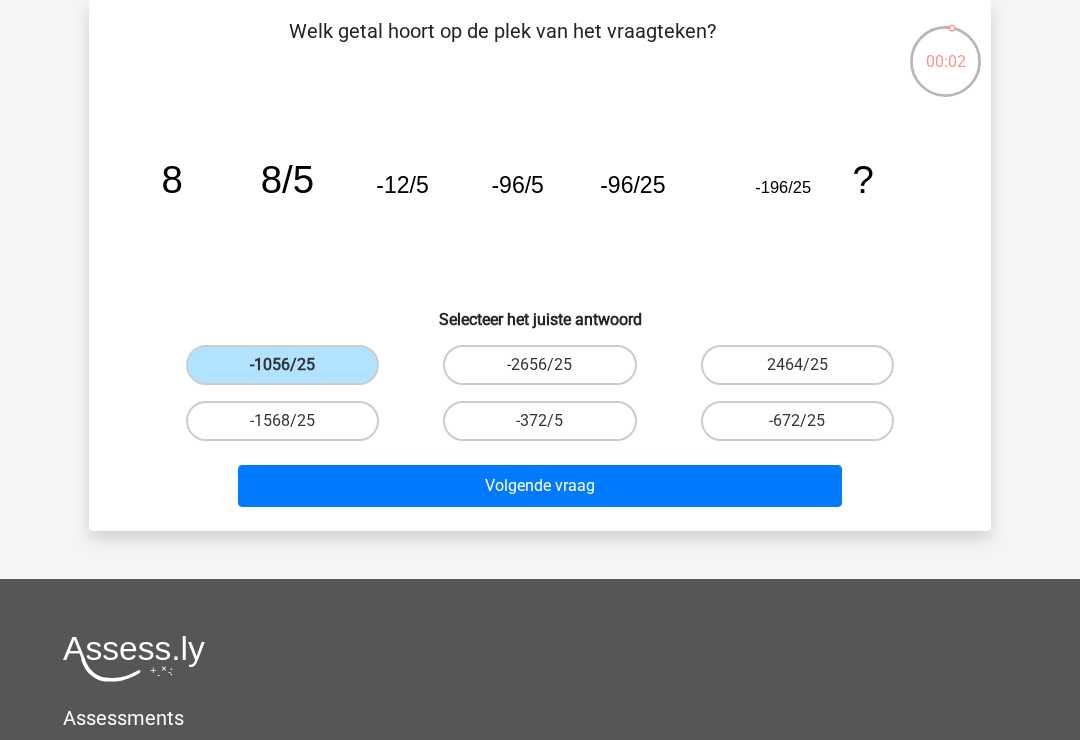 click on "-672/25" at bounding box center (803, 427) 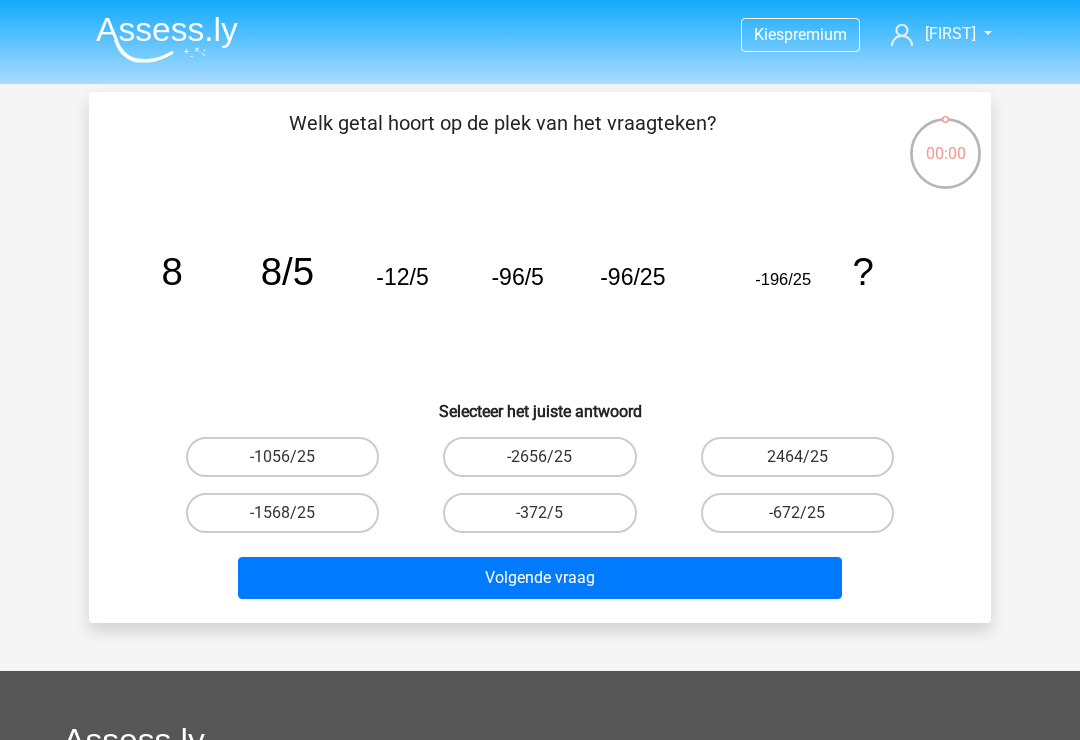 scroll, scrollTop: 92, scrollLeft: 0, axis: vertical 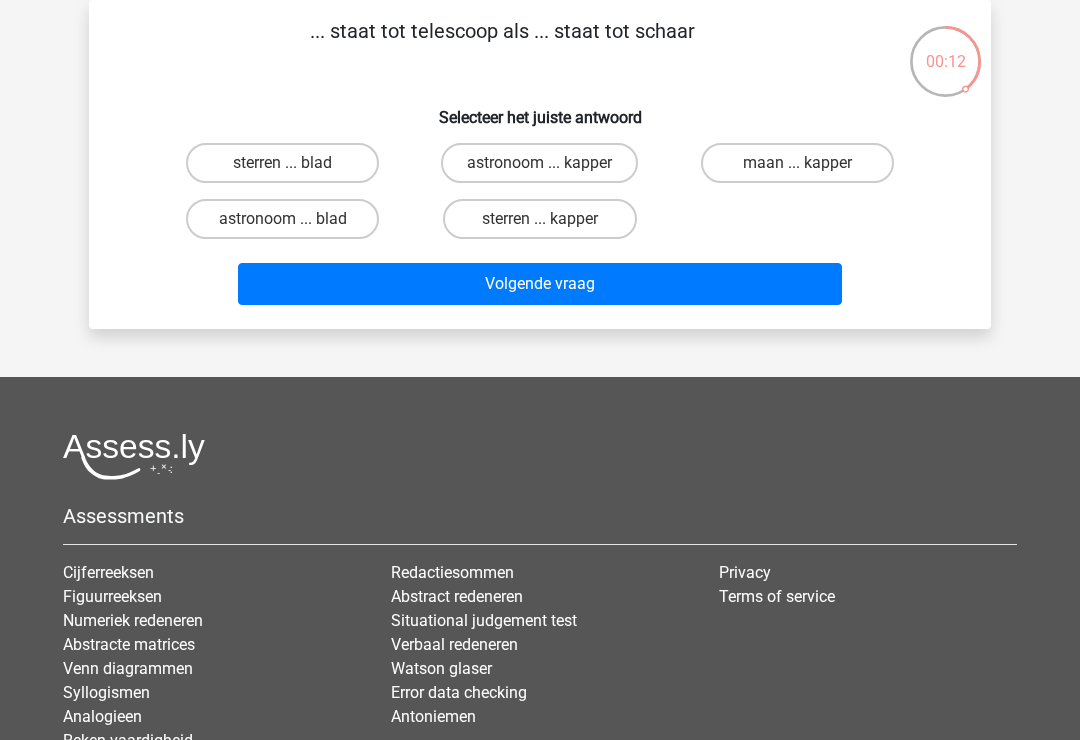 click on "astronoom ... kapper" at bounding box center (539, 163) 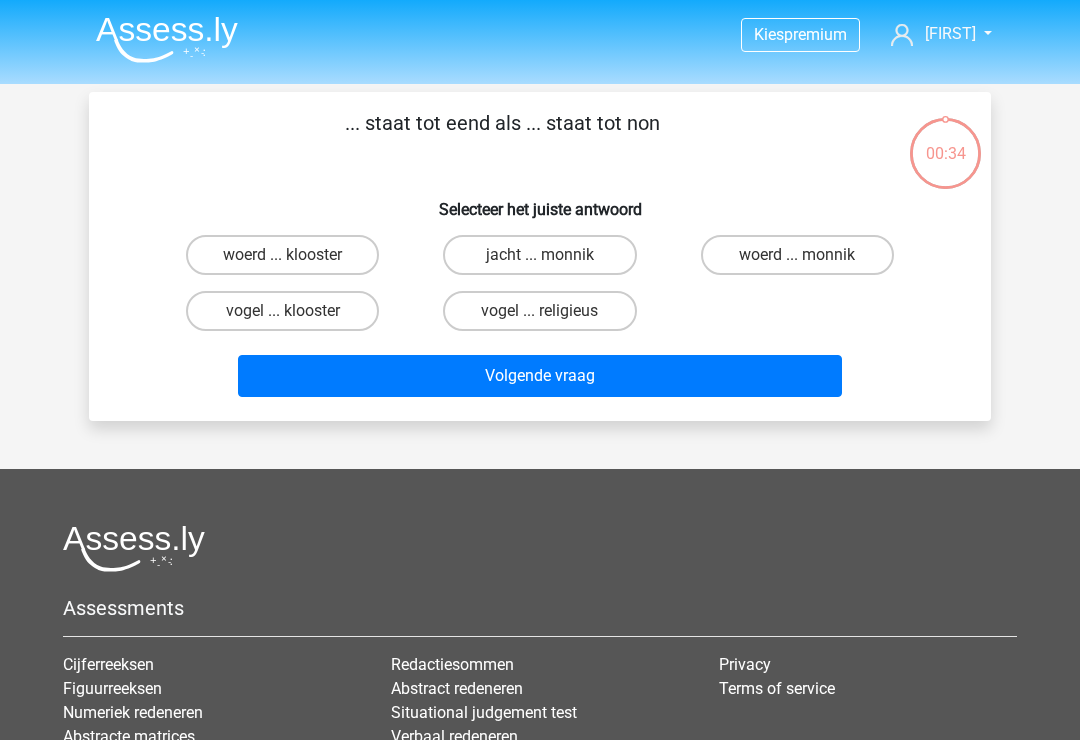scroll, scrollTop: 92, scrollLeft: 0, axis: vertical 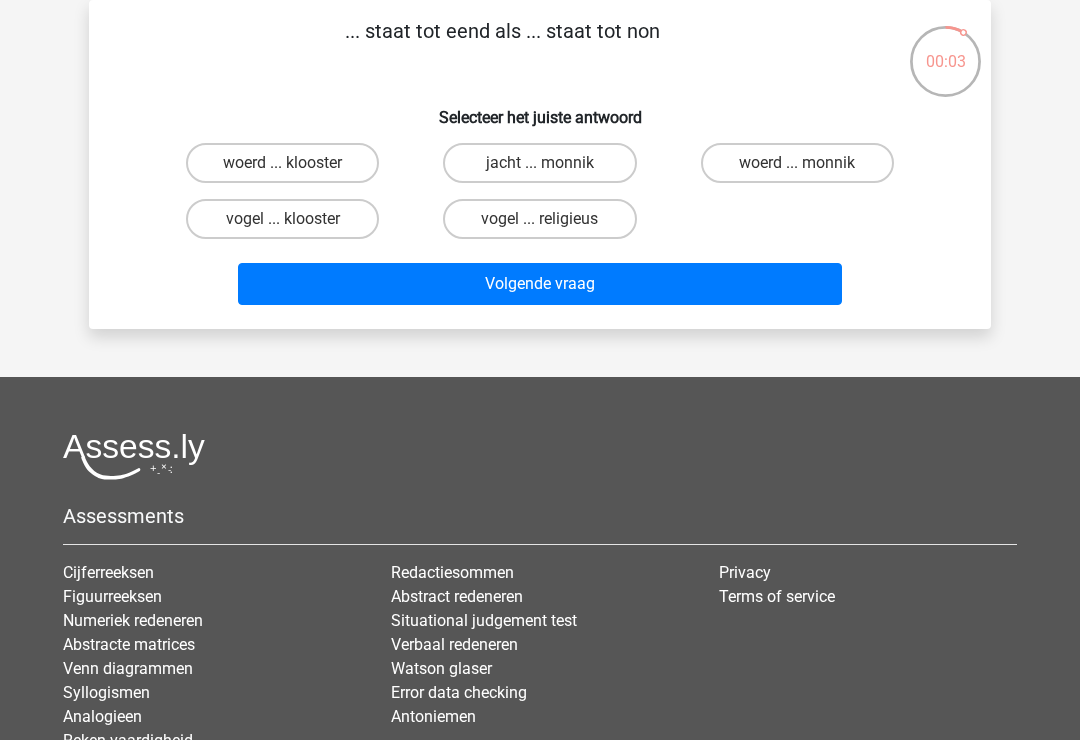 click on "woerd ... klooster" at bounding box center (282, 163) 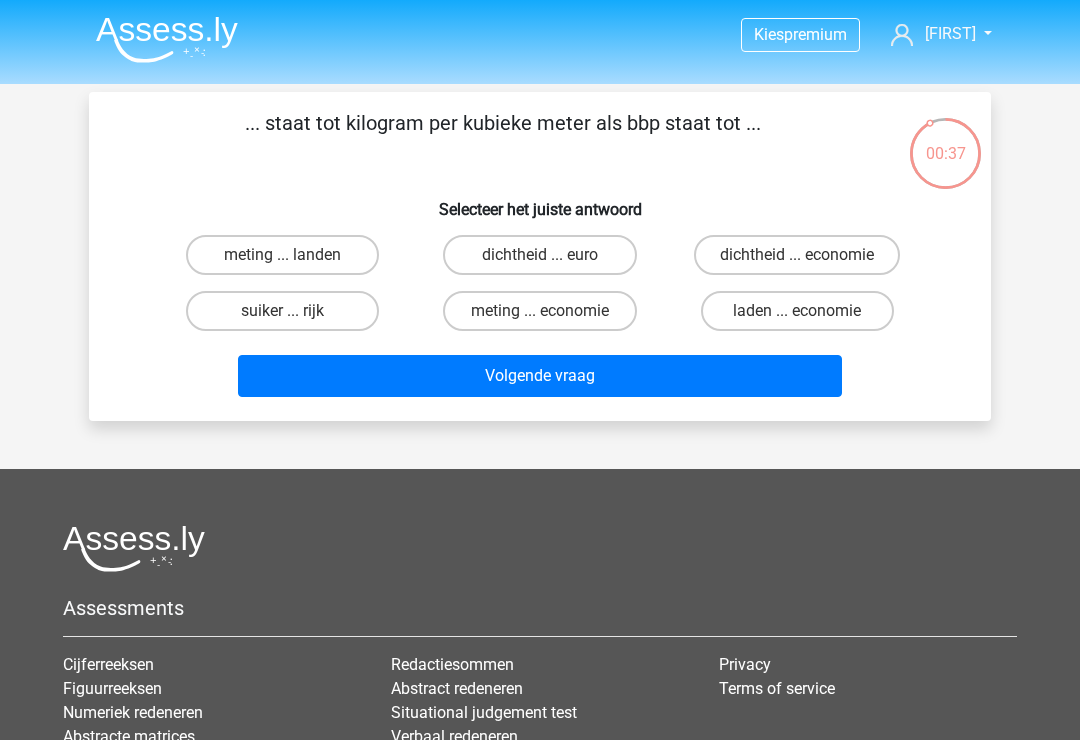 scroll, scrollTop: 92, scrollLeft: 0, axis: vertical 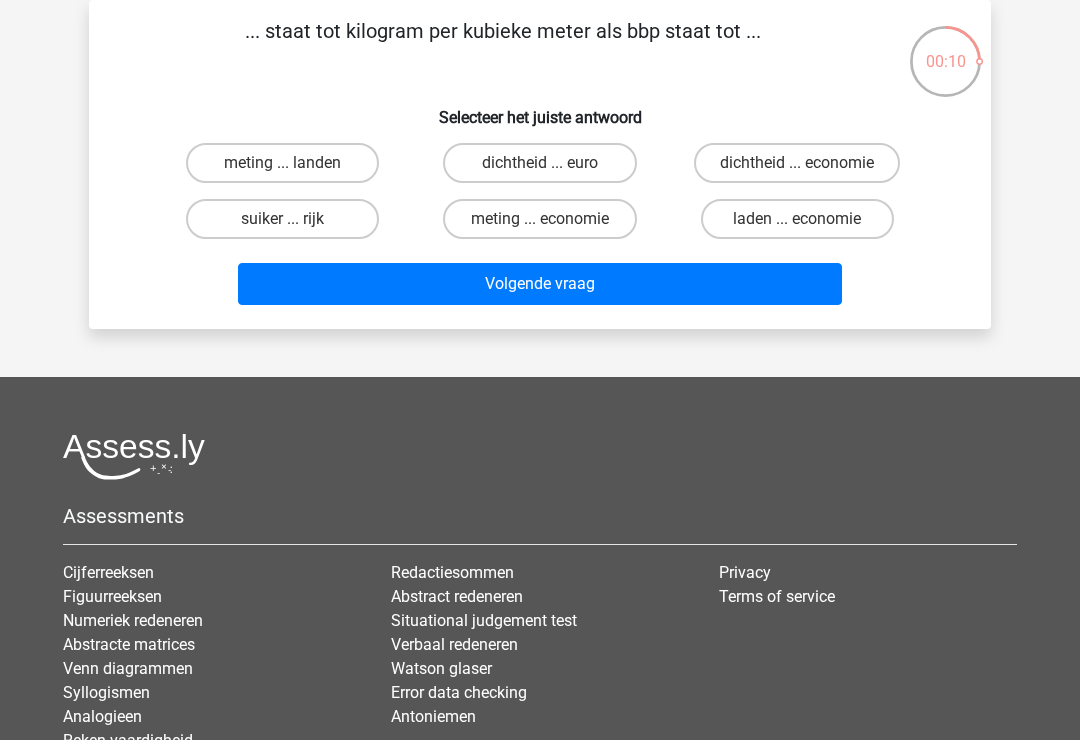 click on "dichtheid ... economie" at bounding box center [803, 169] 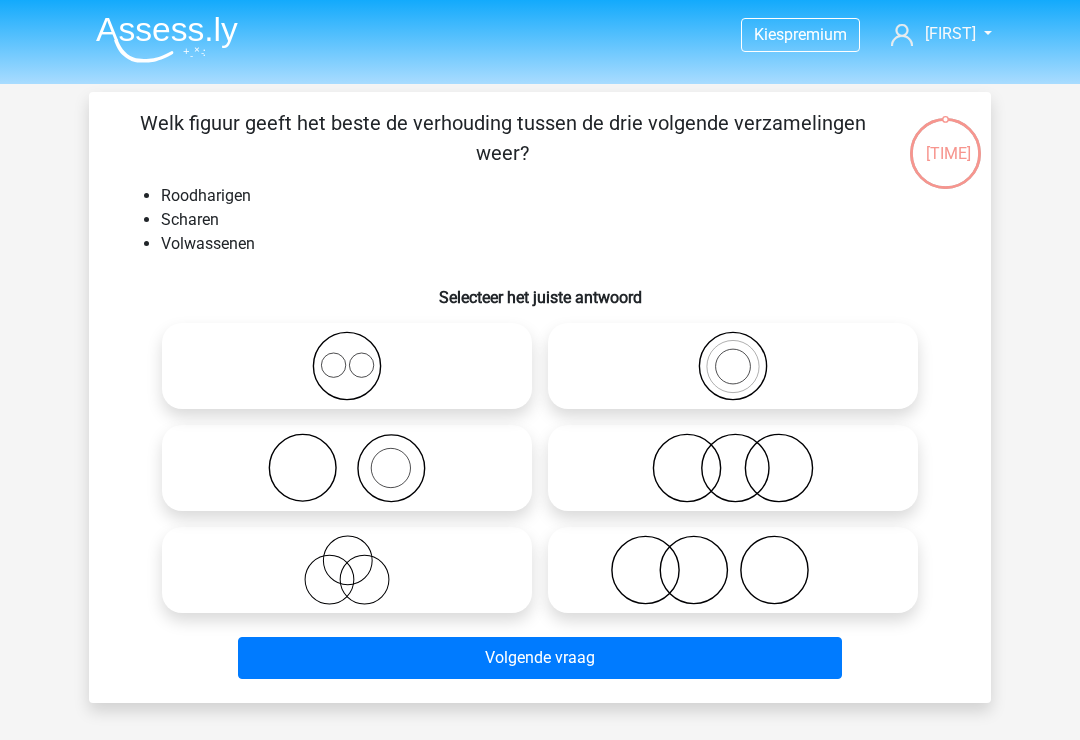 scroll, scrollTop: 92, scrollLeft: 0, axis: vertical 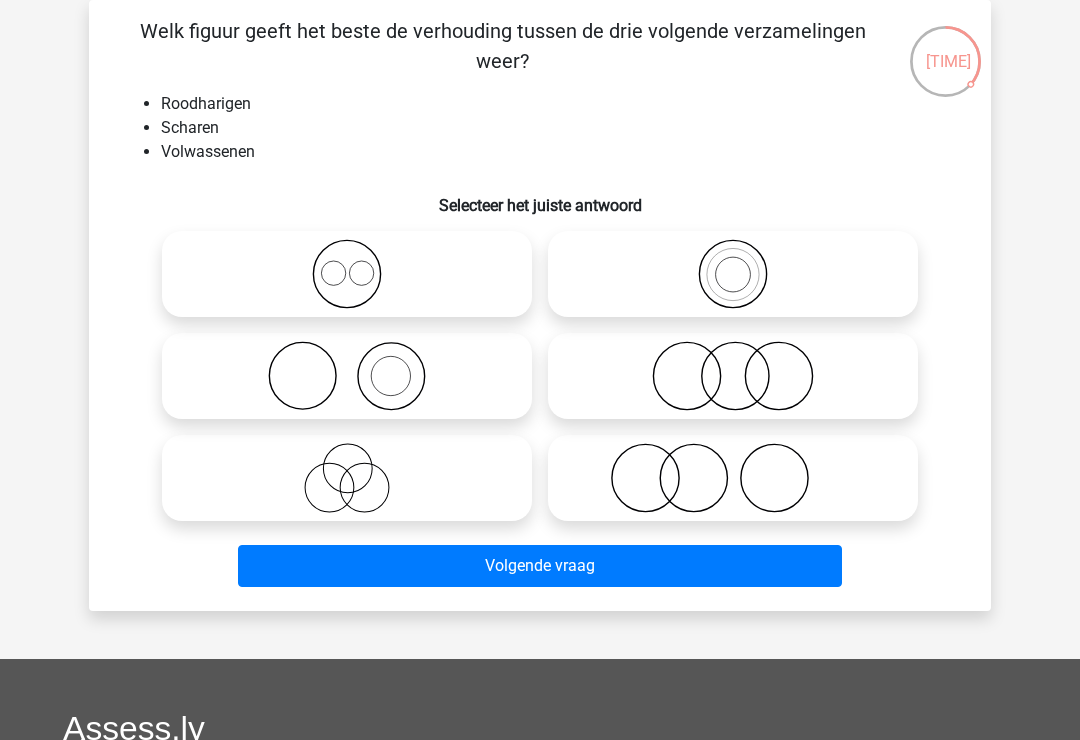 click at bounding box center [347, 376] 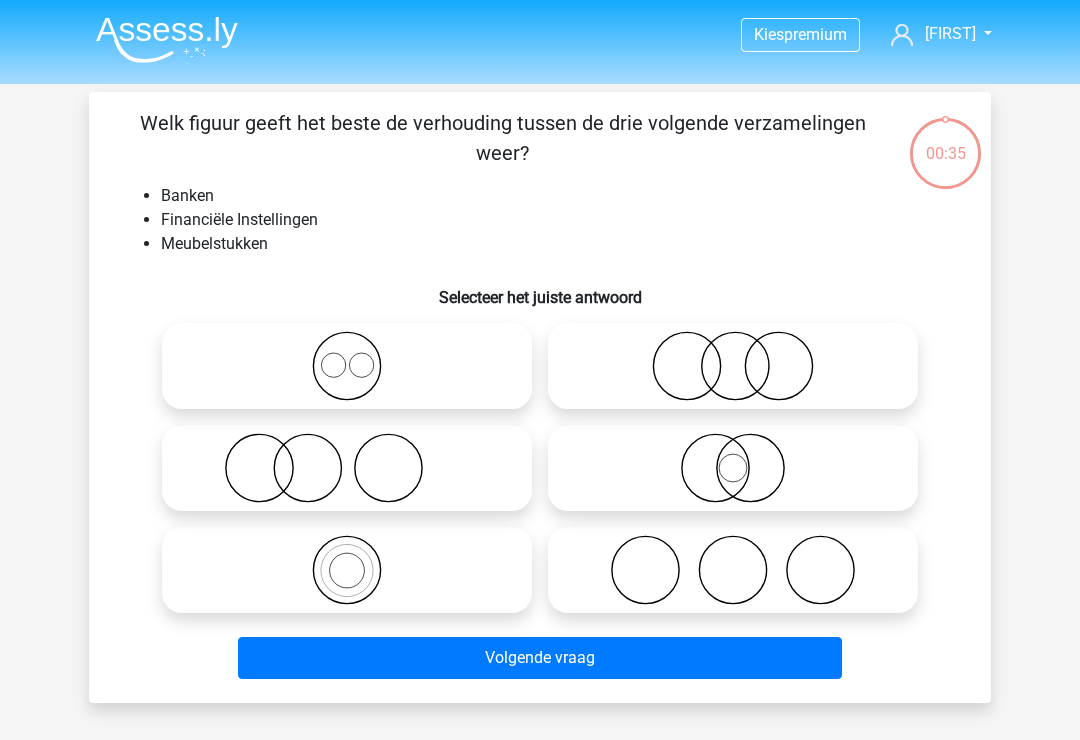 scroll, scrollTop: 92, scrollLeft: 0, axis: vertical 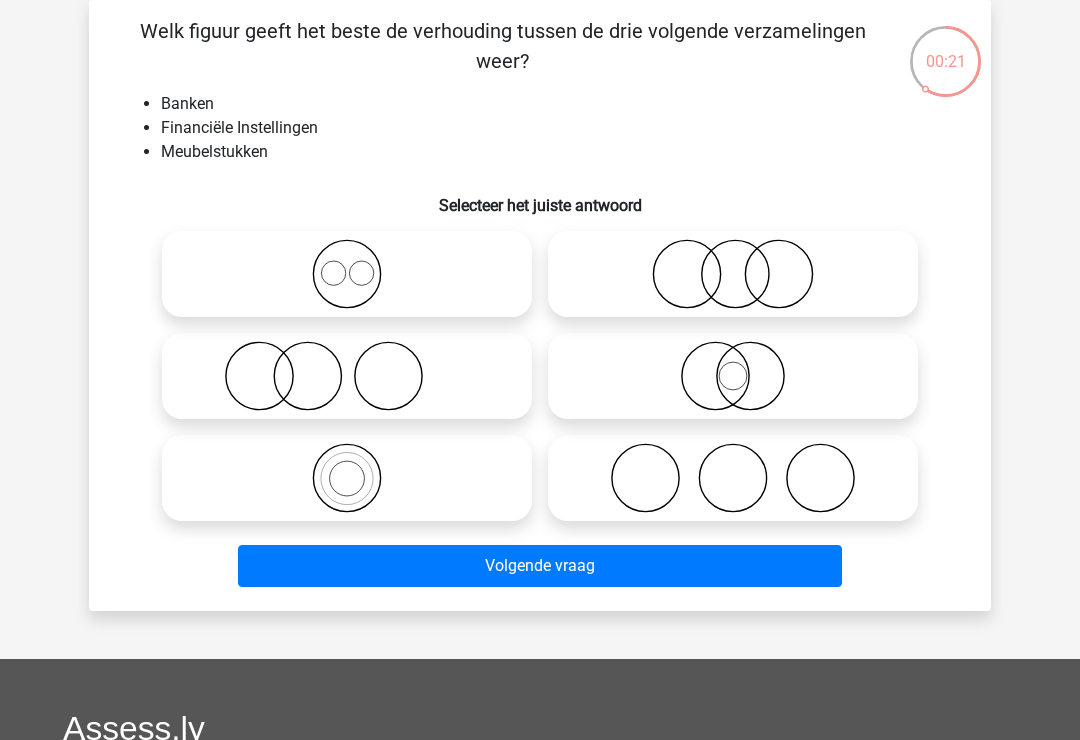 click at bounding box center [347, 274] 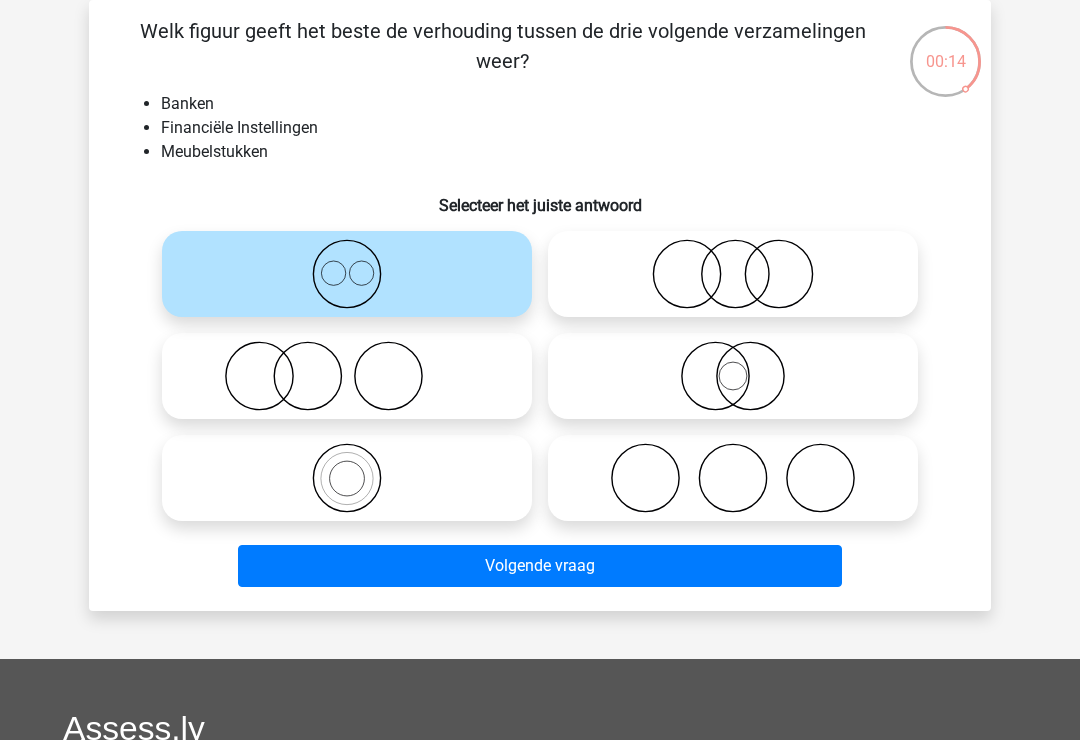 click on "Volgende vraag" at bounding box center [540, 566] 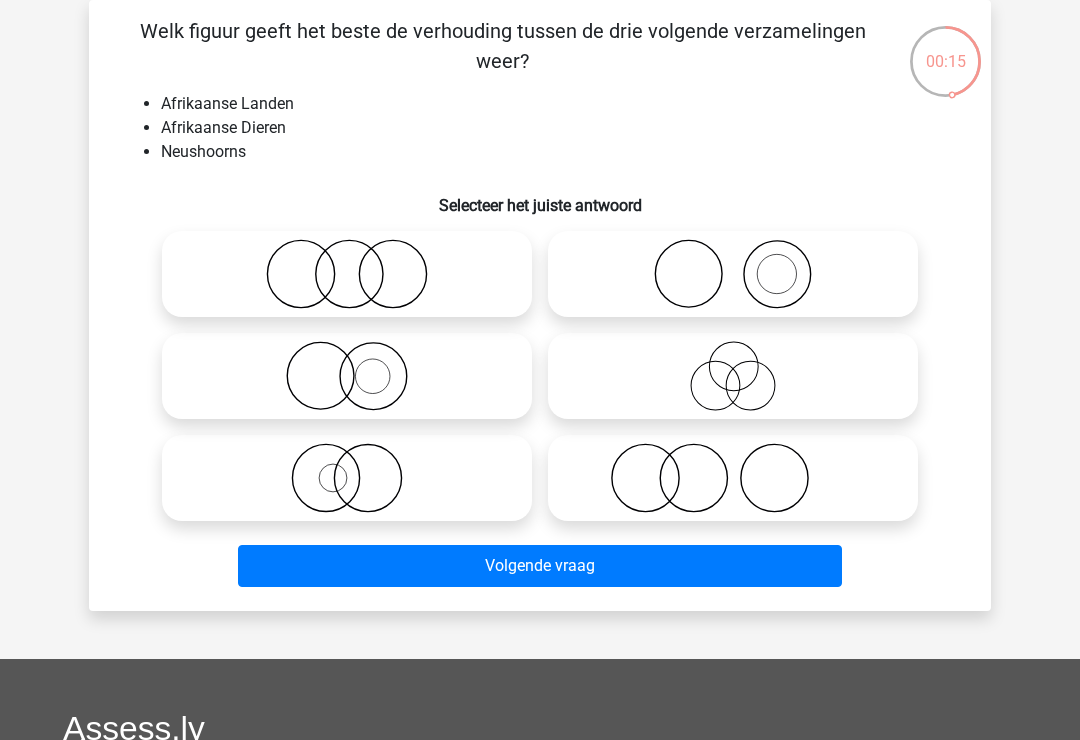 click at bounding box center (733, 274) 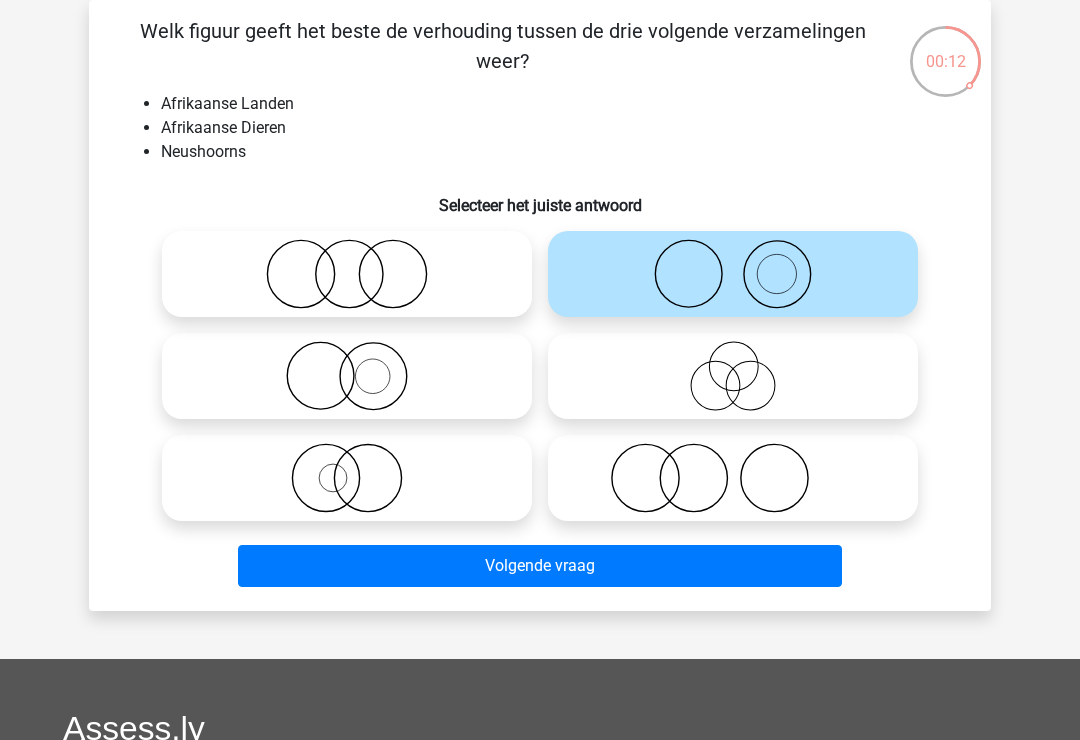 click on "Volgende vraag" at bounding box center [540, 566] 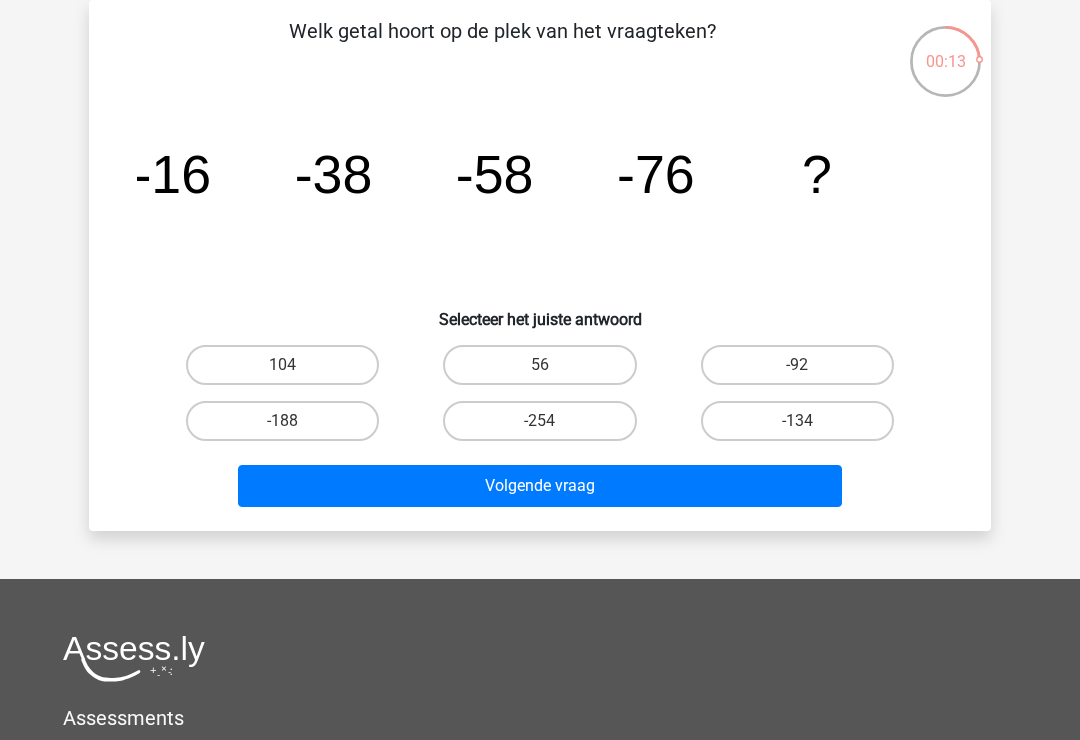 click on "-92" at bounding box center [797, 365] 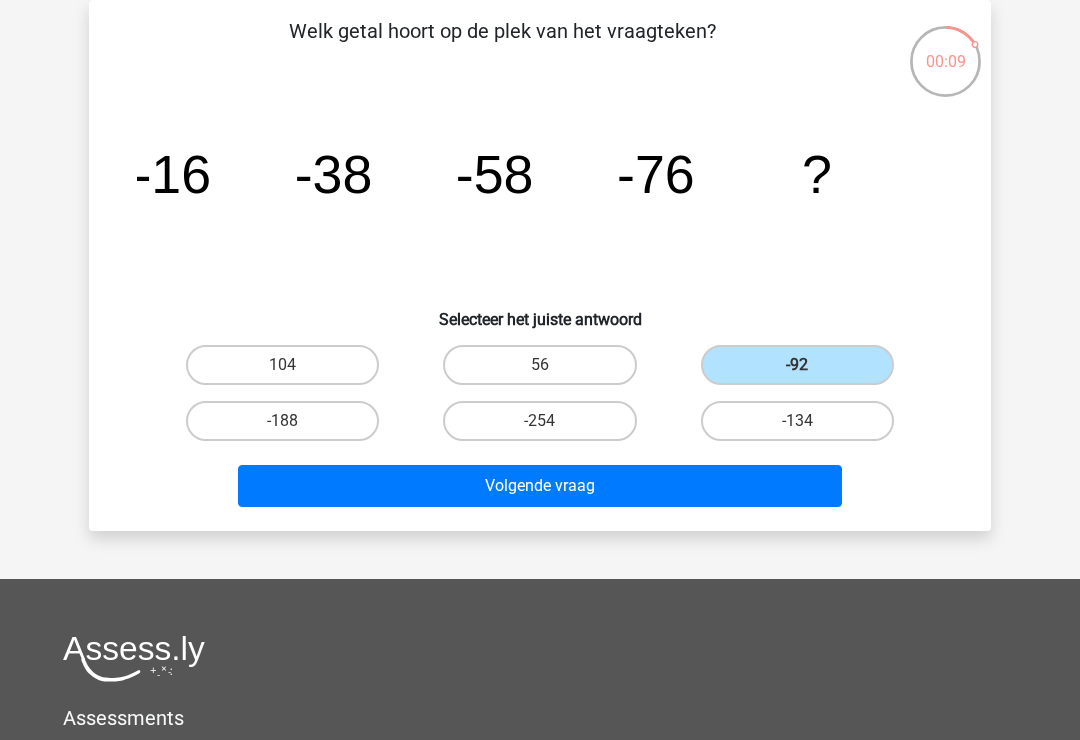 click on "Volgende vraag" at bounding box center [540, 486] 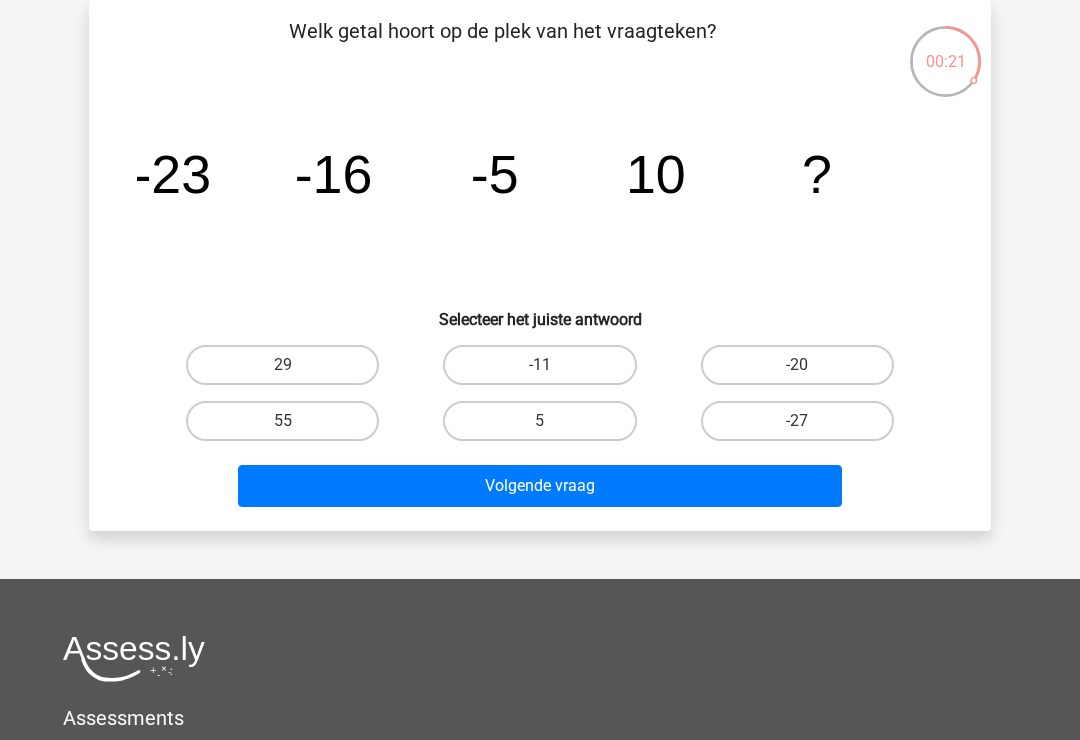 click on "29" at bounding box center (282, 365) 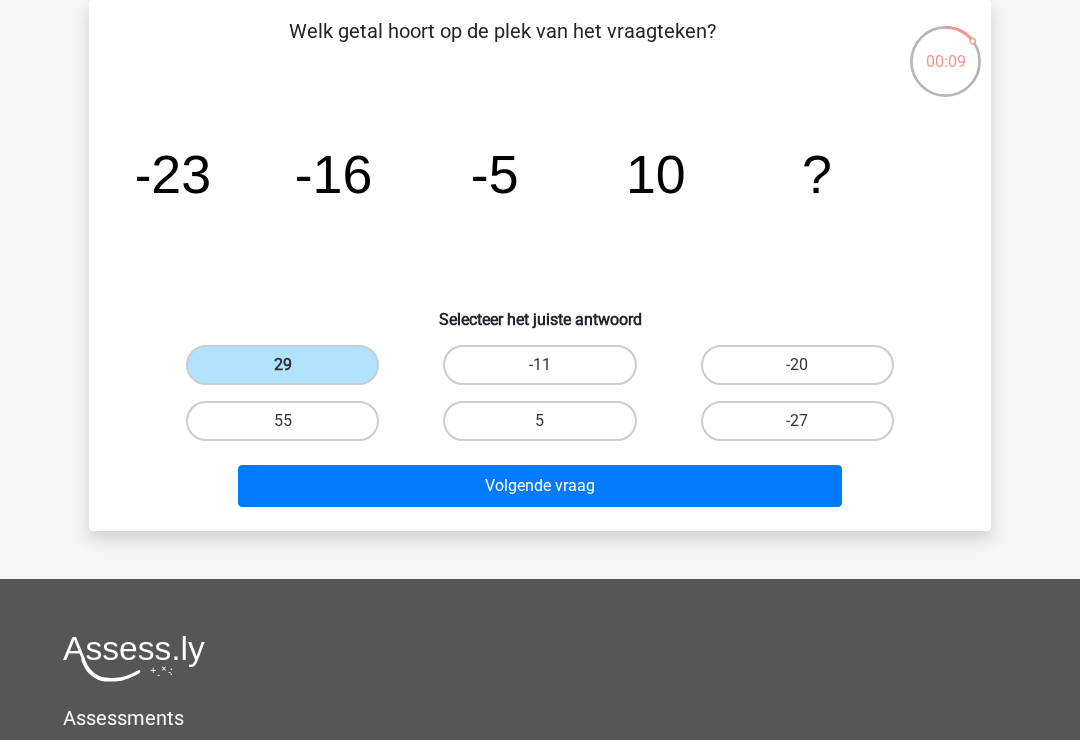 click on "Volgende vraag" at bounding box center [540, 486] 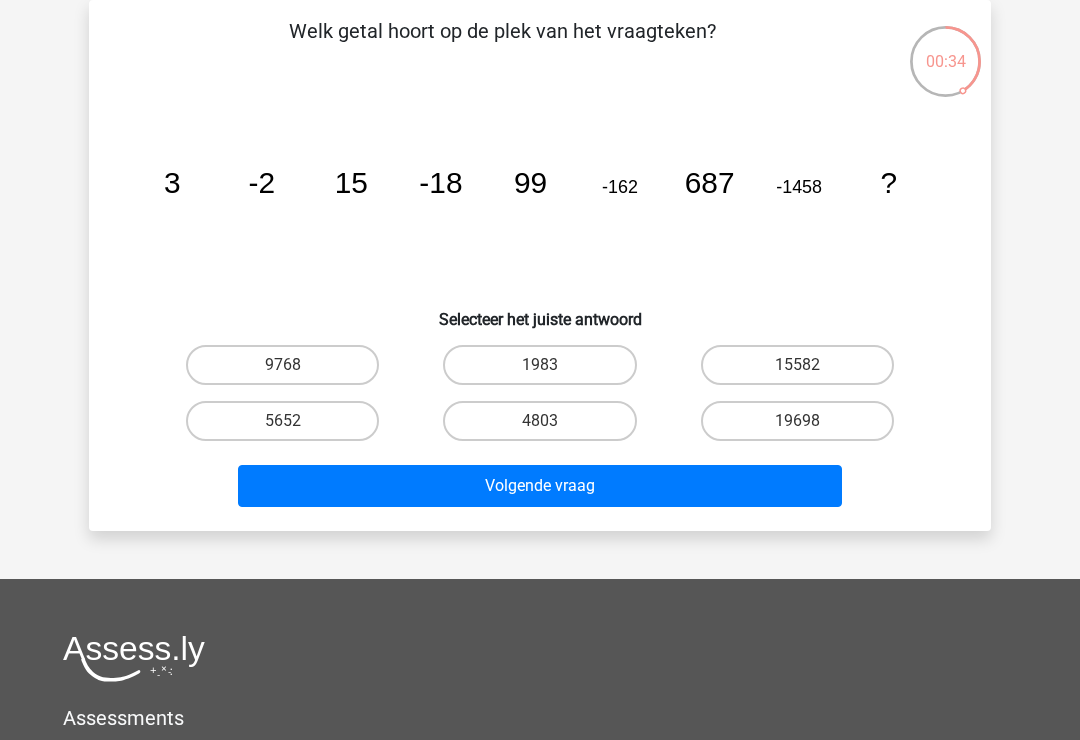 click on "4803" at bounding box center (539, 421) 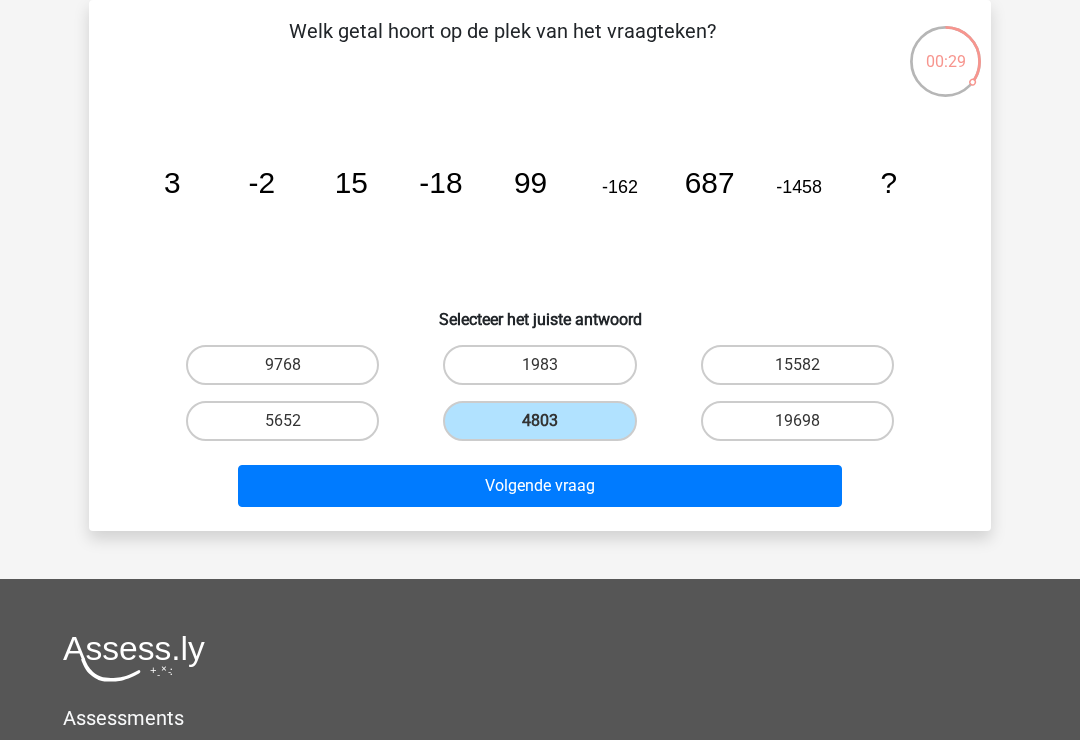 click on "Volgende vraag" at bounding box center [540, 486] 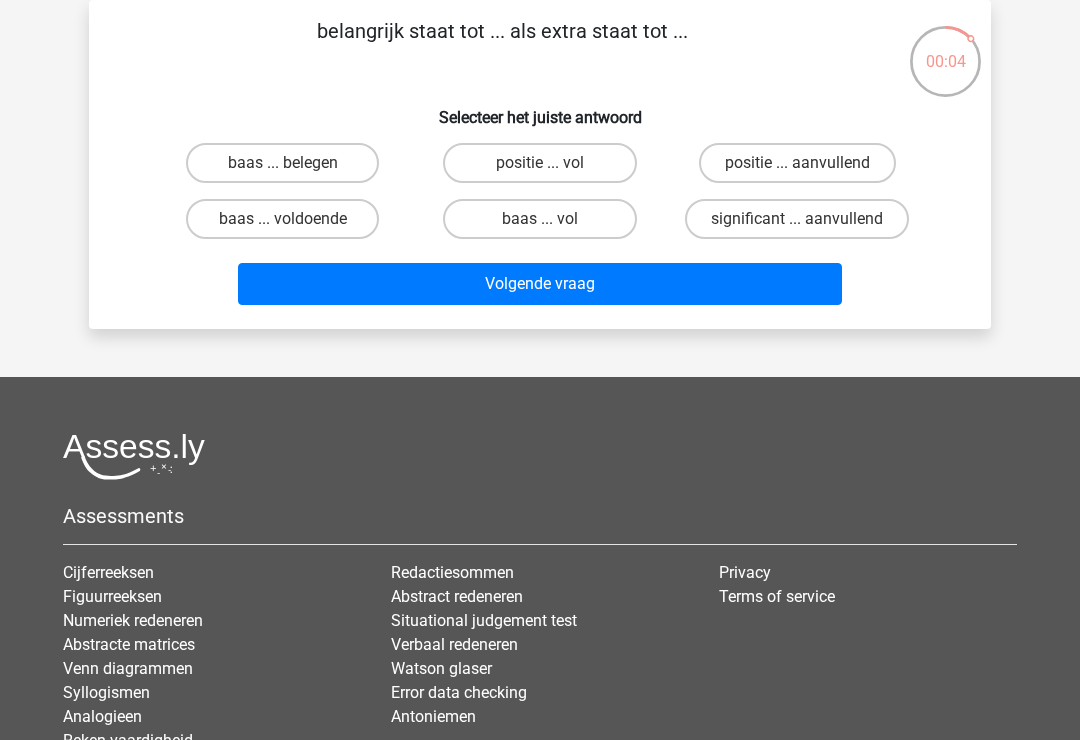 click on "significant ... aanvullend" at bounding box center [797, 219] 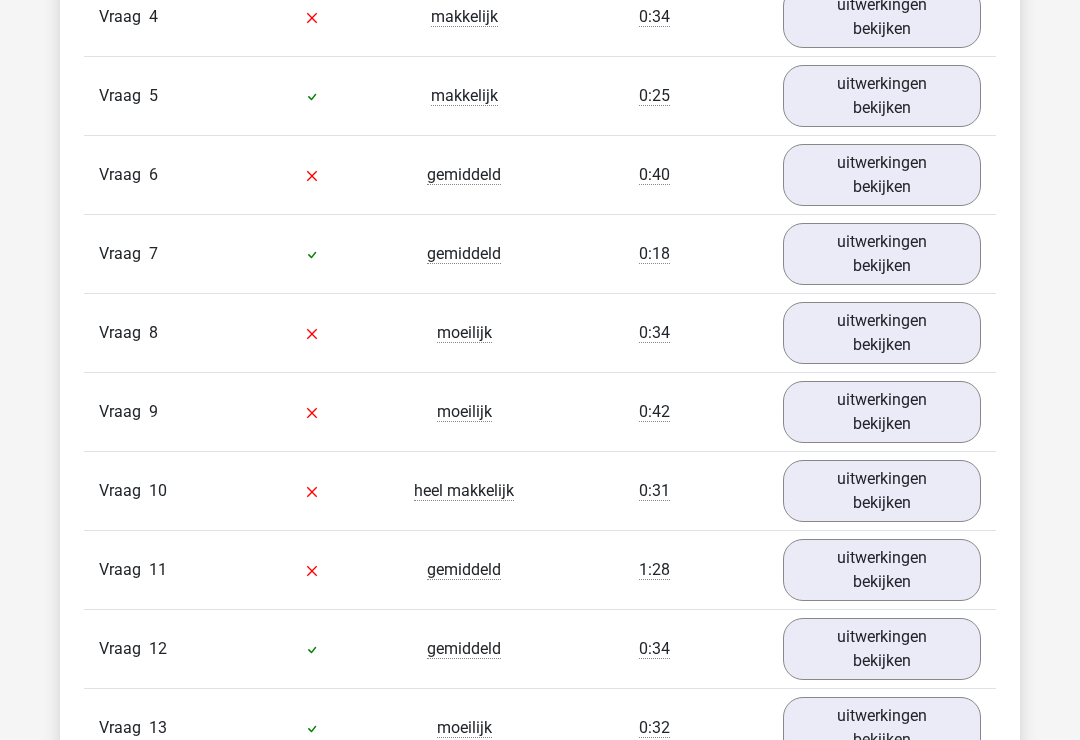 scroll, scrollTop: 2513, scrollLeft: 0, axis: vertical 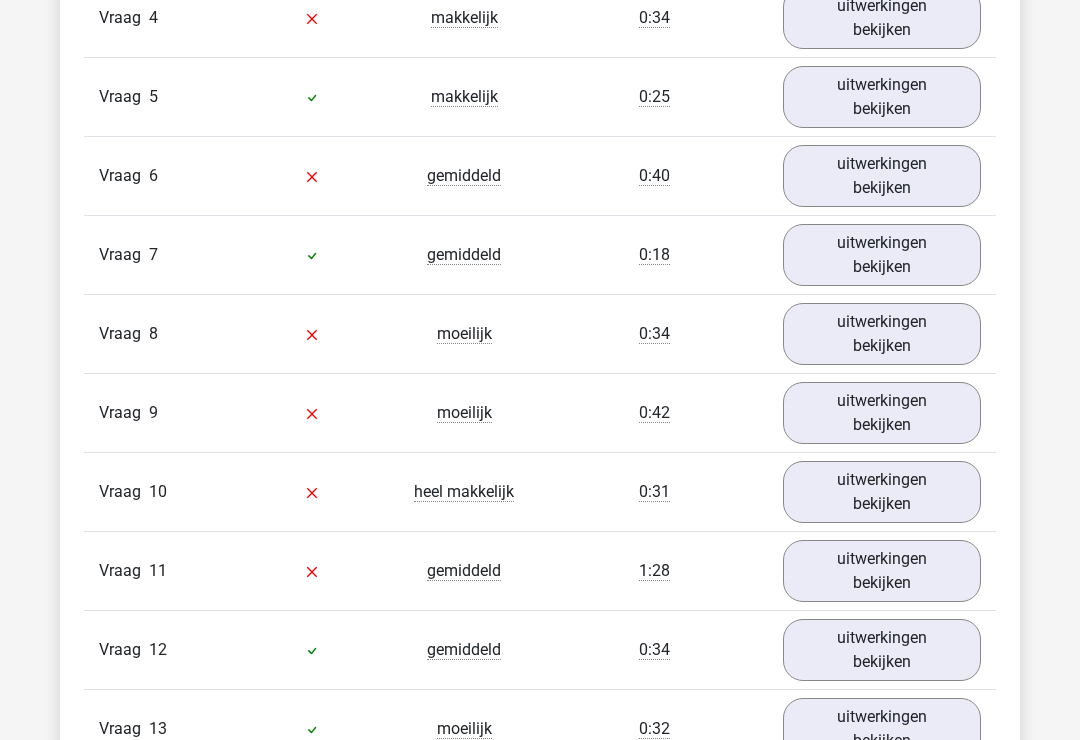 click on "uitwerkingen bekijken" at bounding box center [882, 493] 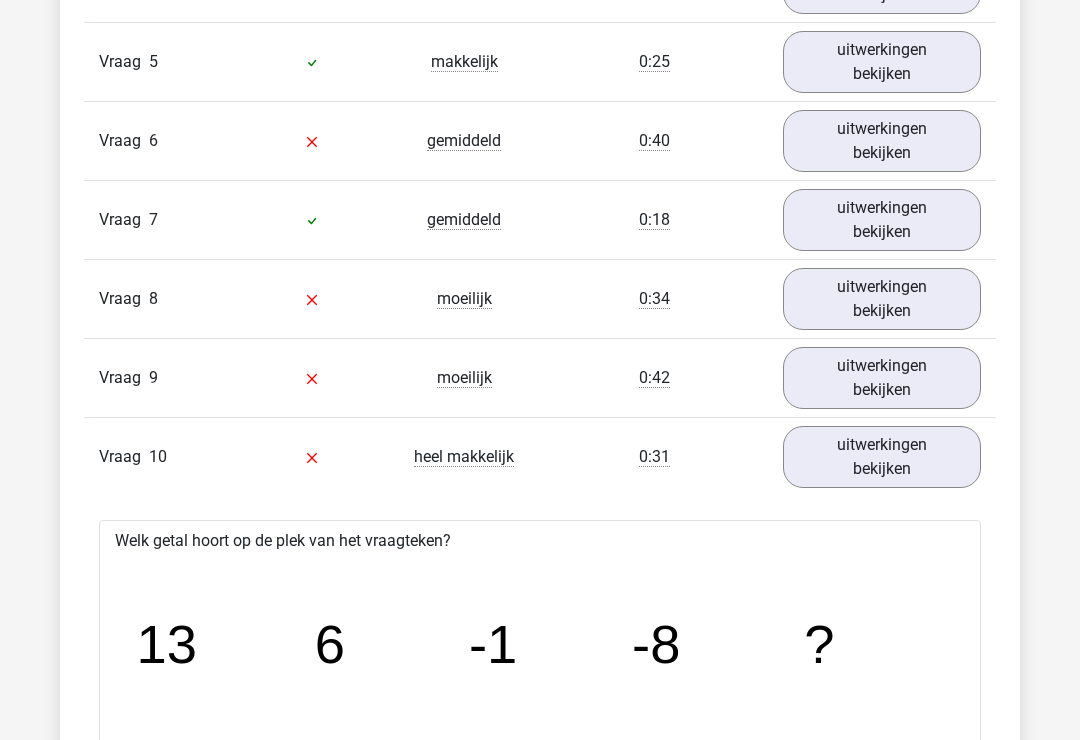 scroll, scrollTop: 2567, scrollLeft: 0, axis: vertical 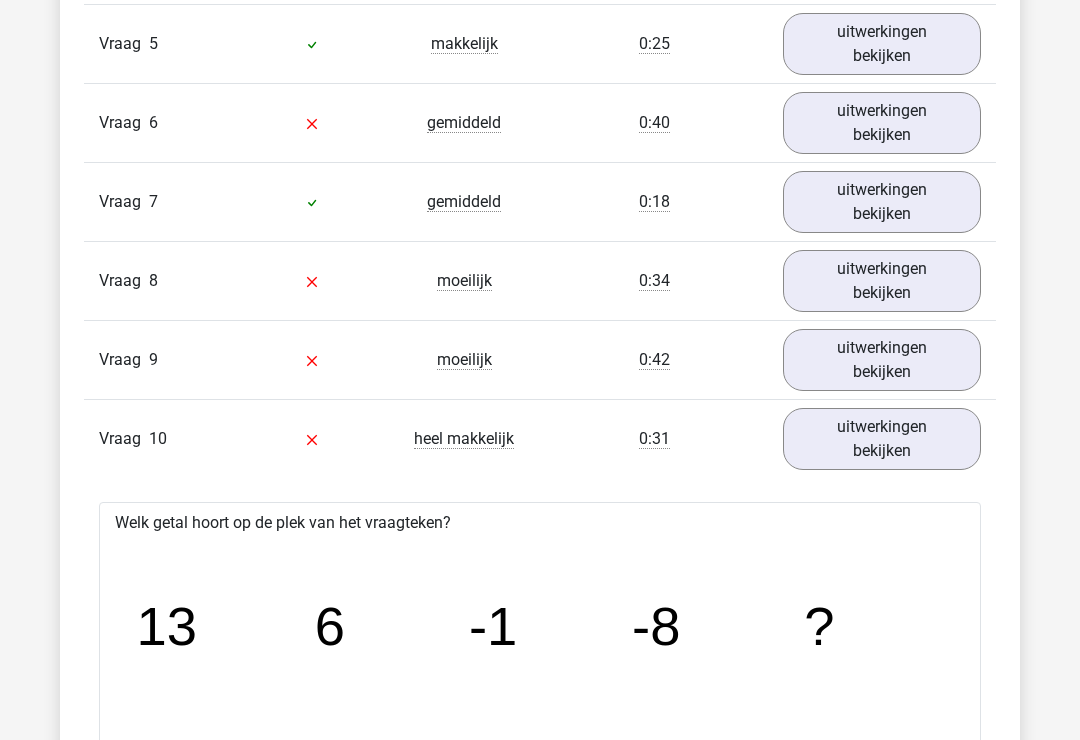 click on "uitwerkingen bekijken" at bounding box center (882, 439) 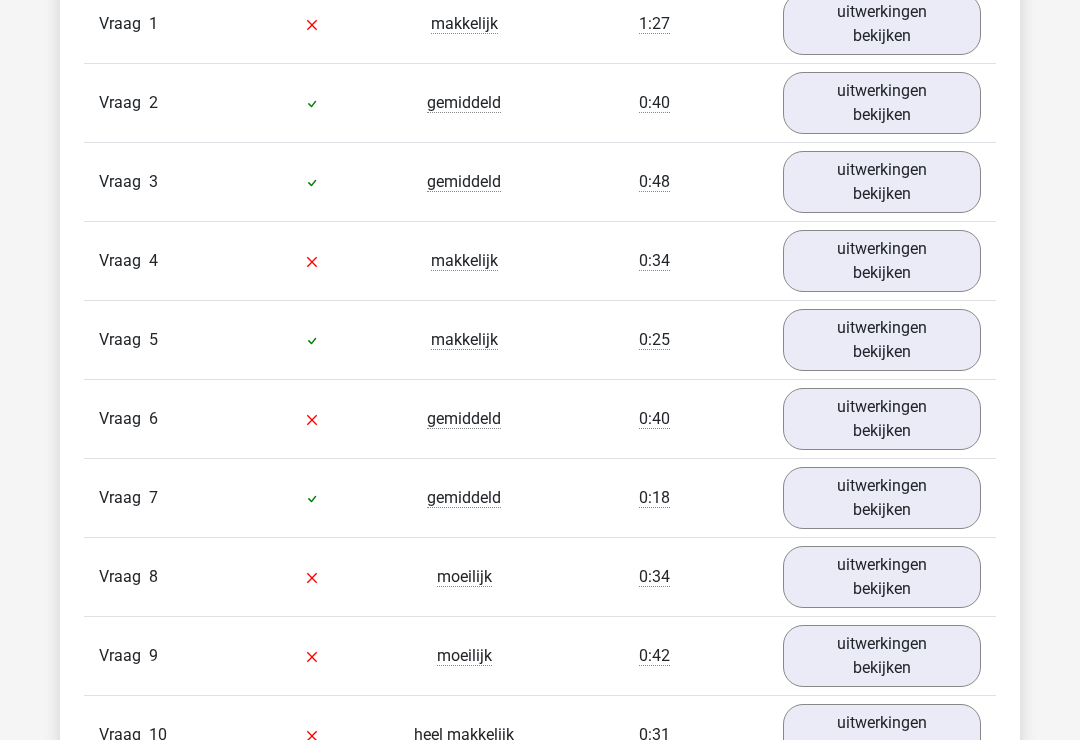 scroll, scrollTop: 2271, scrollLeft: 0, axis: vertical 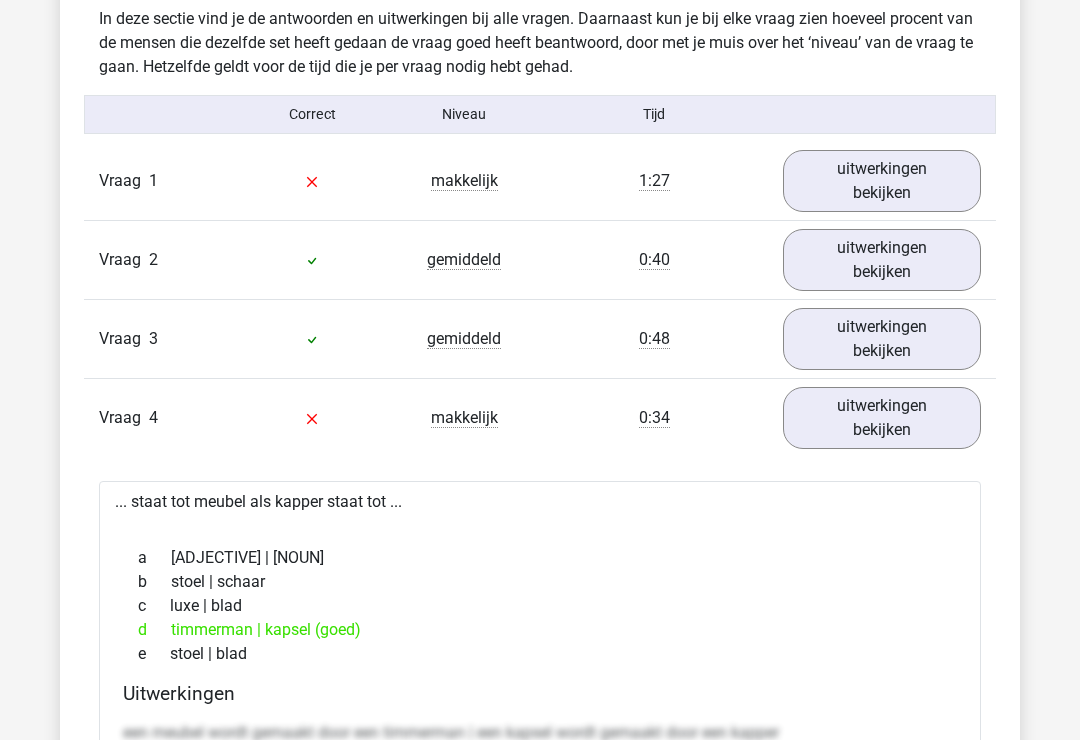 click on "uitwerkingen bekijken" at bounding box center (882, 418) 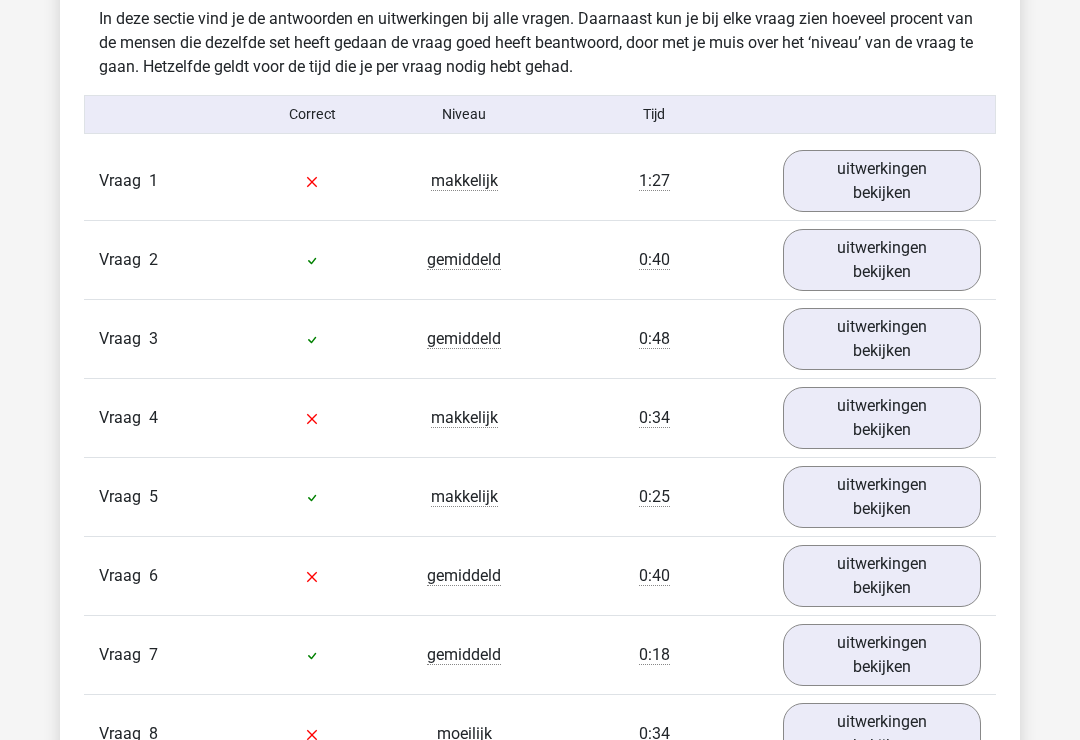 click on "uitwerkingen bekijken" at bounding box center (882, 418) 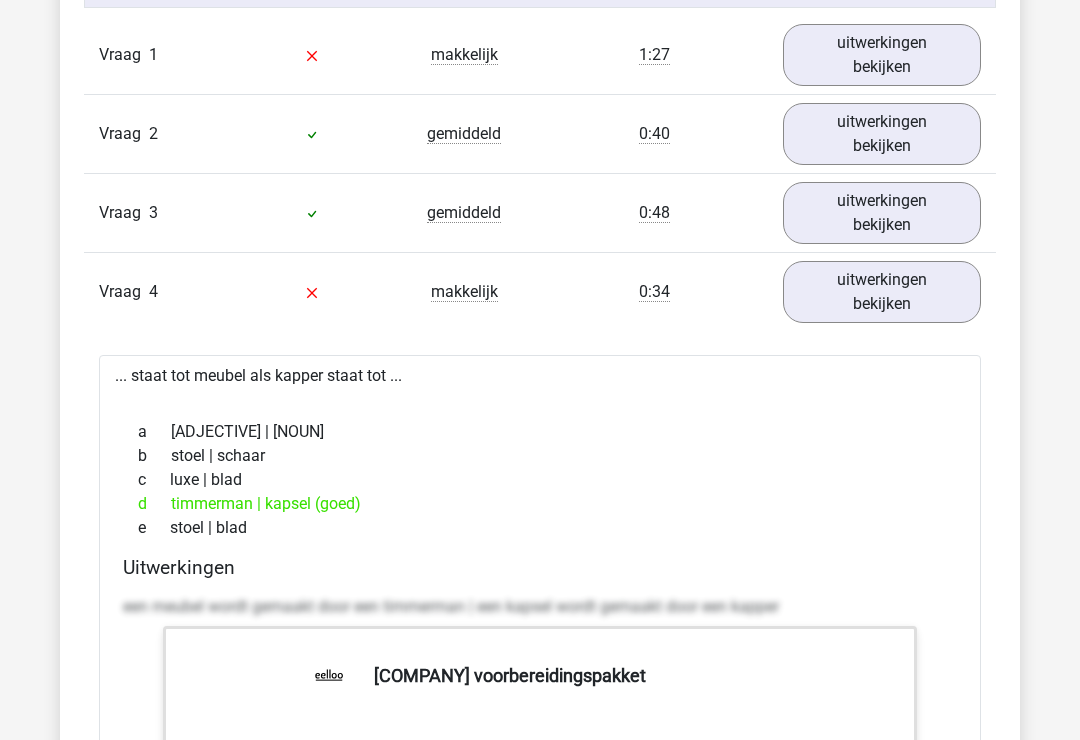 scroll, scrollTop: 2240, scrollLeft: 0, axis: vertical 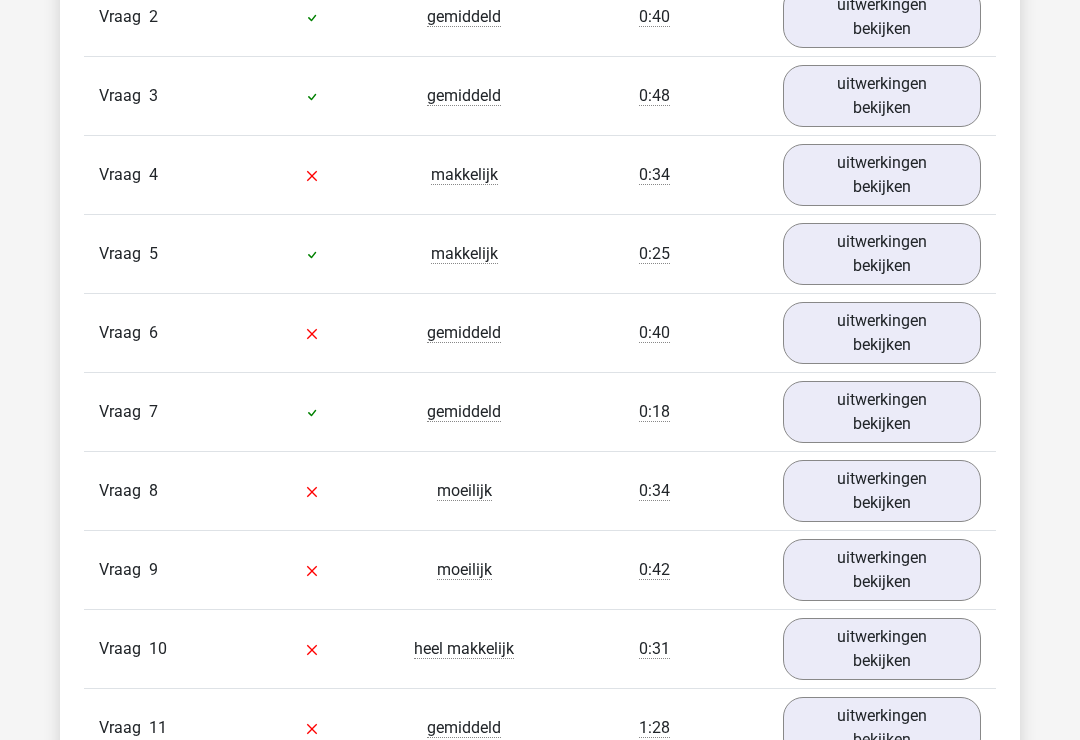 click on "uitwerkingen bekijken" at bounding box center [882, 491] 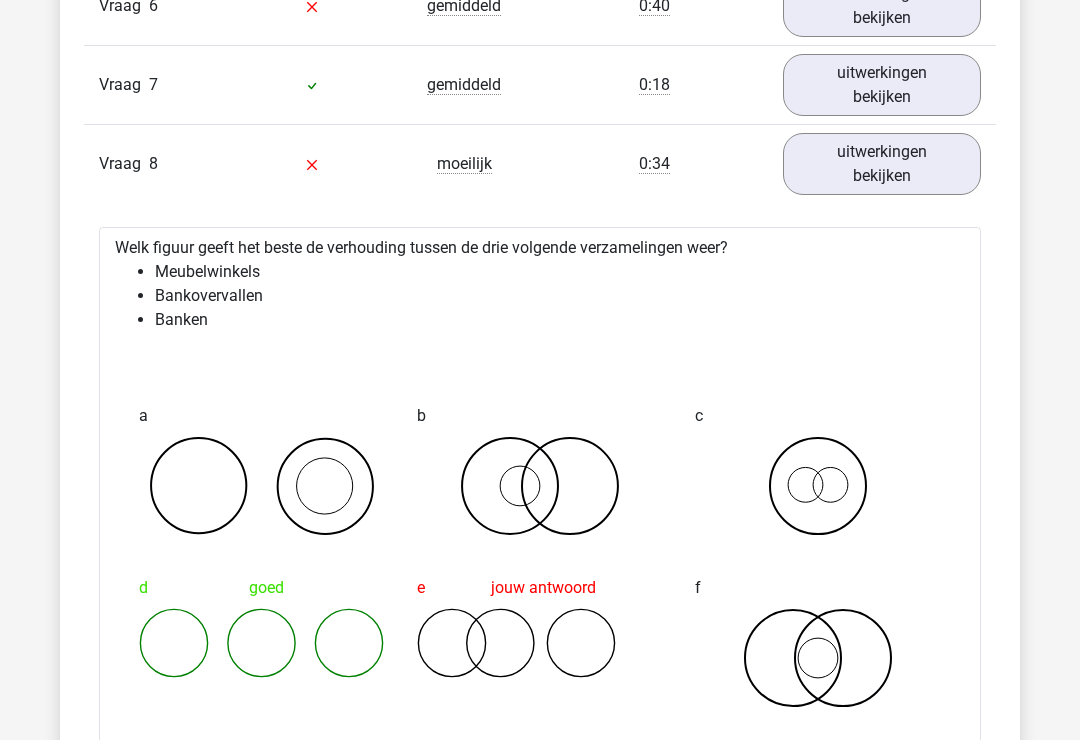 scroll, scrollTop: 2689, scrollLeft: 0, axis: vertical 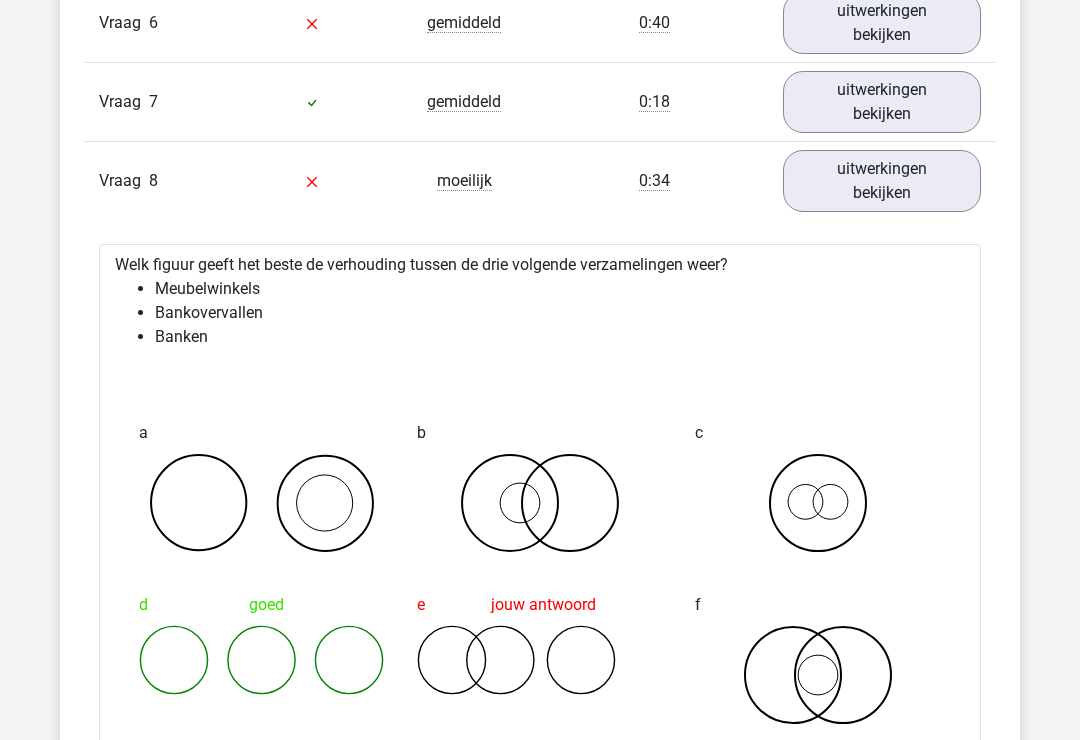 click on "uitwerkingen bekijken" at bounding box center (882, 182) 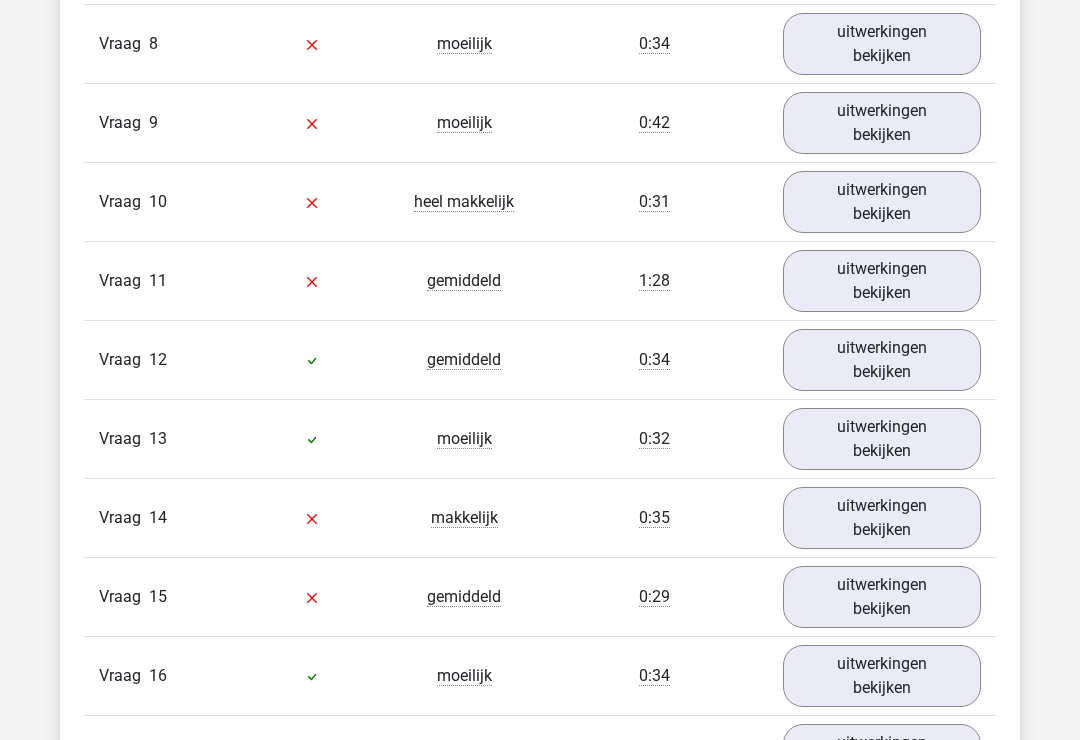 scroll, scrollTop: 2806, scrollLeft: 0, axis: vertical 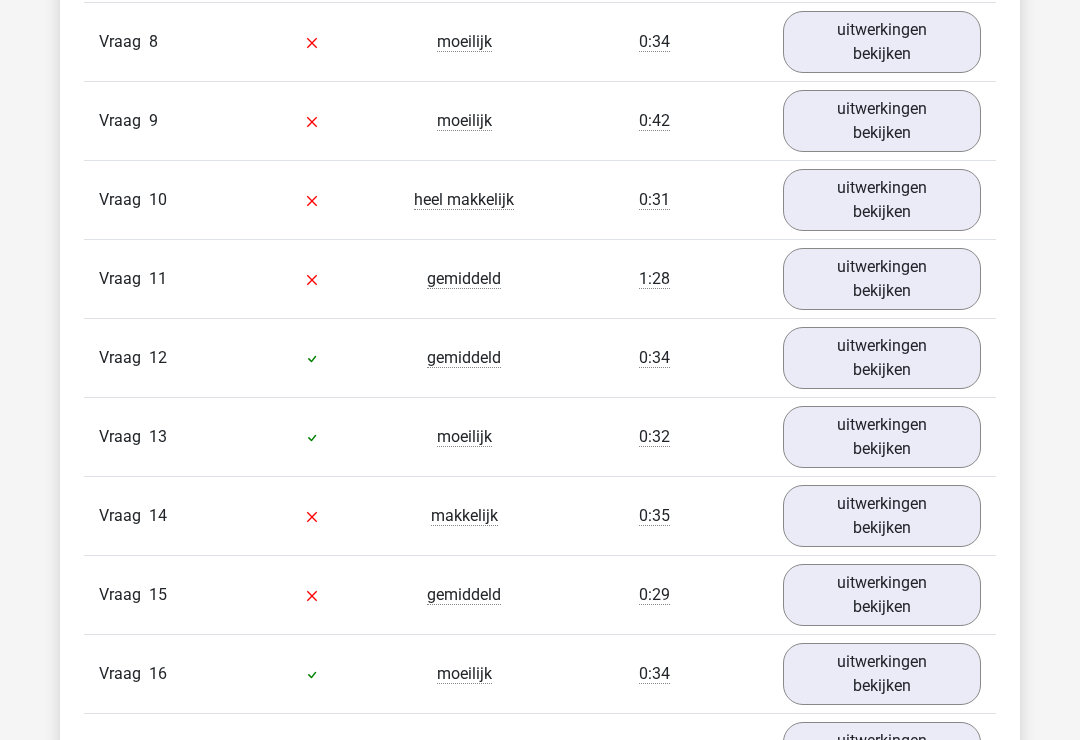 click on "uitwerkingen bekijken" at bounding box center [882, 279] 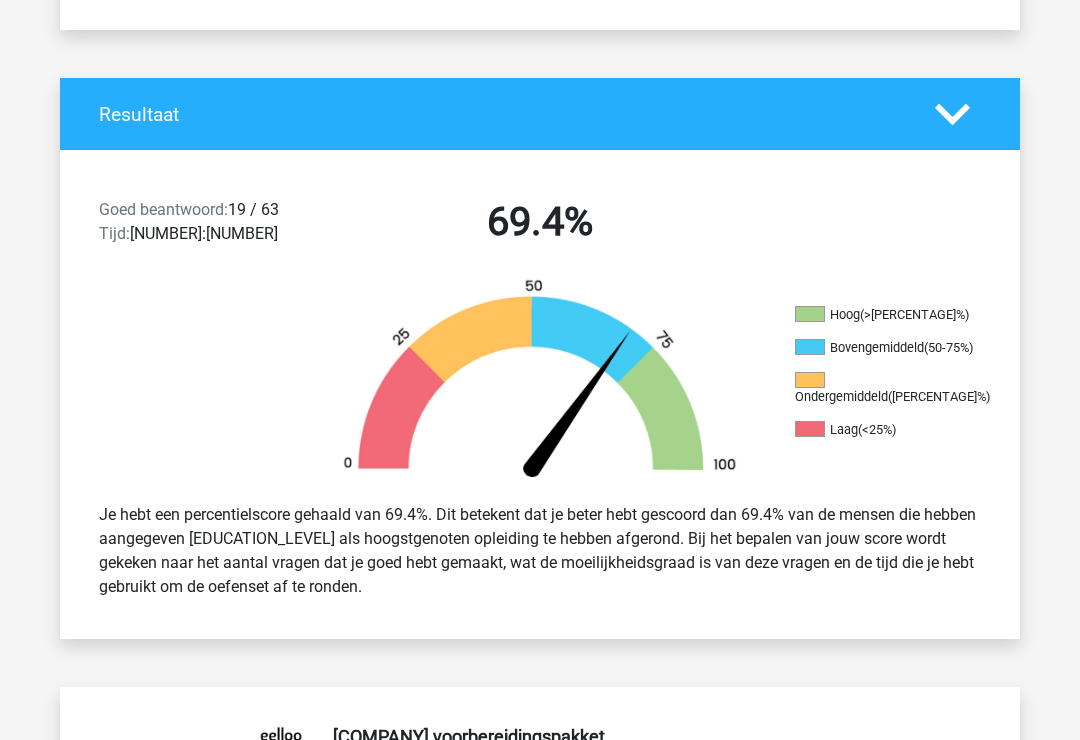 scroll, scrollTop: 366, scrollLeft: 0, axis: vertical 